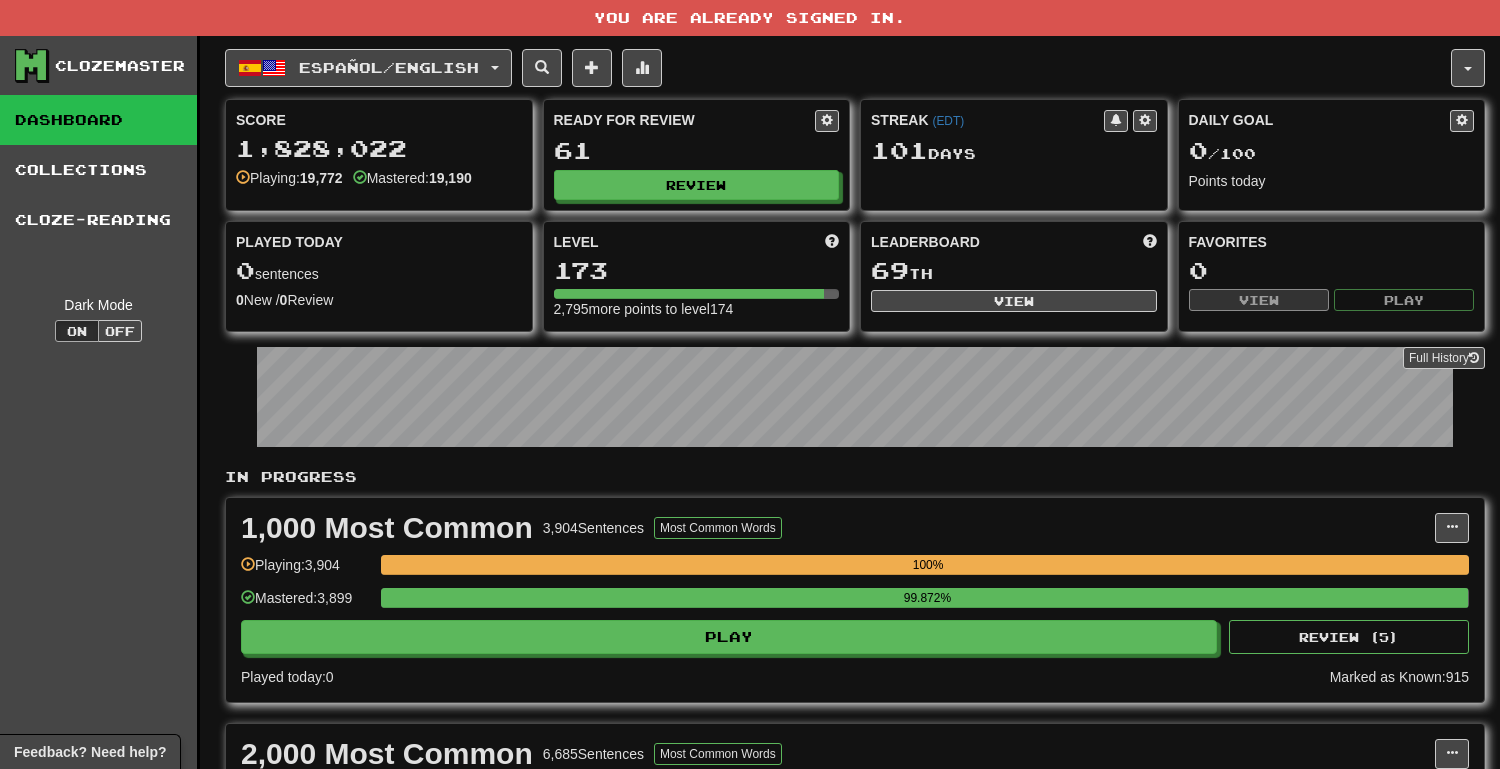 scroll, scrollTop: 0, scrollLeft: 0, axis: both 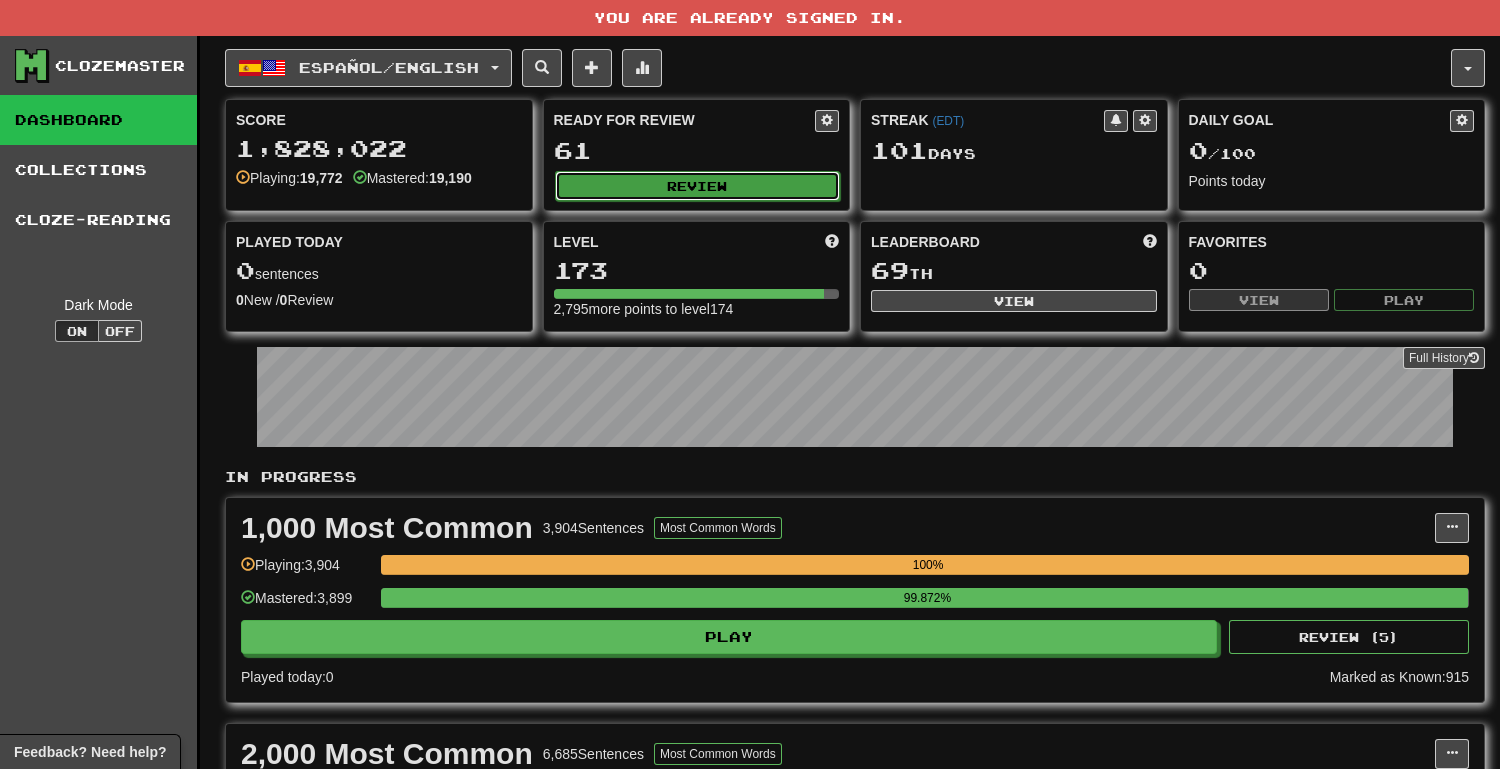 click on "Review" at bounding box center [698, 186] 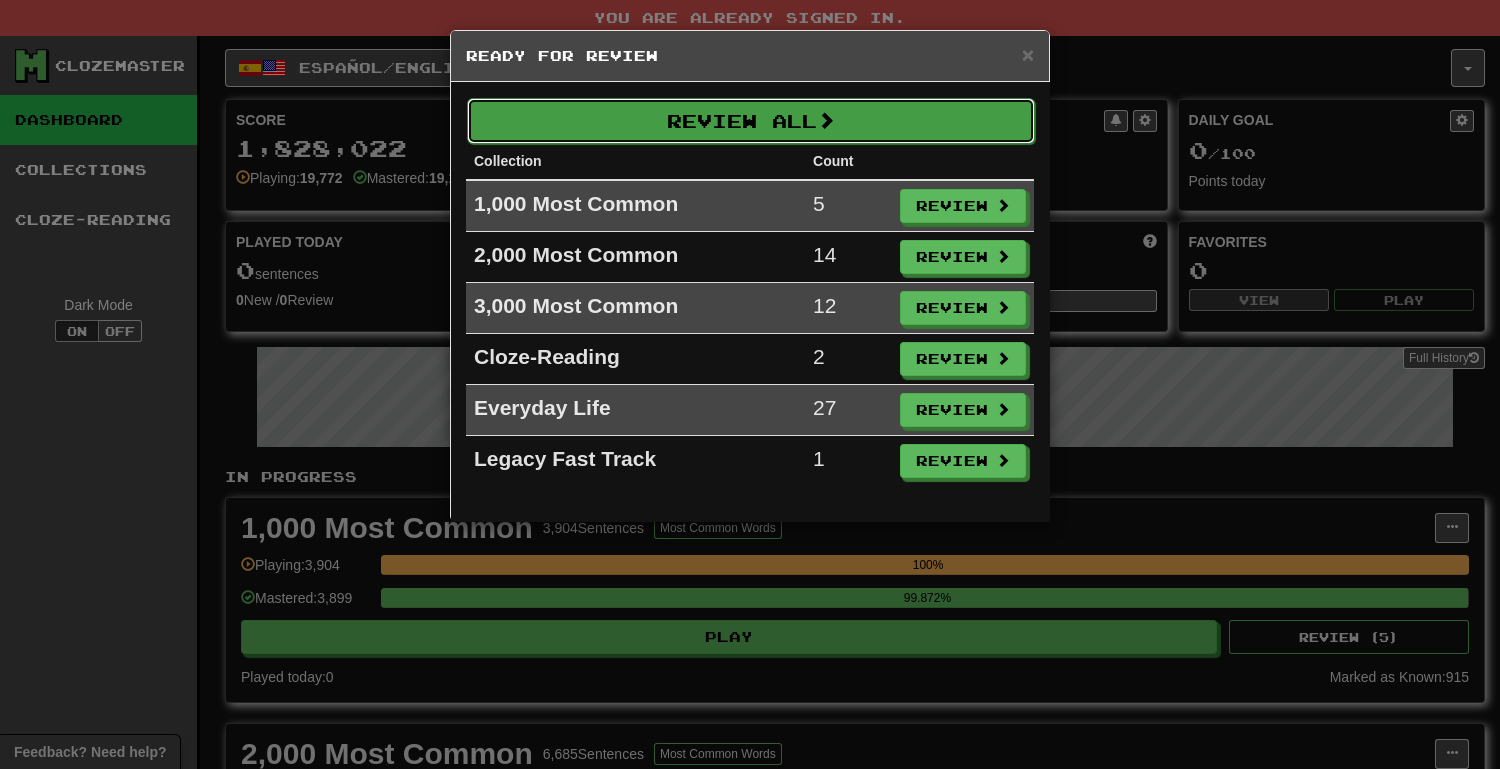 click on "Review All" at bounding box center (751, 121) 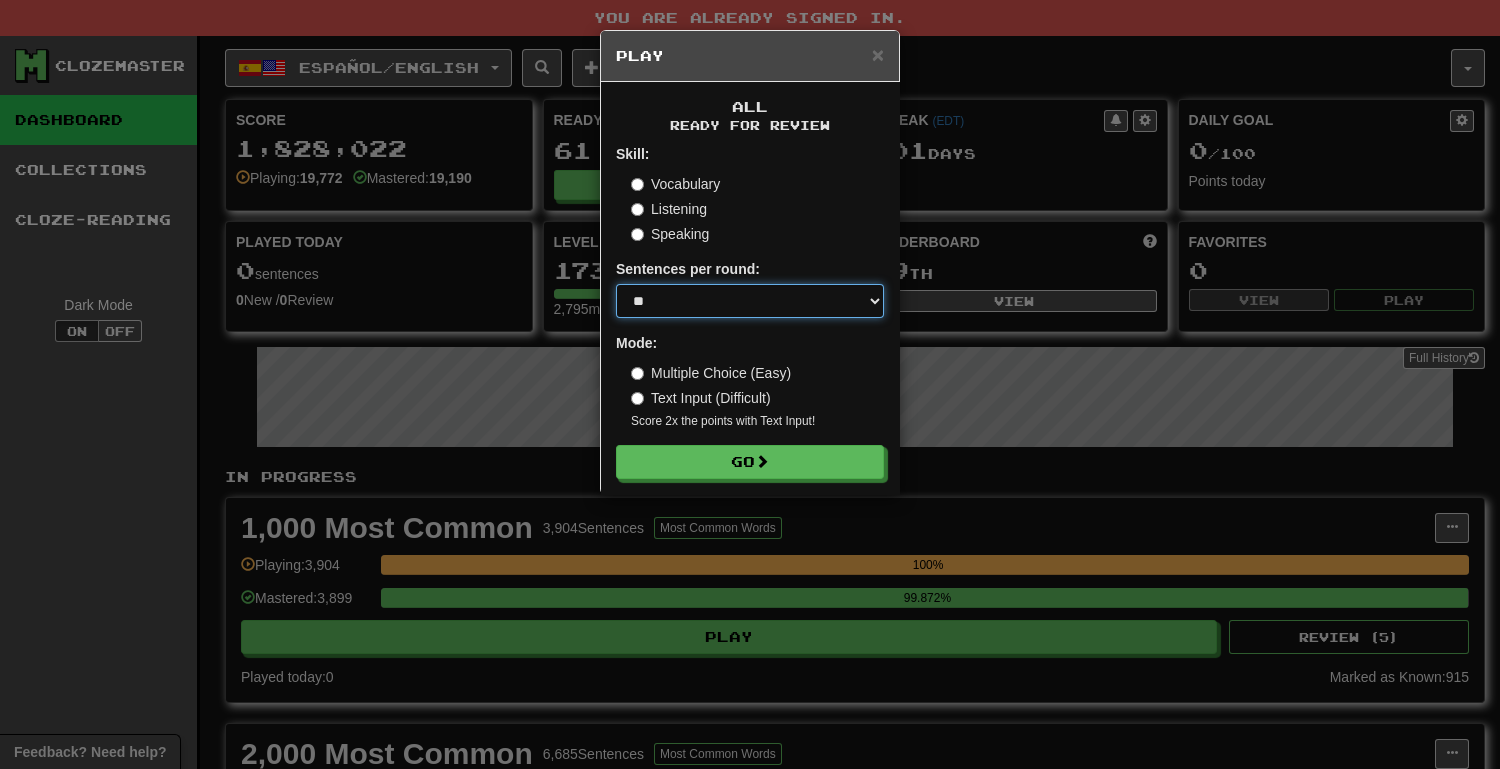 click on "* ** ** ** ** ** *** ********" at bounding box center [750, 301] 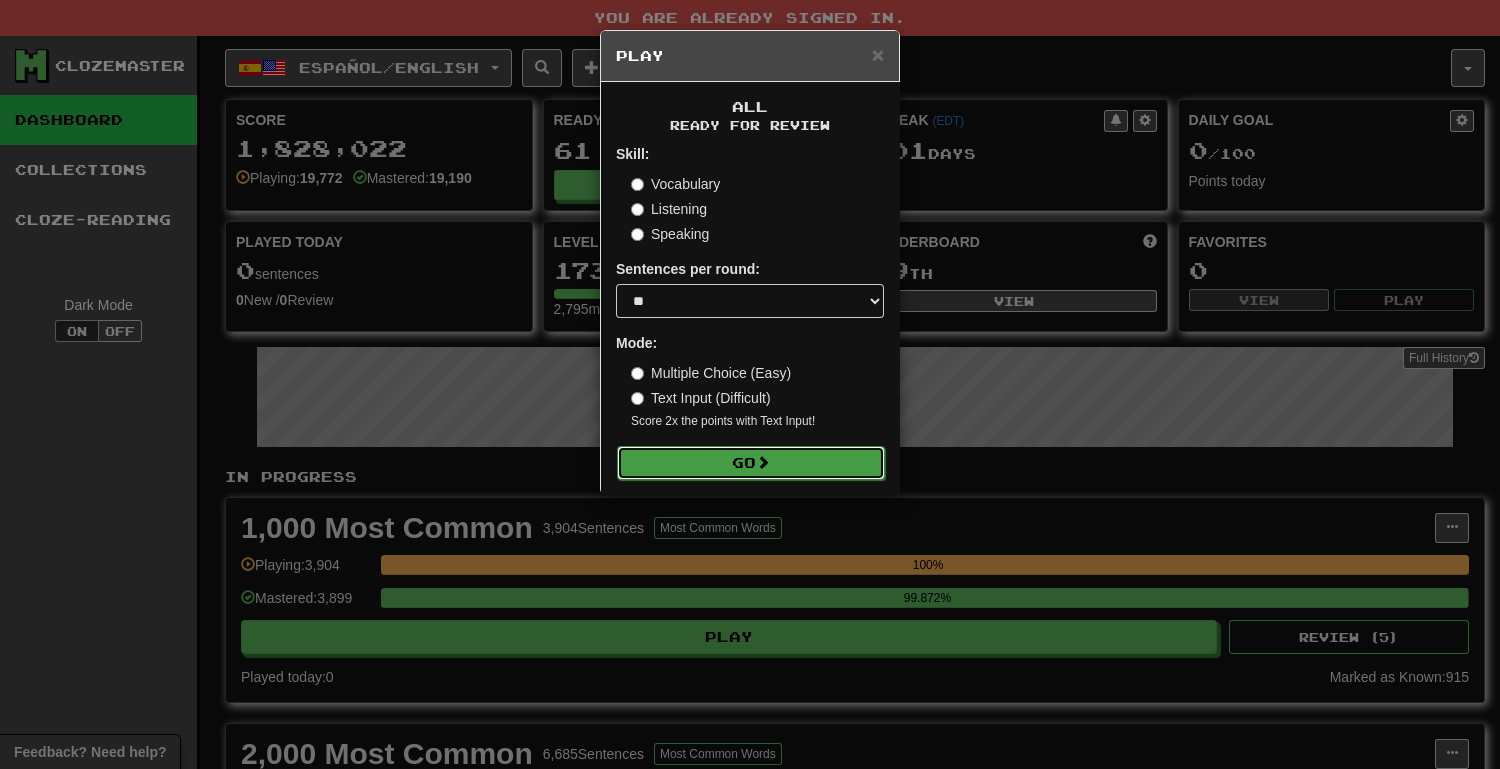 click on "Go" at bounding box center (751, 463) 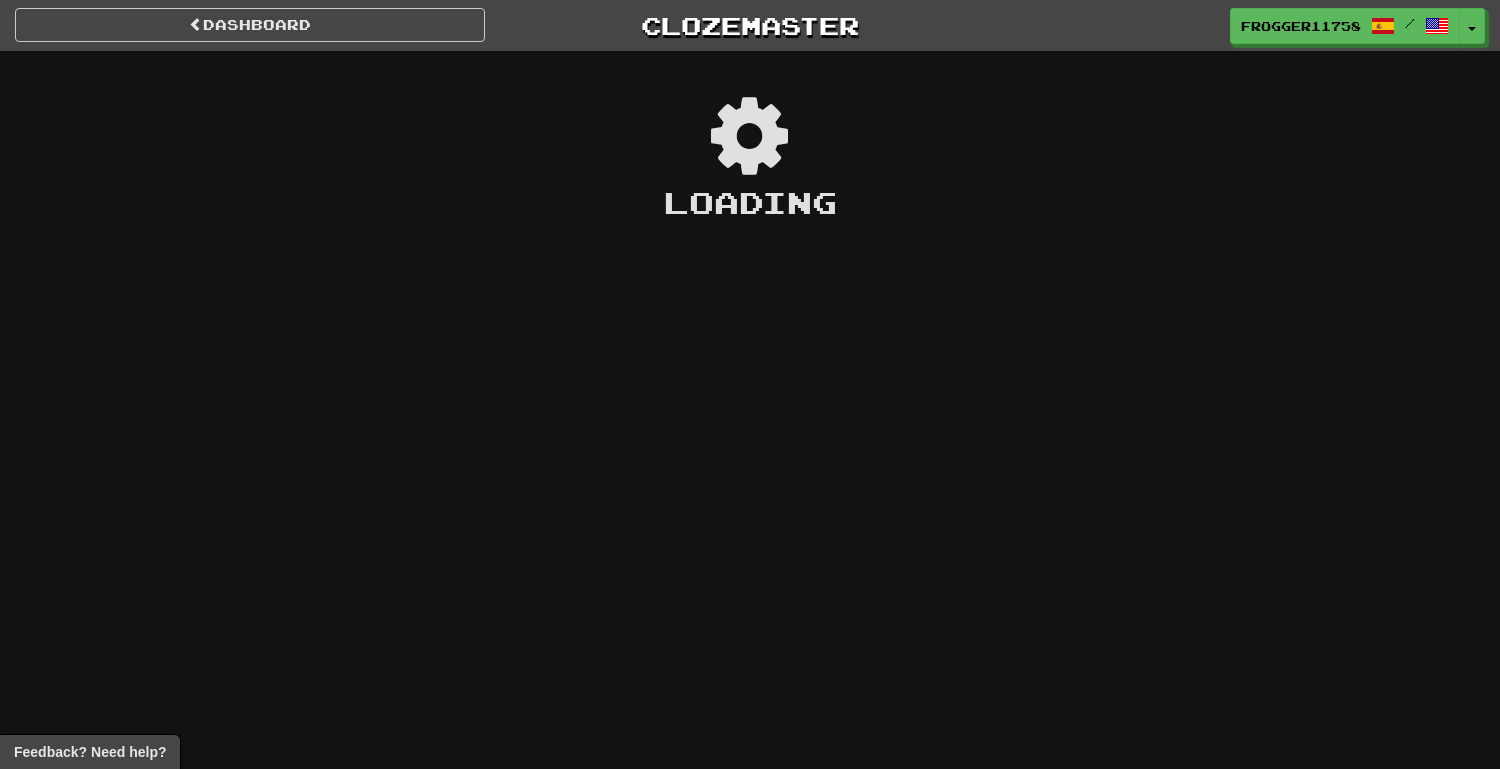 scroll, scrollTop: 0, scrollLeft: 0, axis: both 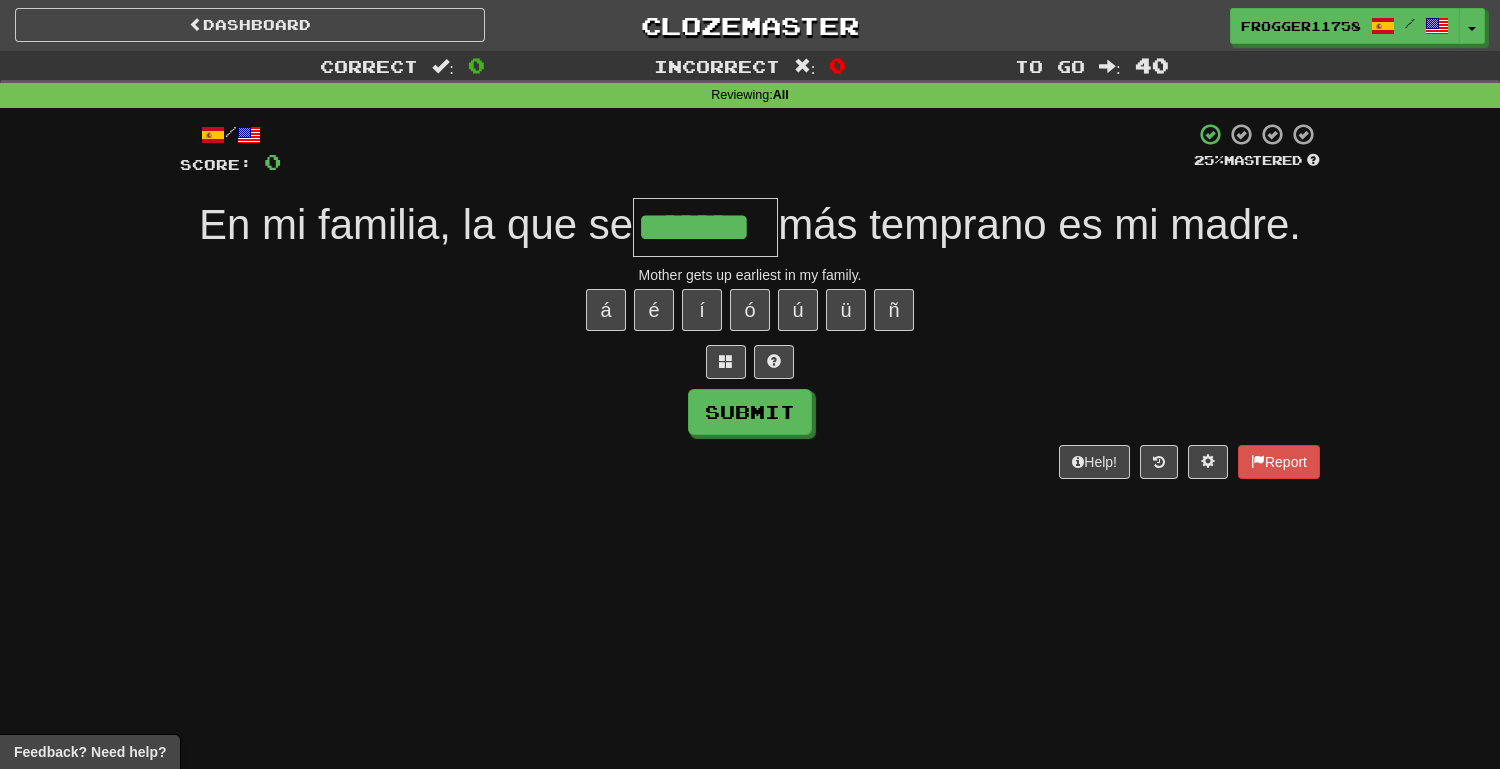 type on "*******" 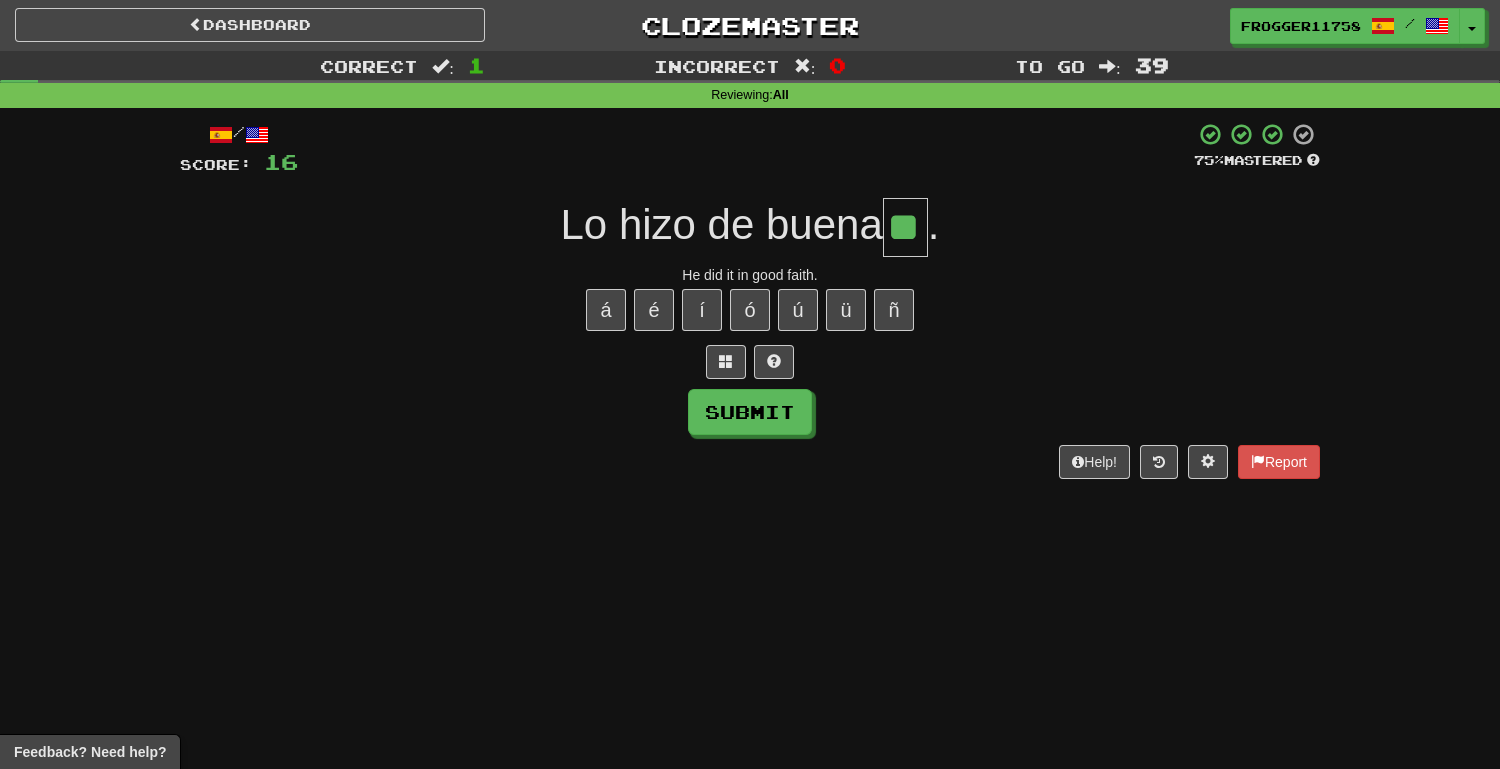 type on "**" 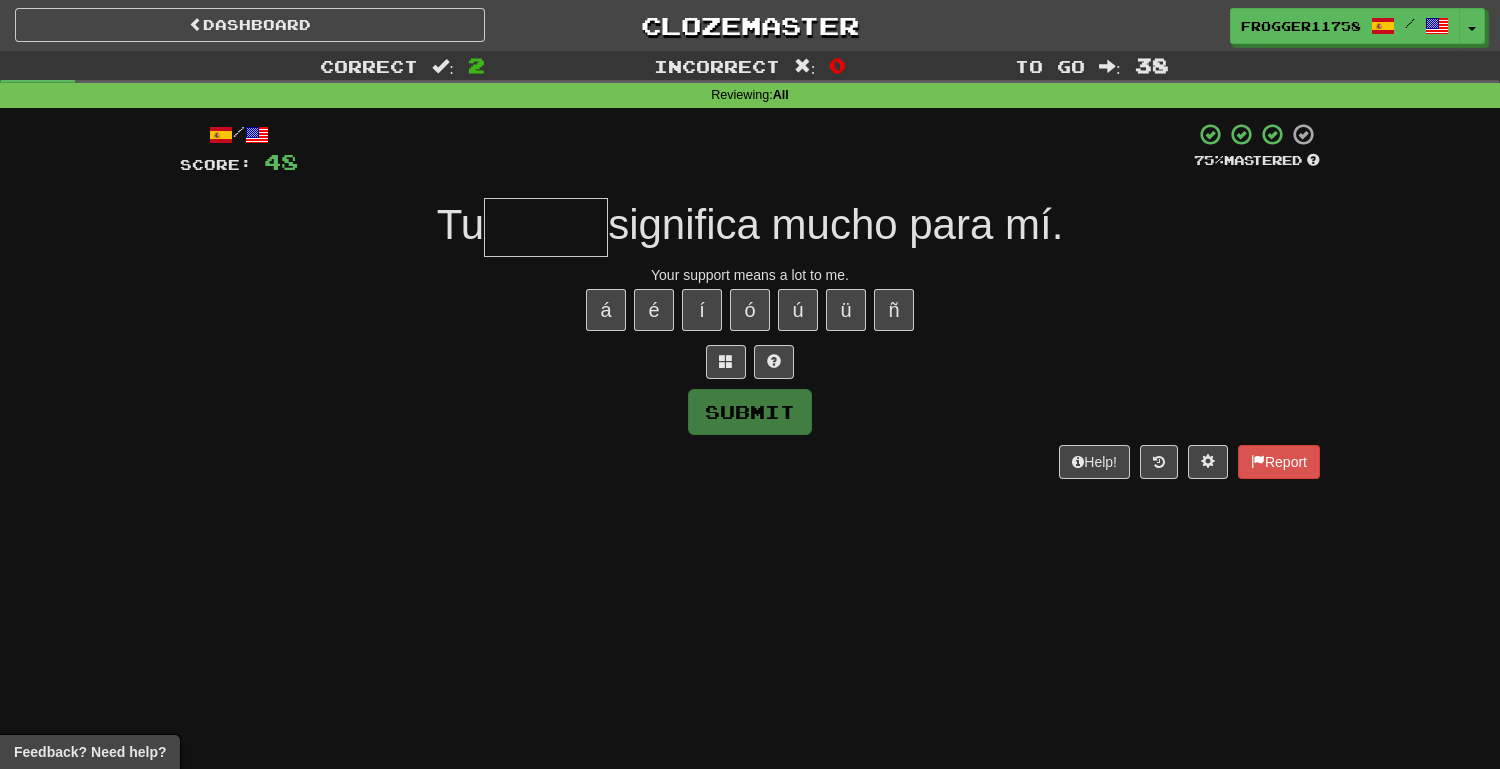 type on "*" 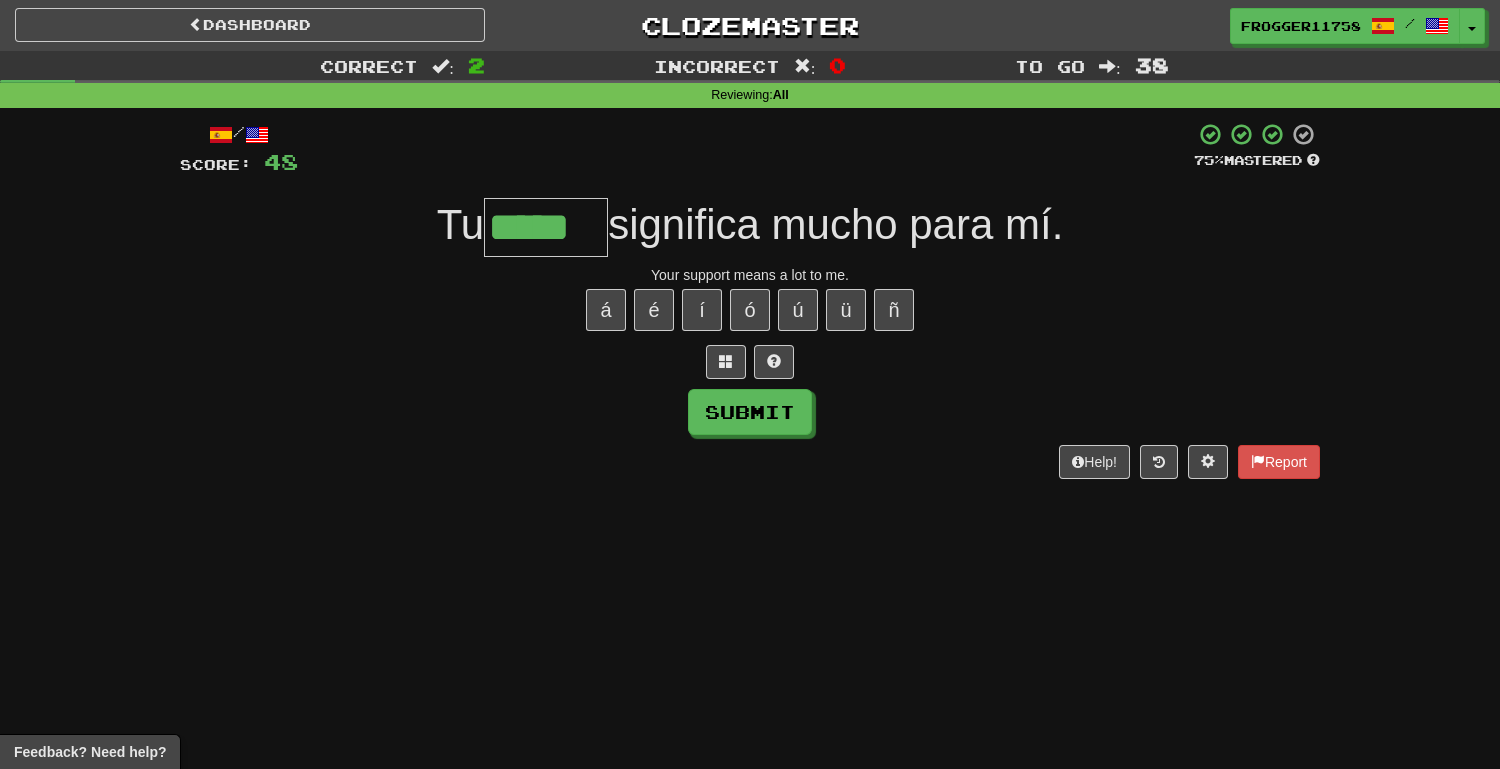 type on "*****" 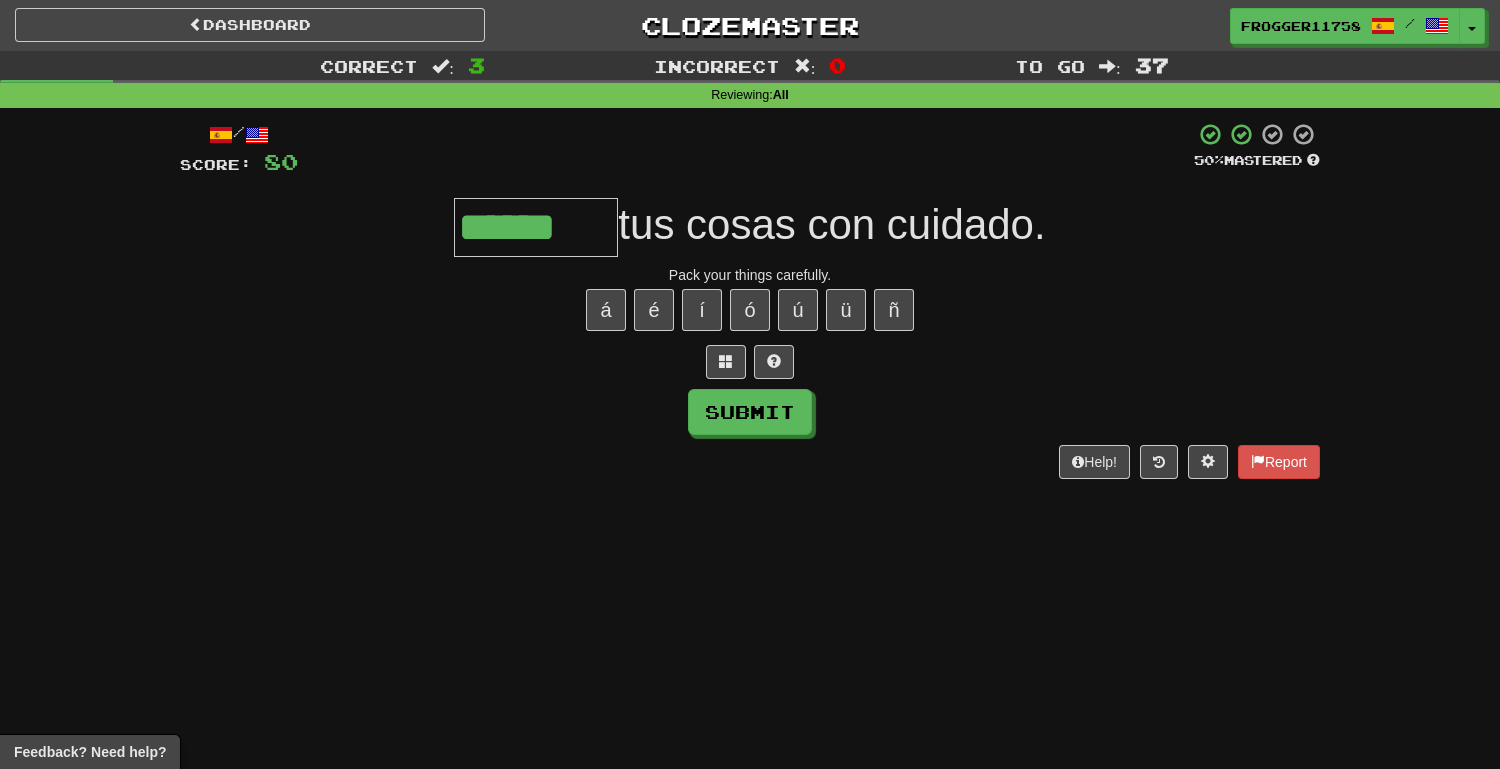 type on "******" 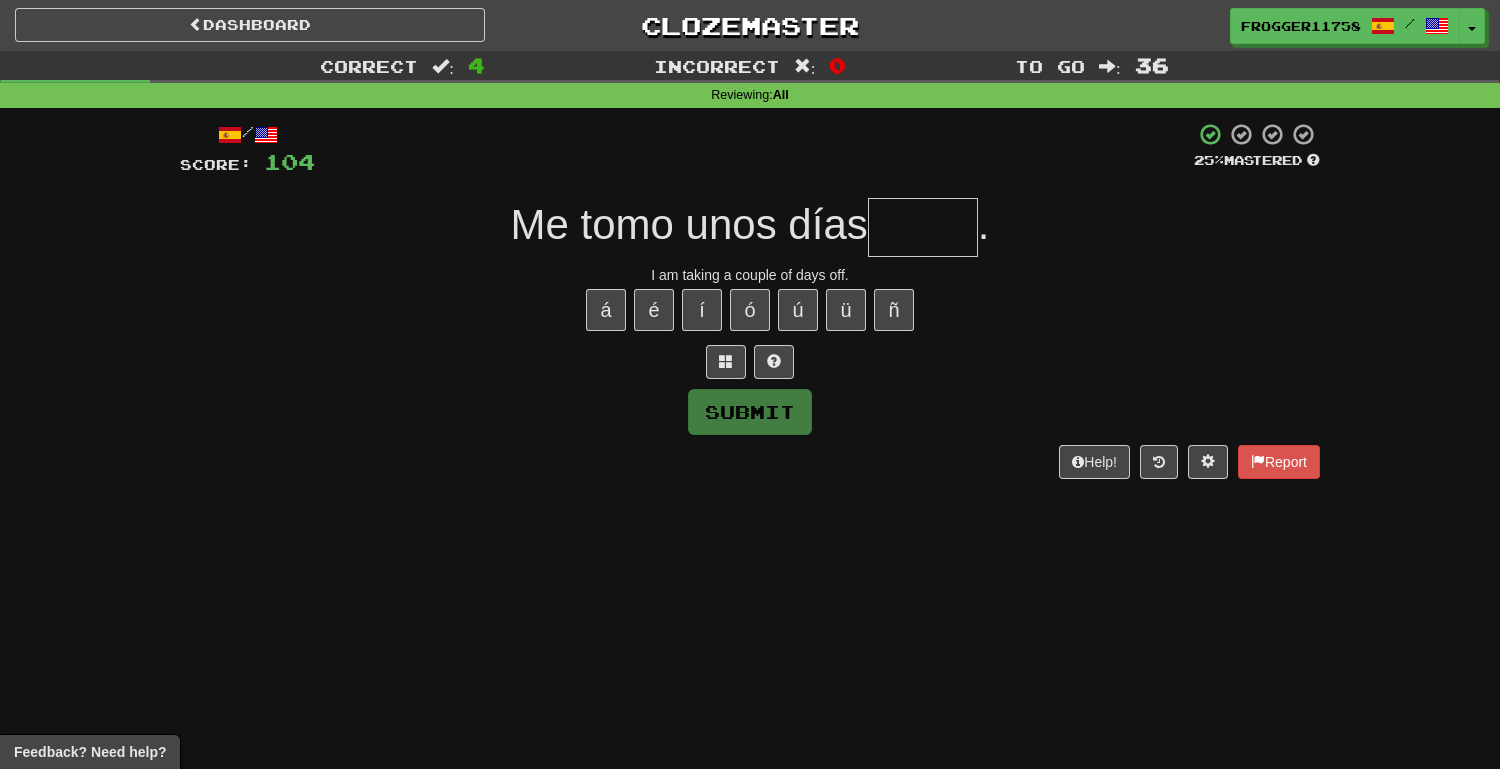 type on "*" 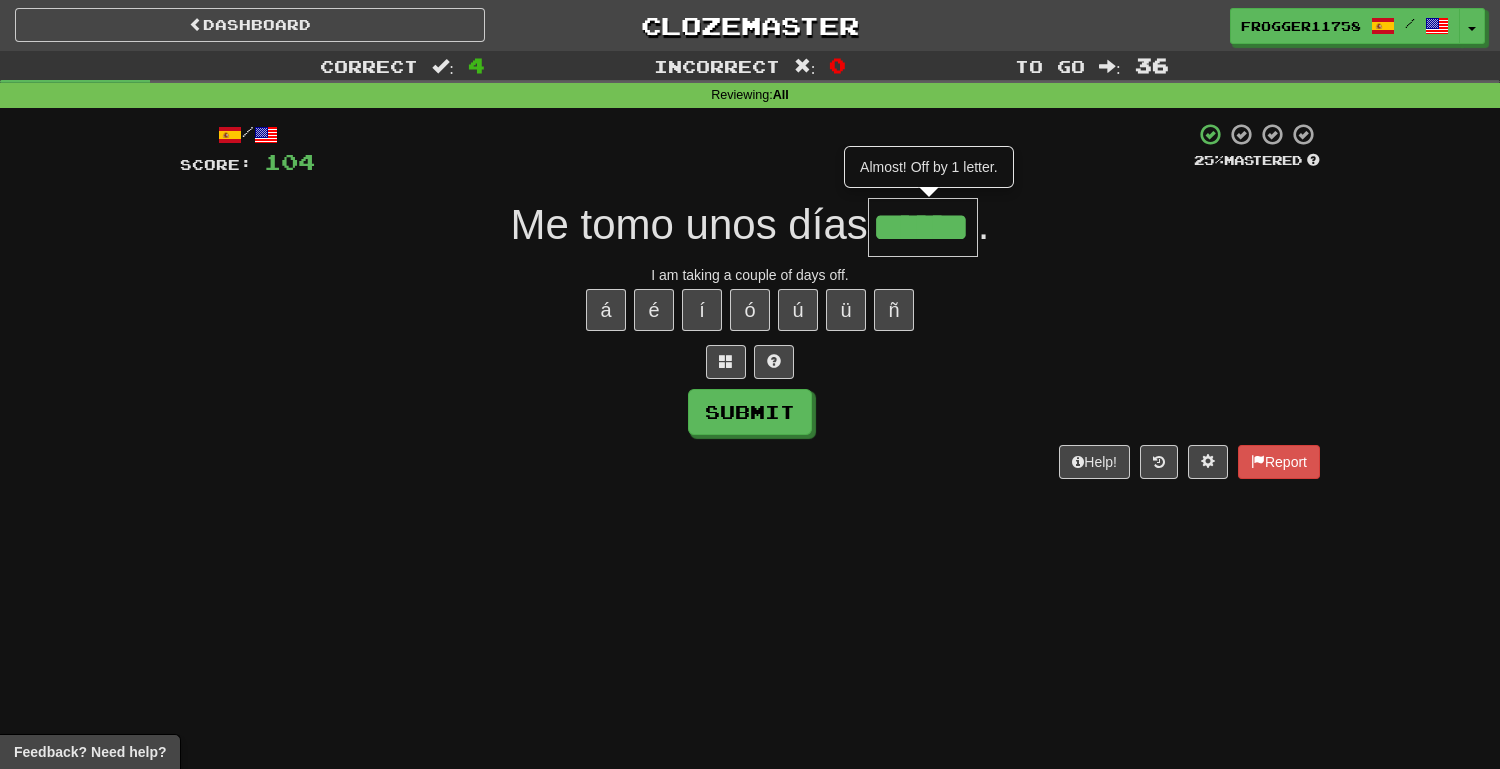 type on "******" 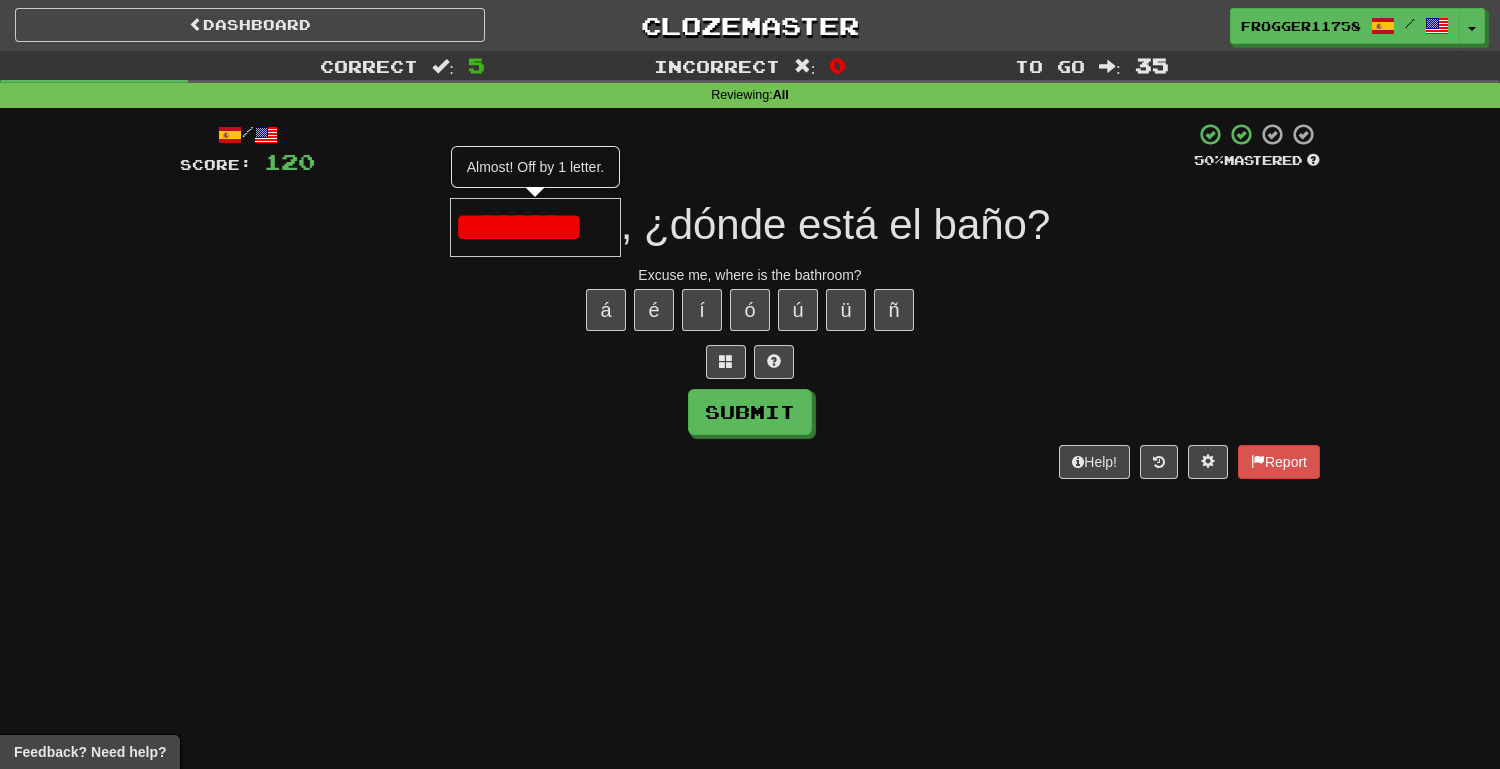 type on "********" 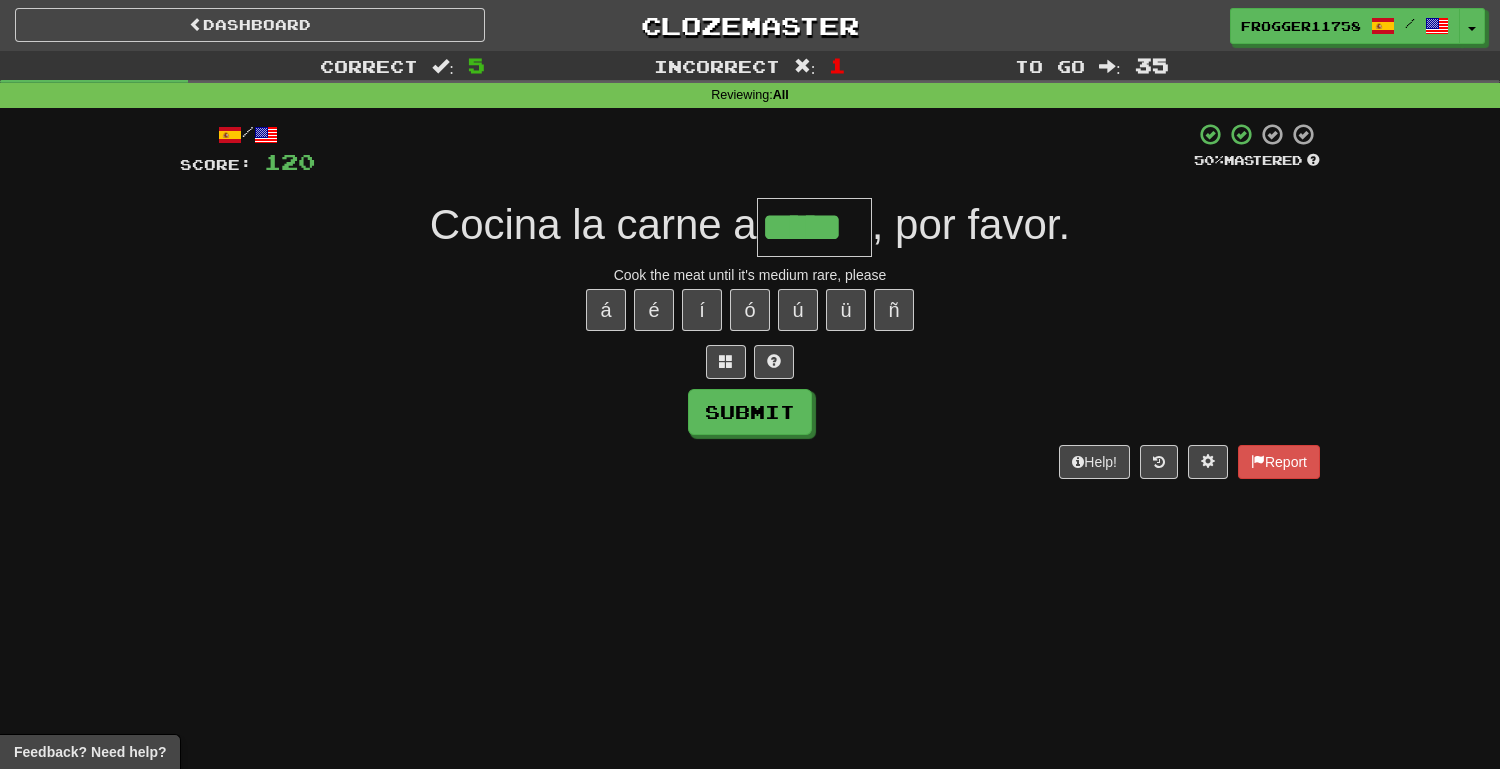 type on "*****" 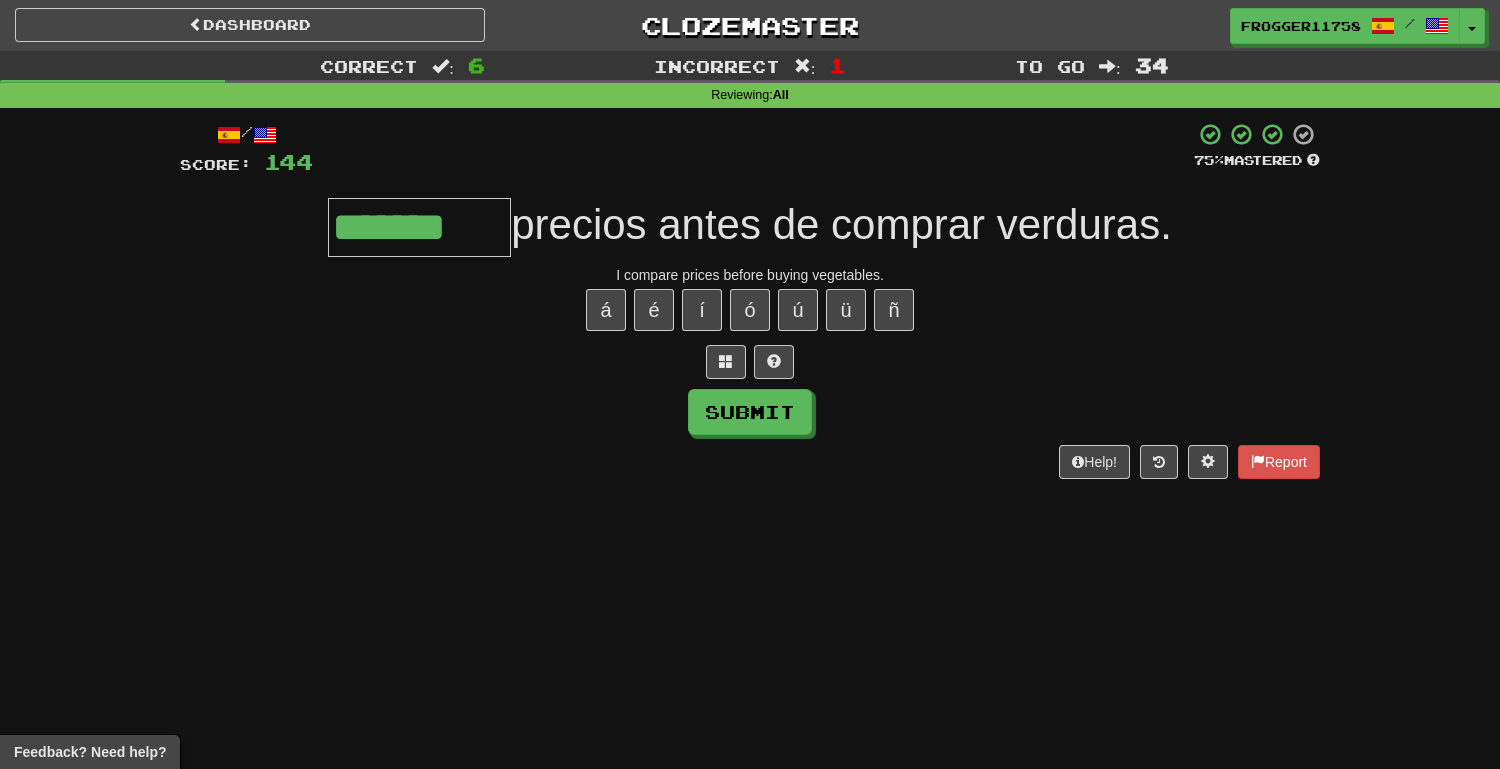 type on "*******" 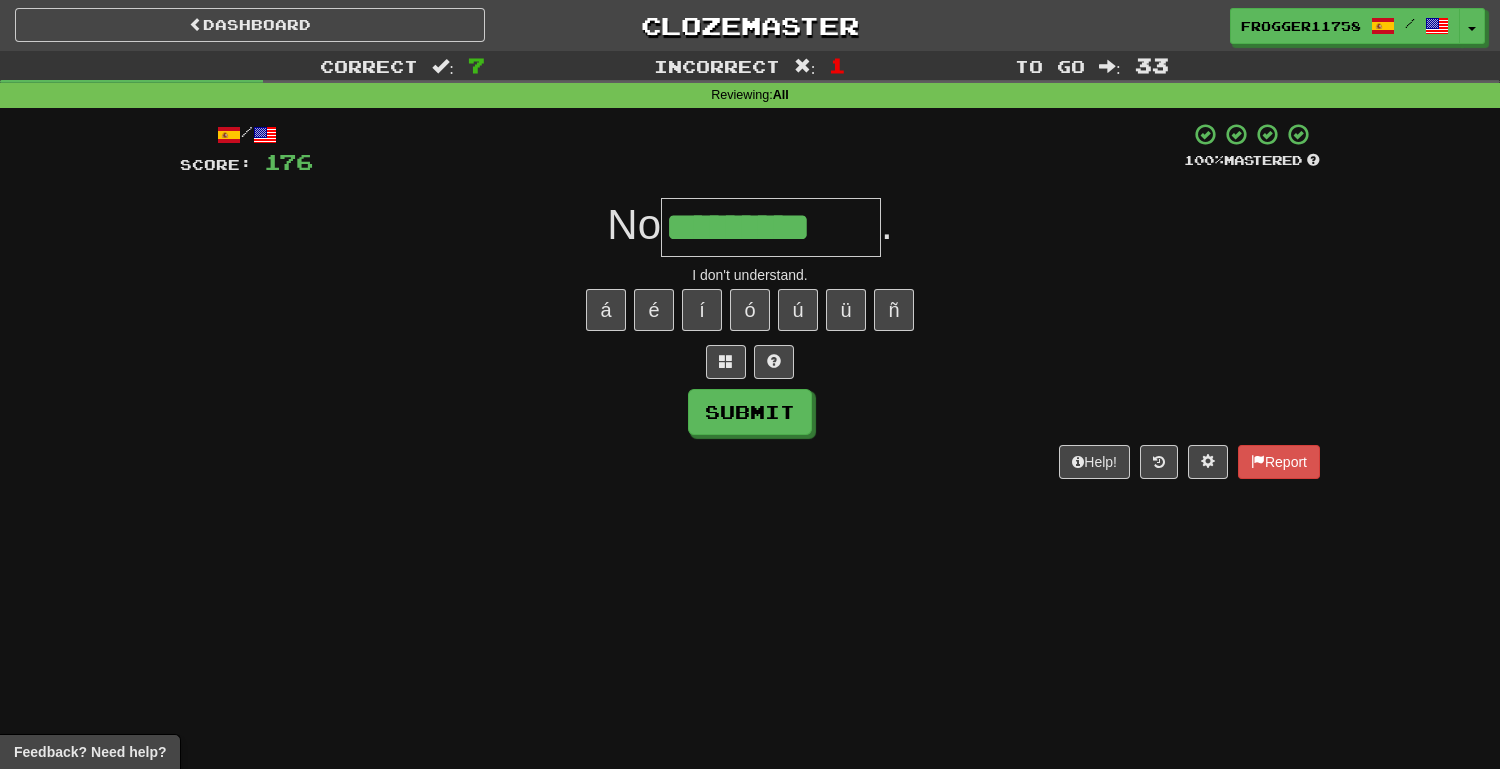 type on "*********" 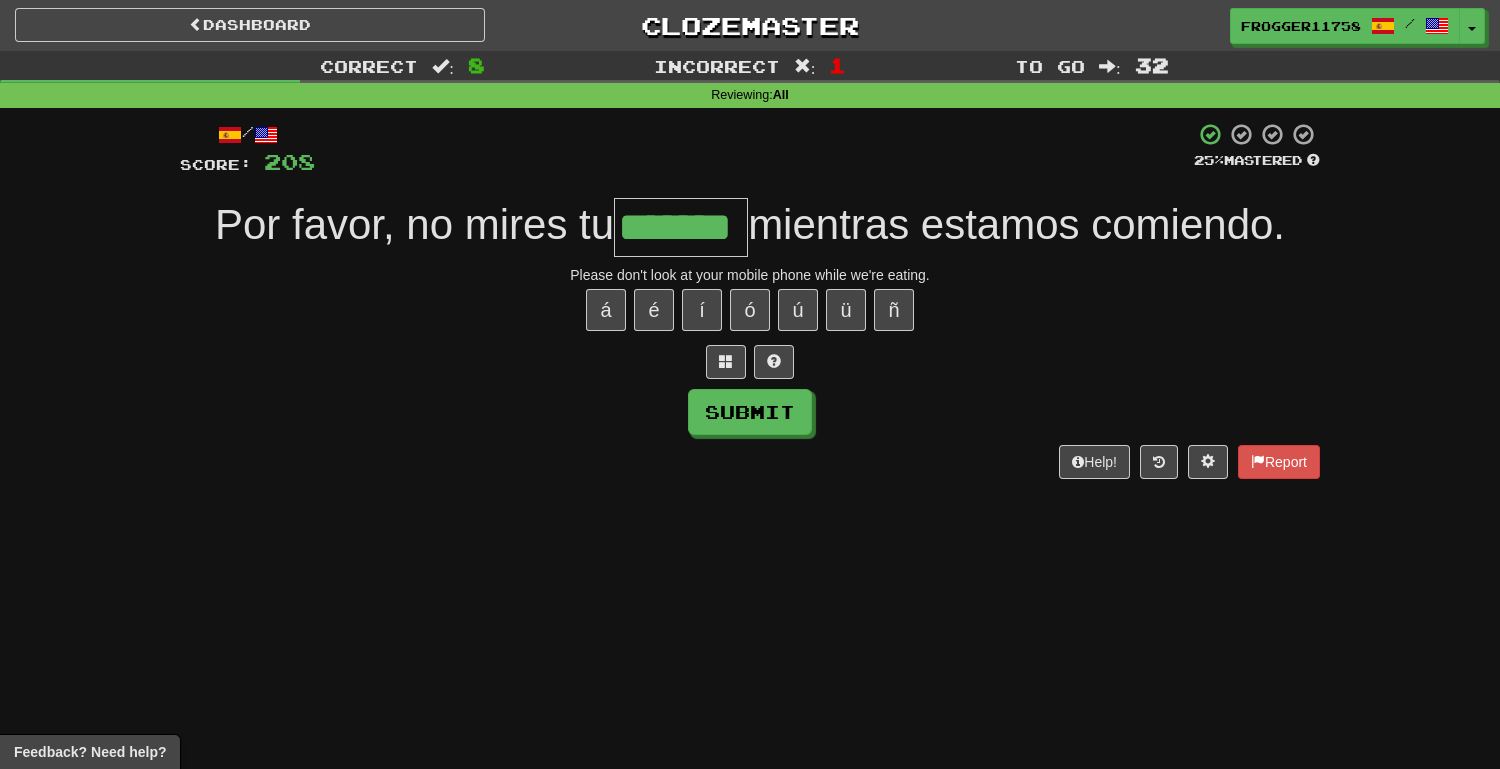type on "*******" 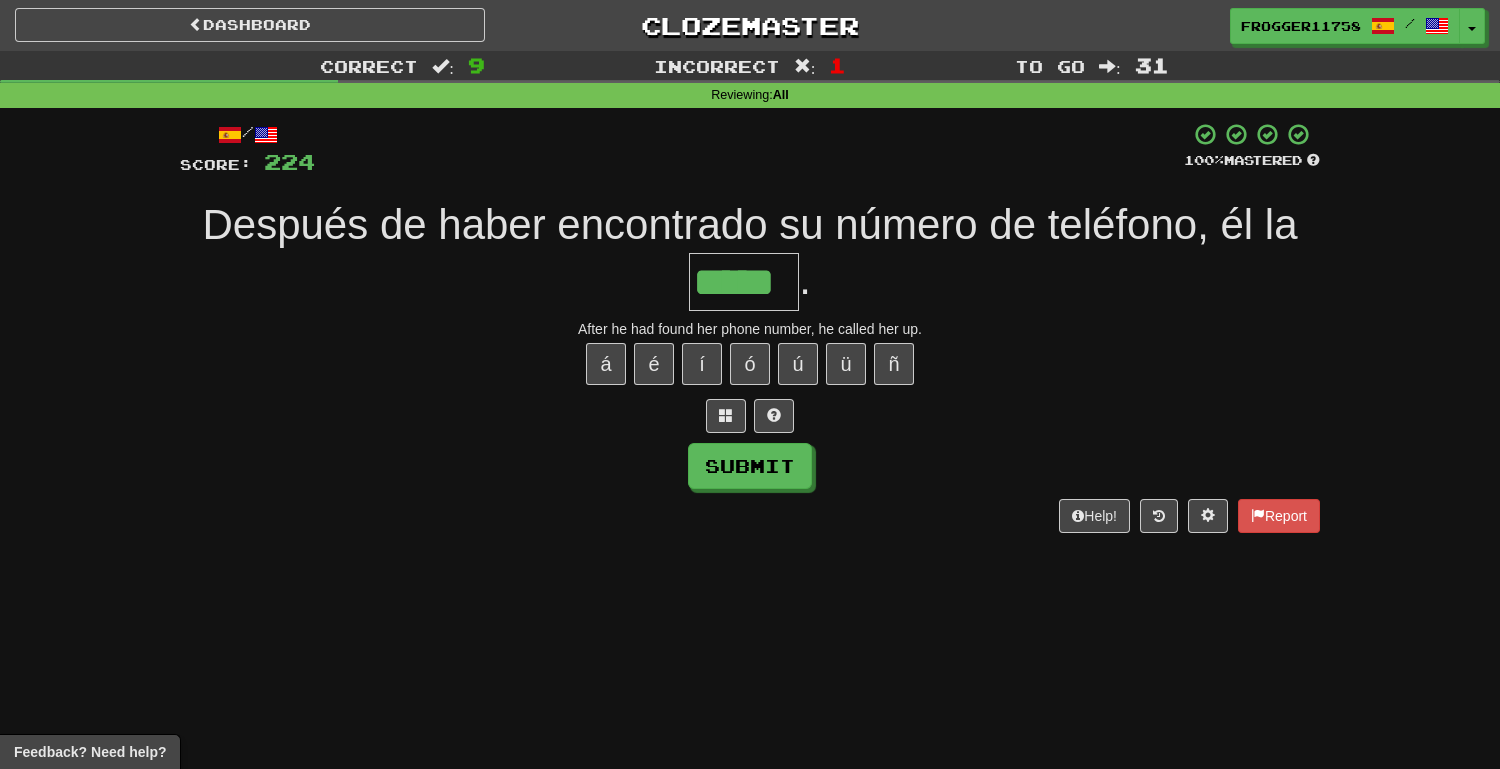 type on "*****" 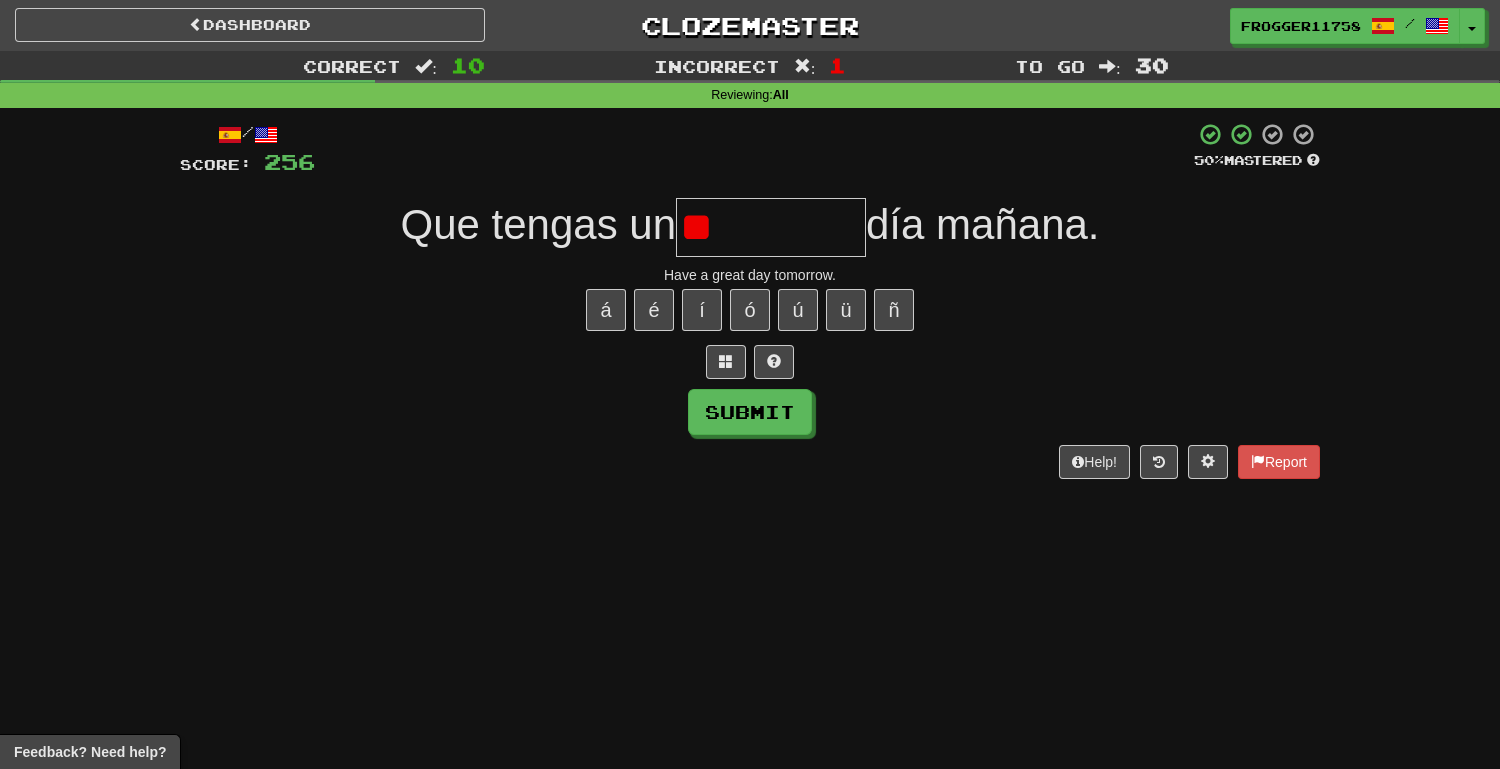 type on "*" 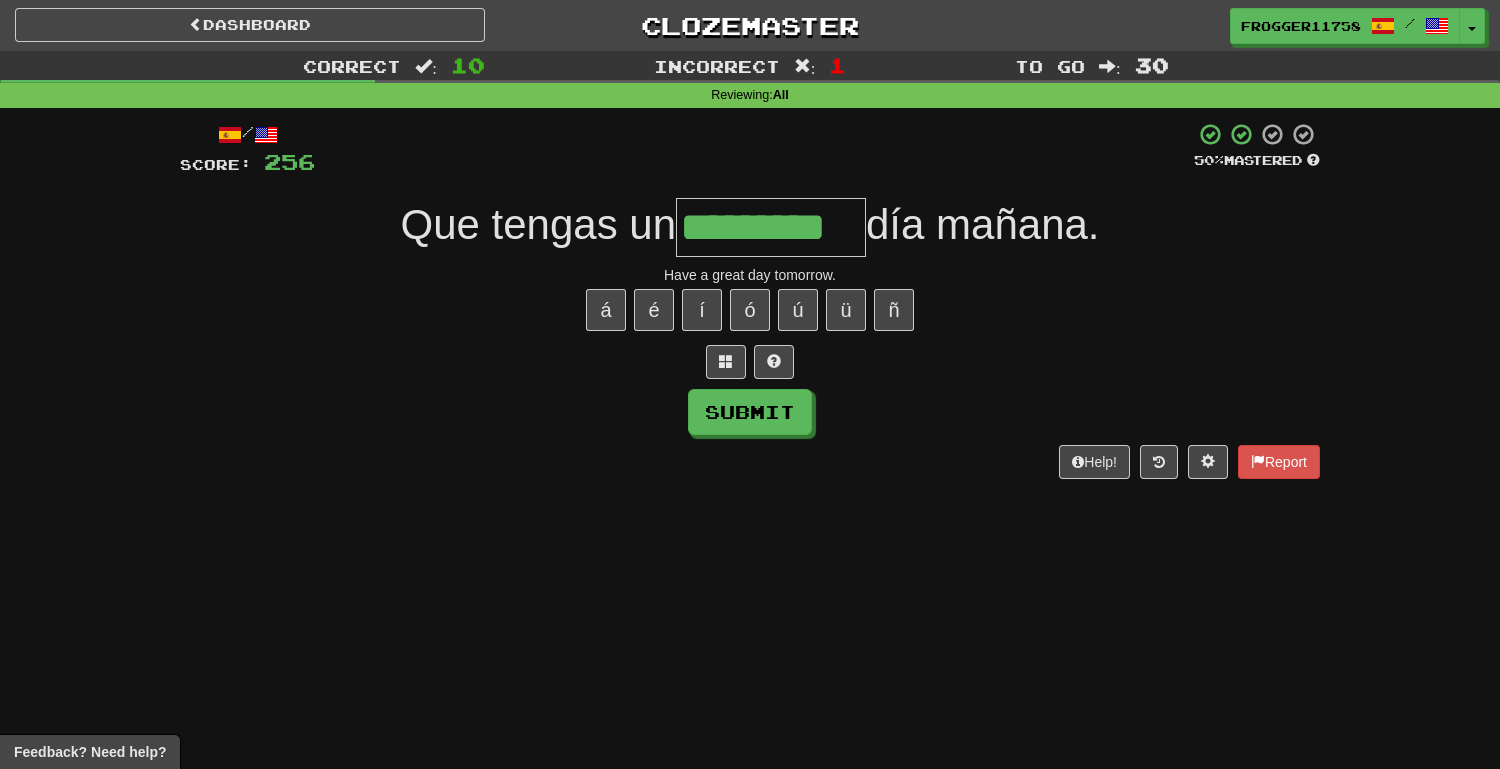 type on "*********" 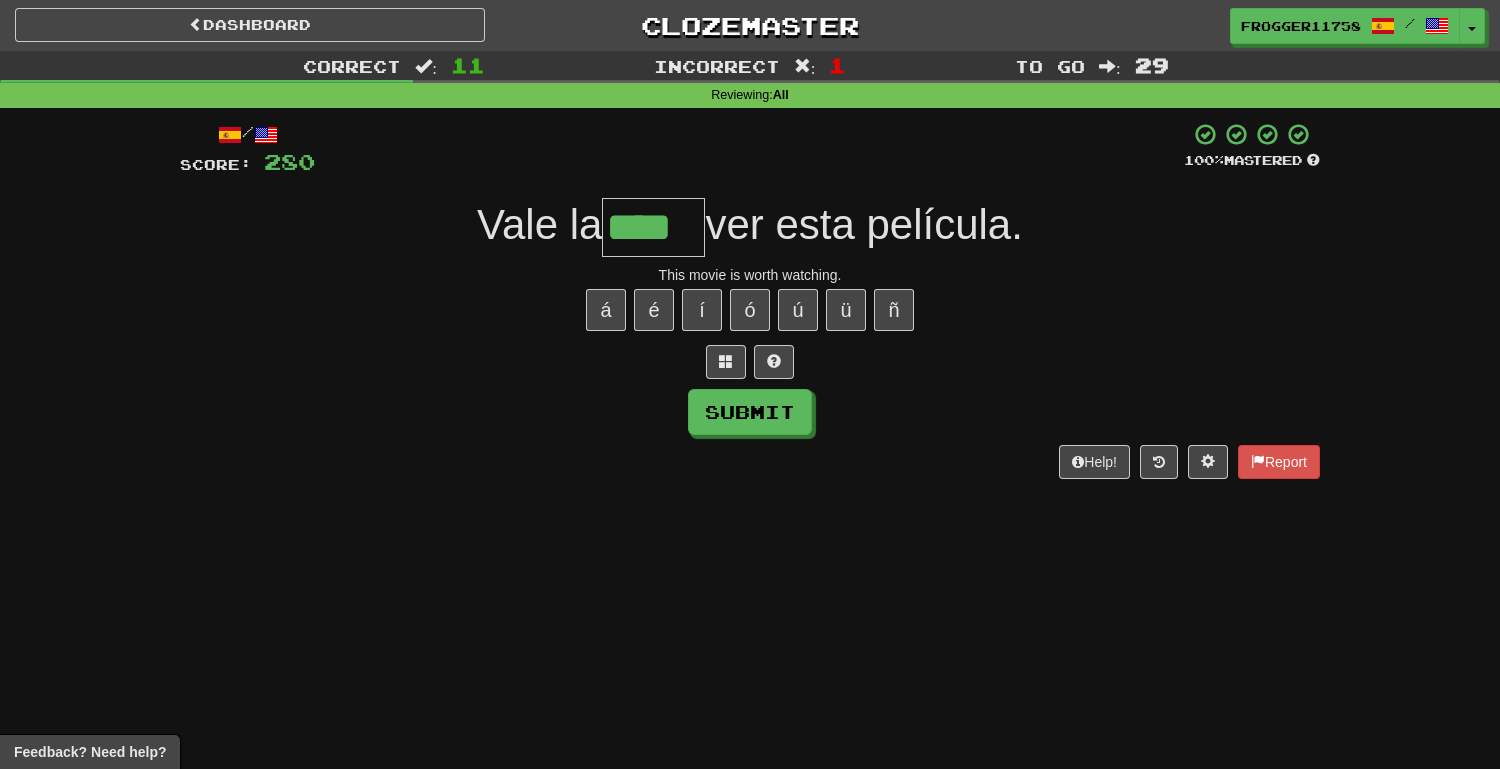 type on "****" 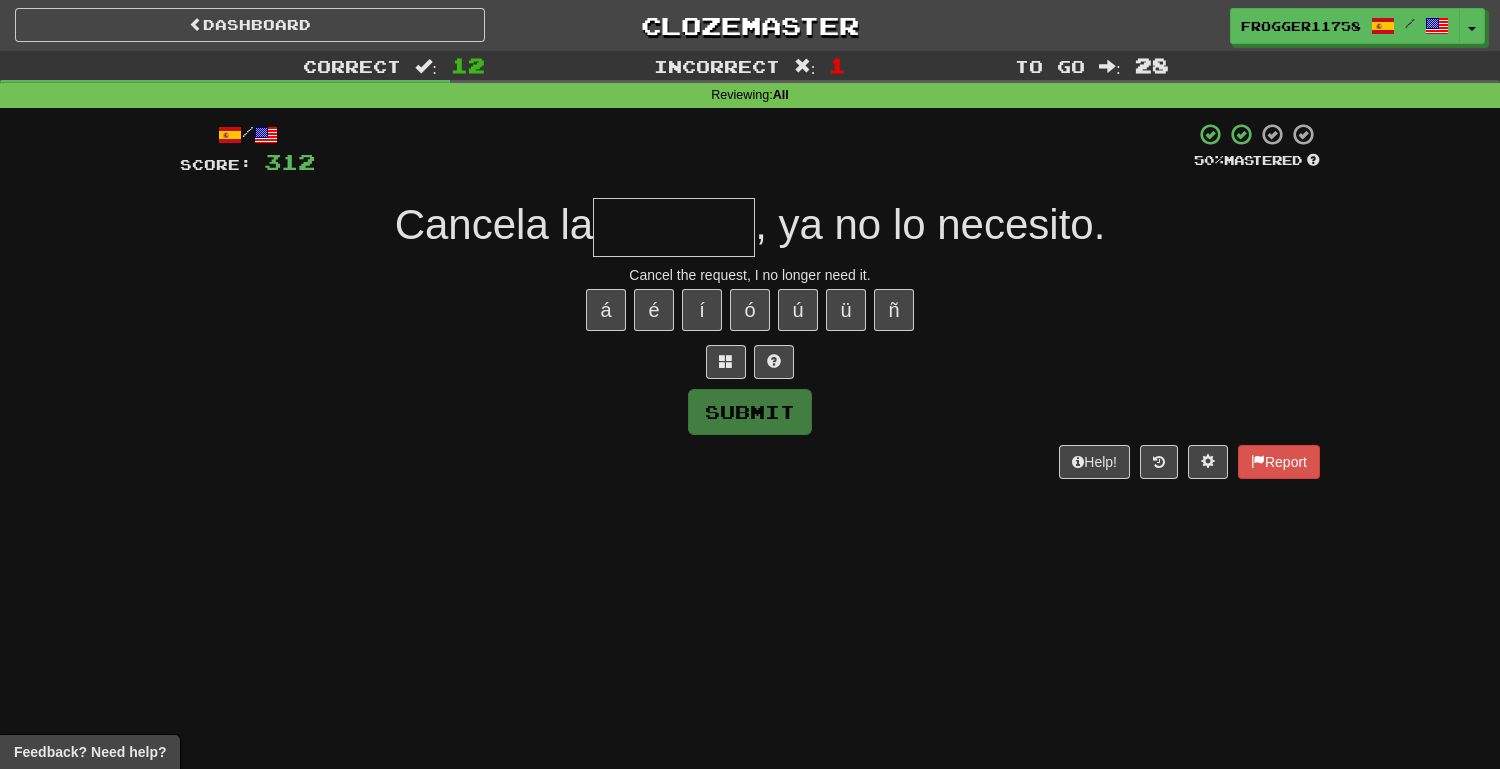 type on "*" 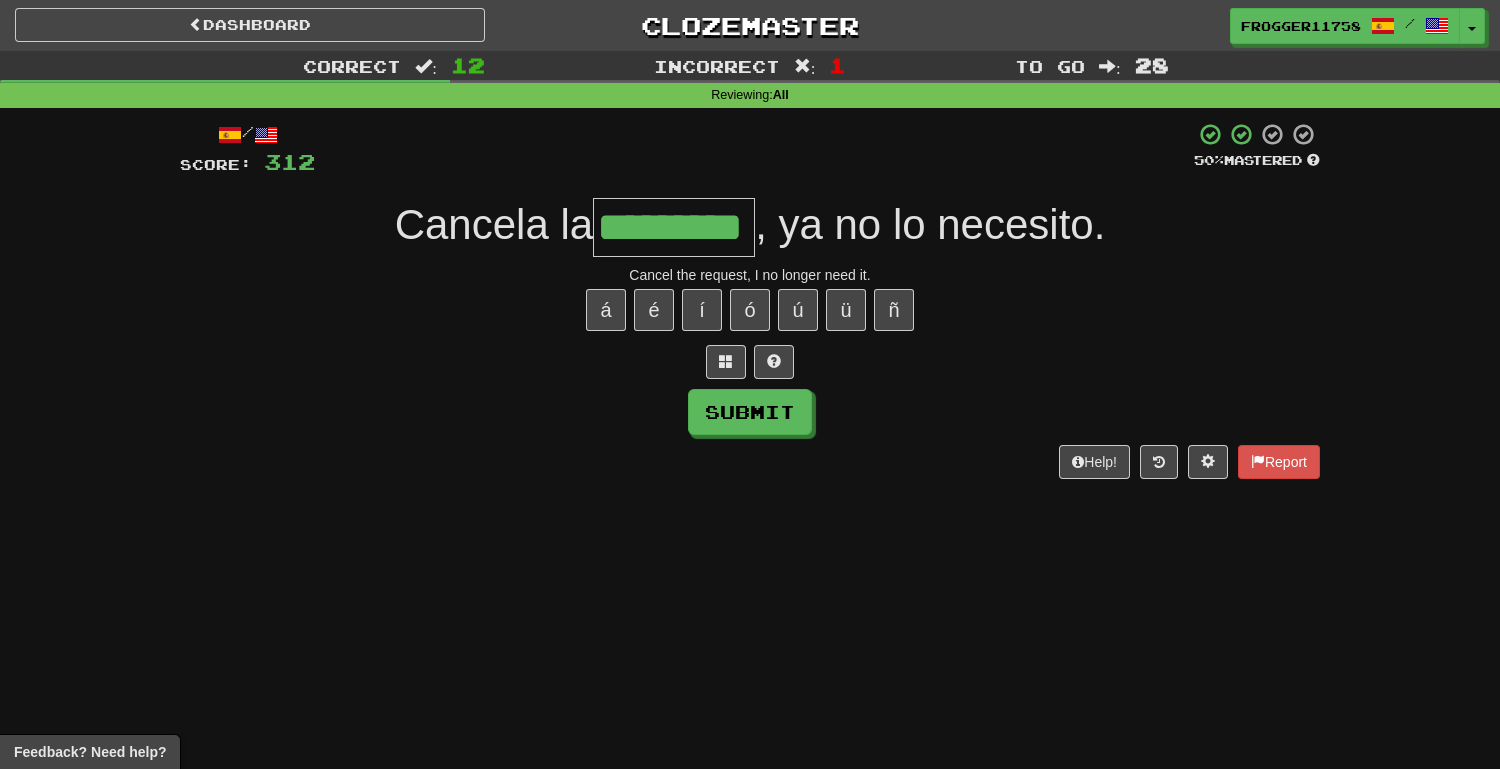type on "*********" 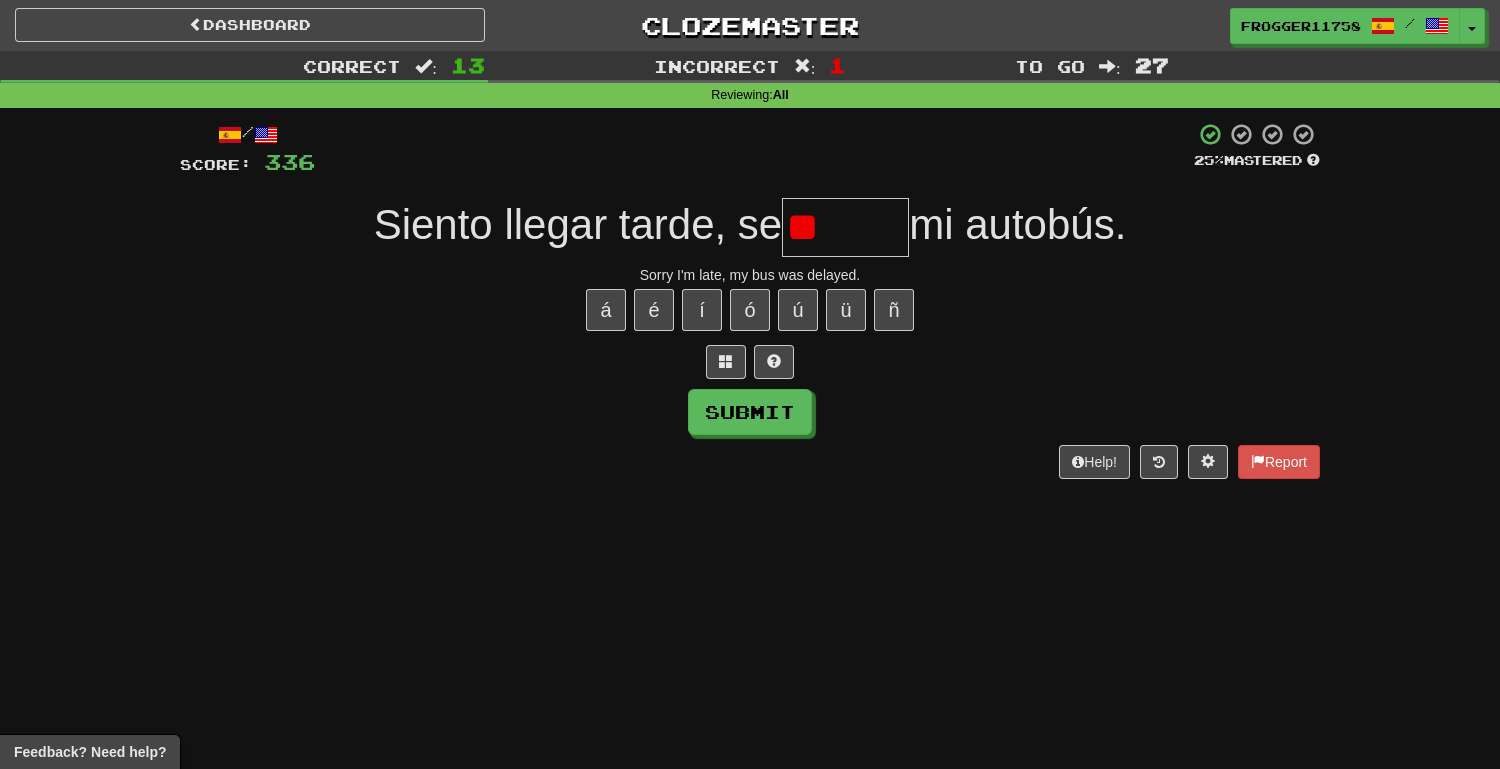 type on "*" 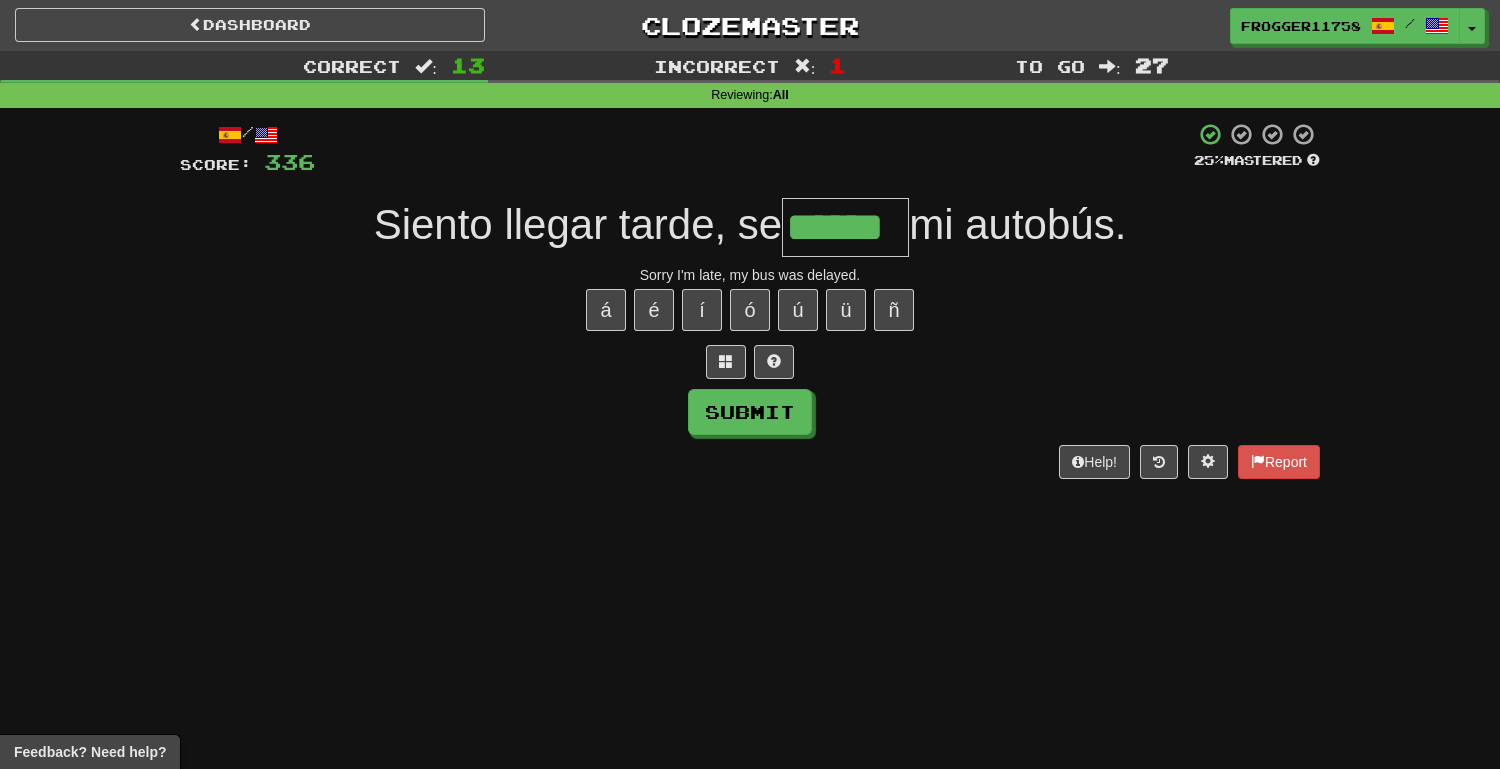 type on "******" 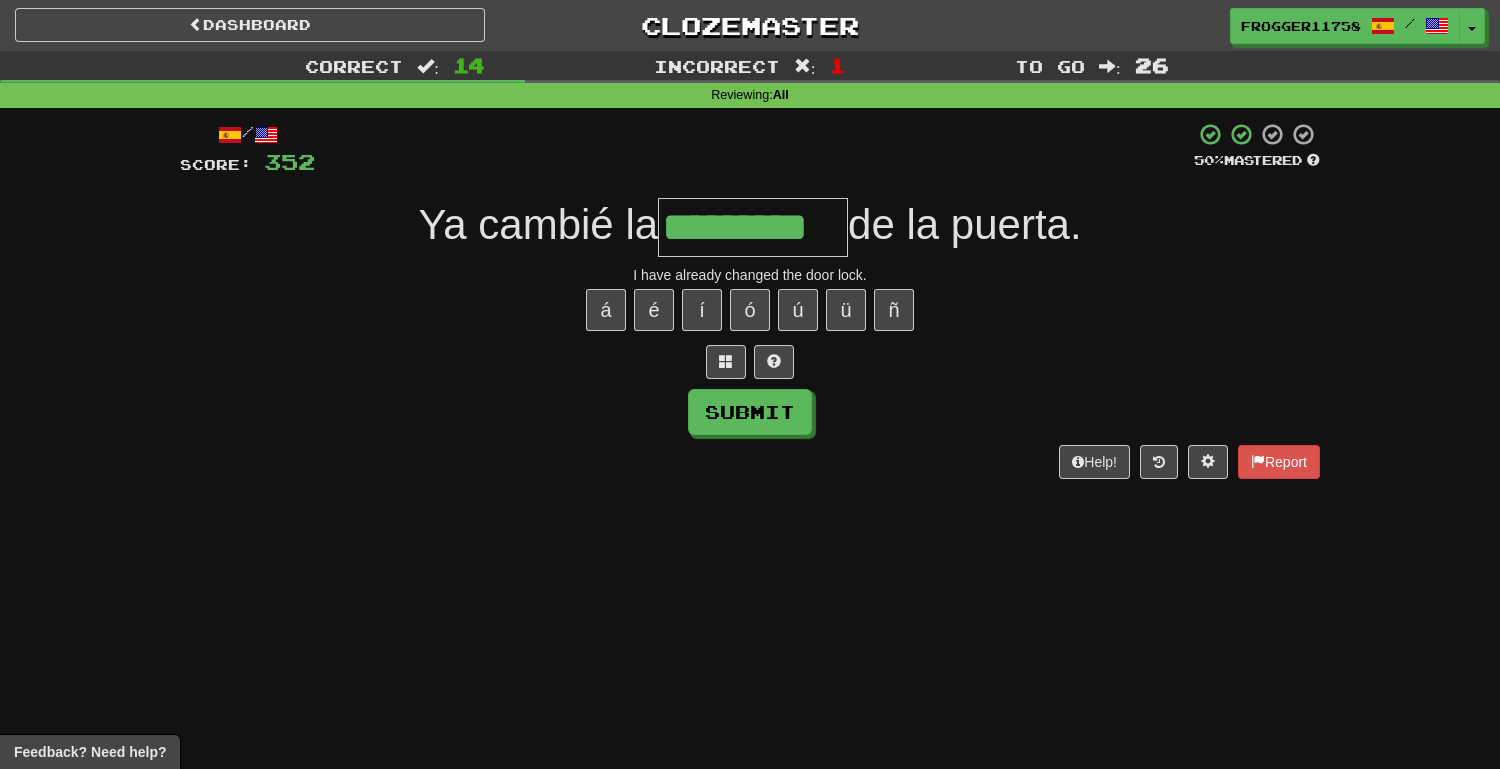 type on "*********" 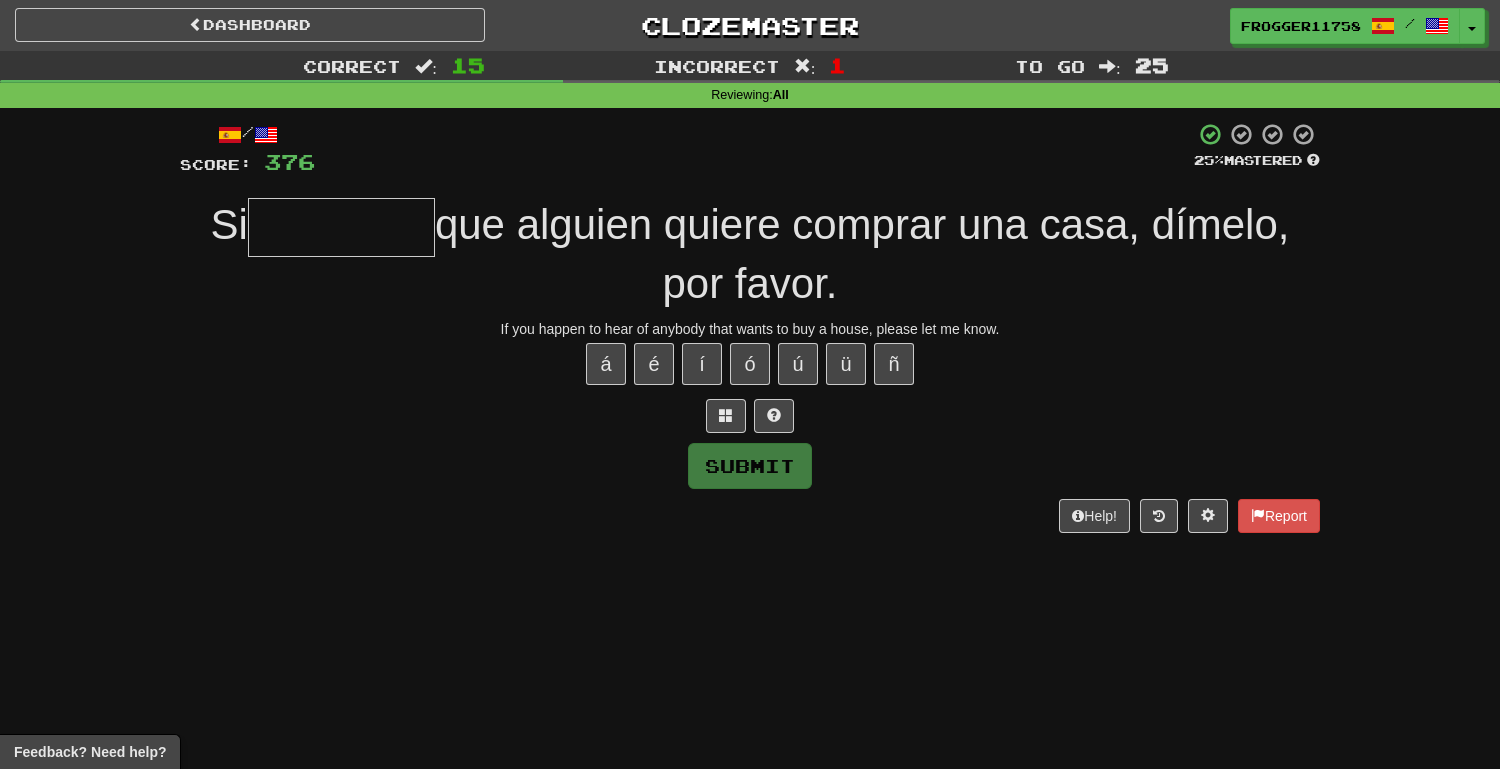 type on "*" 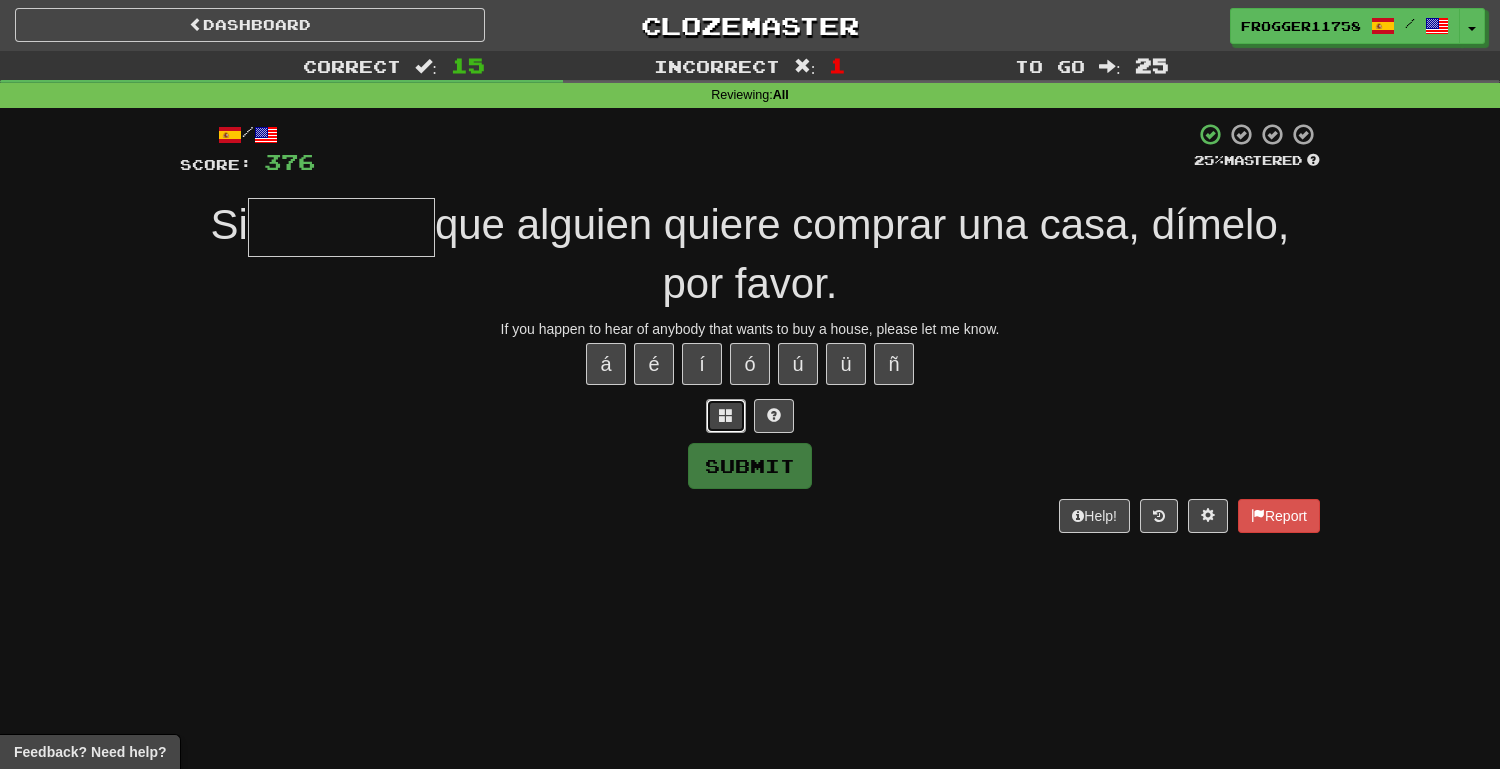 click at bounding box center (726, 415) 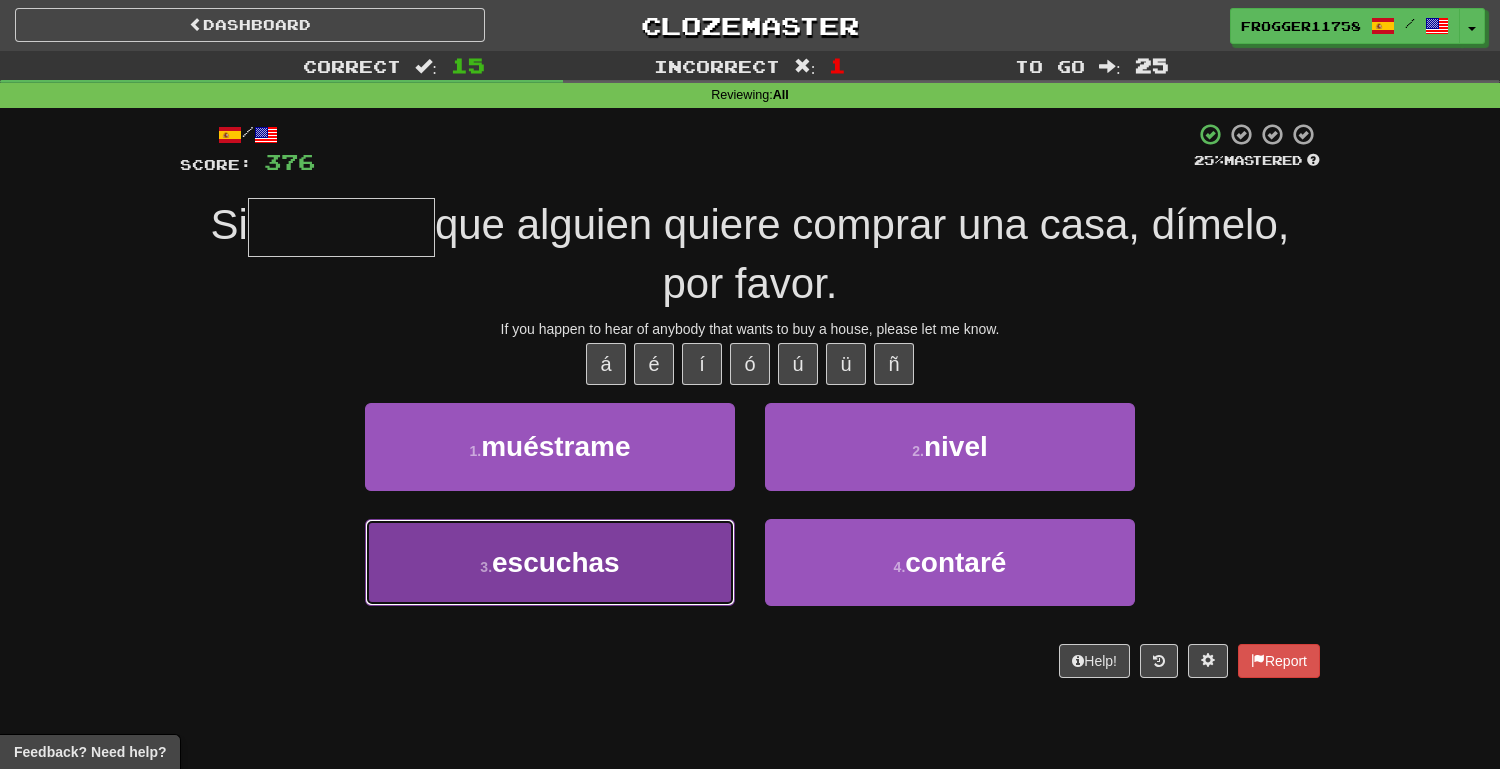 click on "3 .  escuchas" at bounding box center [550, 562] 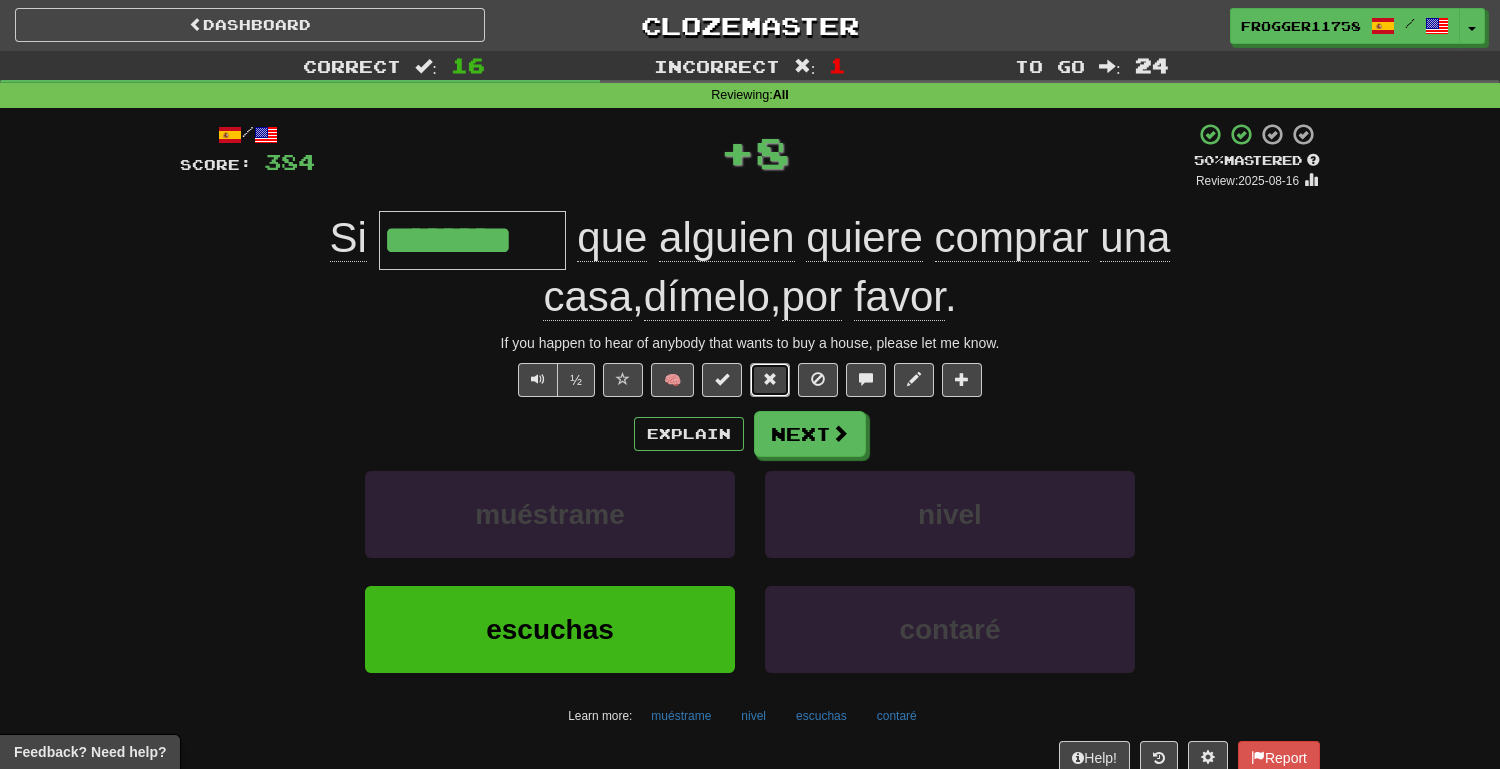 click at bounding box center [770, 380] 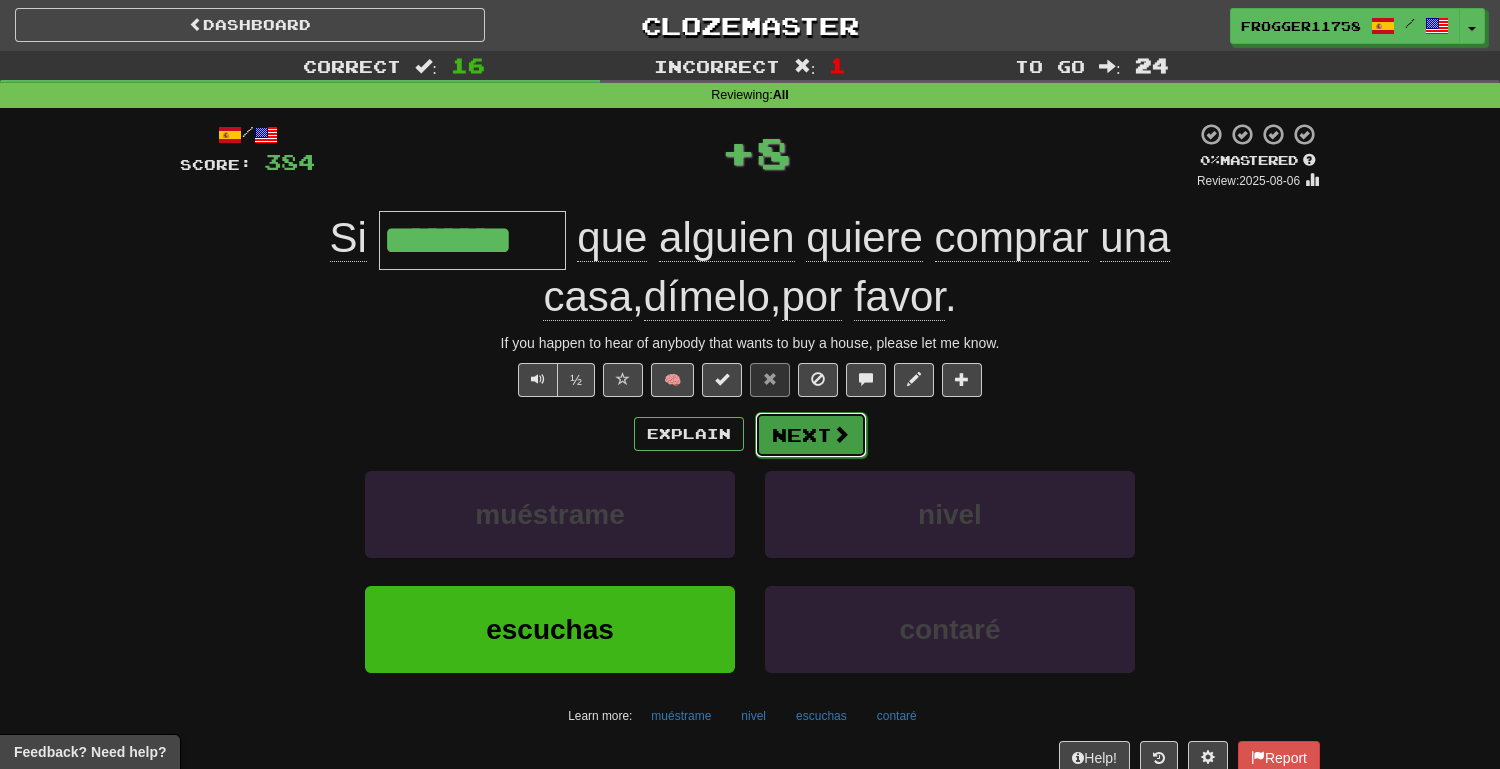 click on "Next" at bounding box center (811, 435) 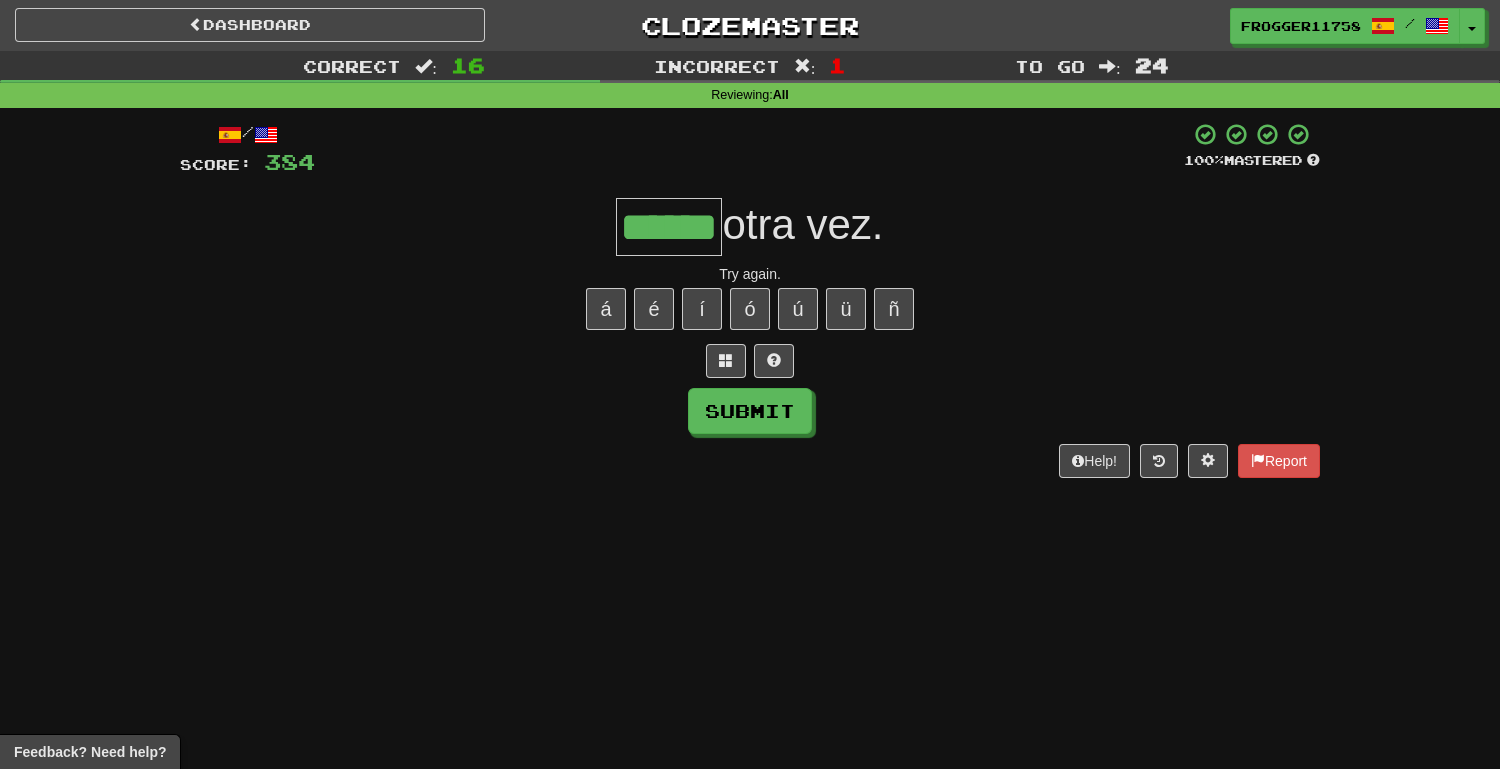 scroll, scrollTop: 0, scrollLeft: 36, axis: horizontal 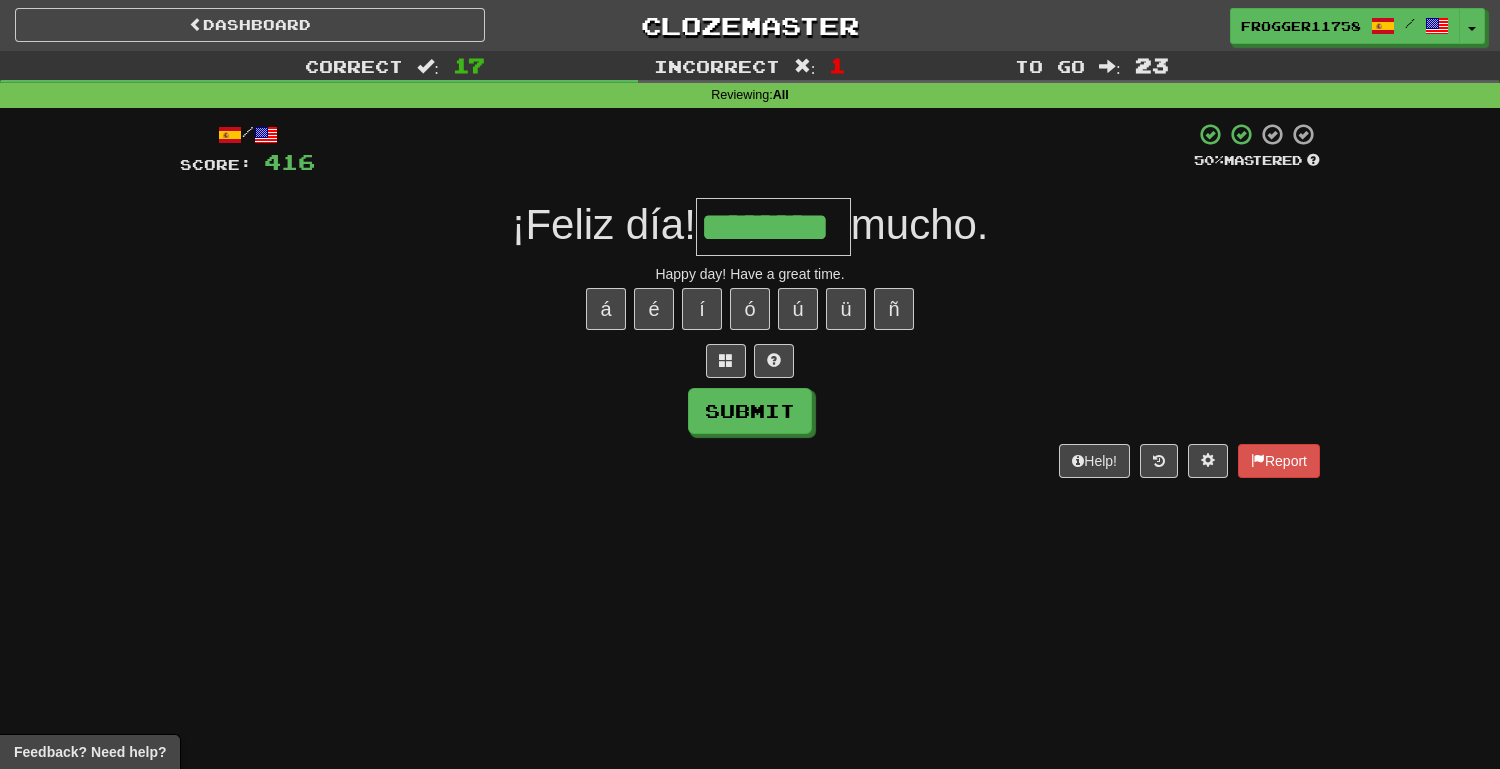 type on "********" 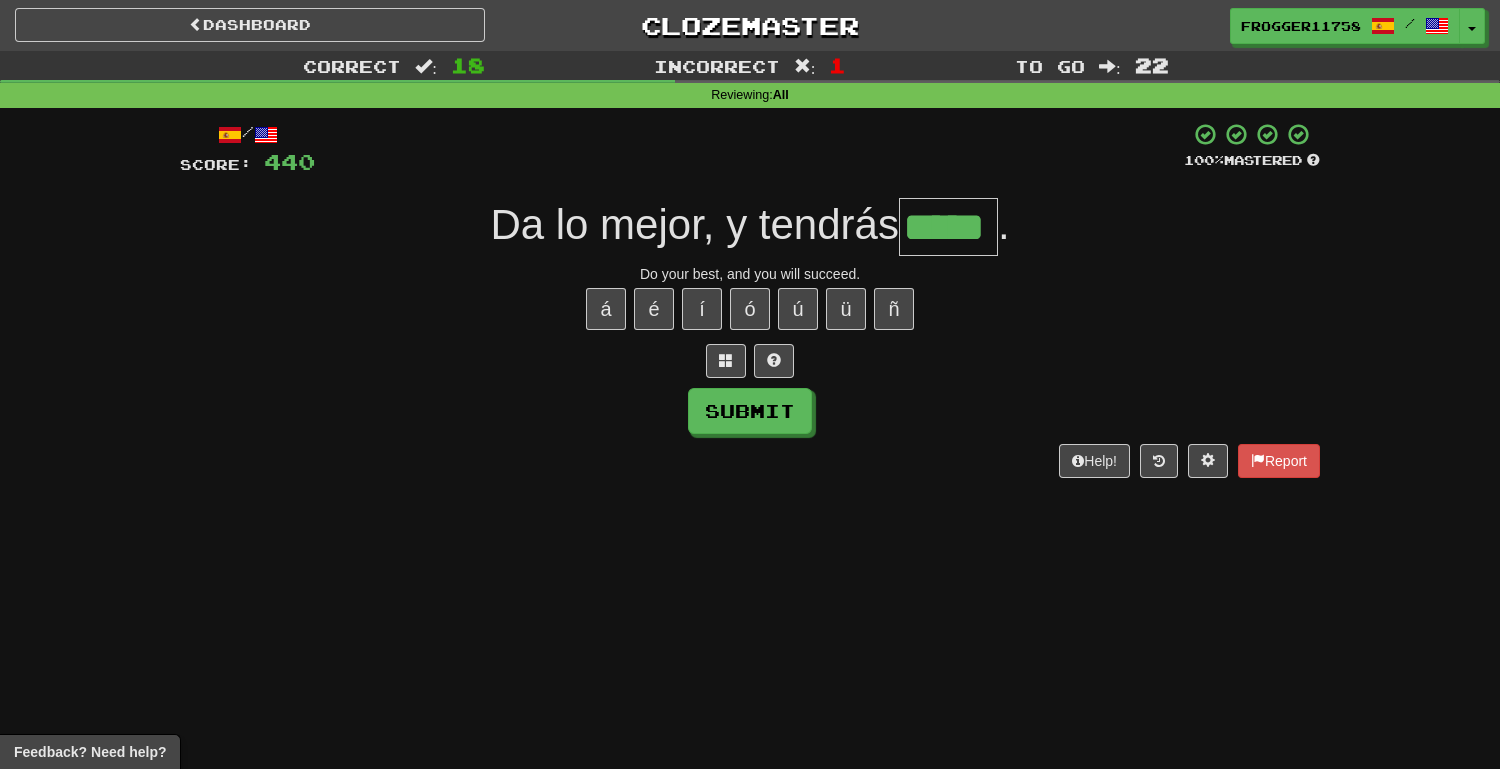 type on "*****" 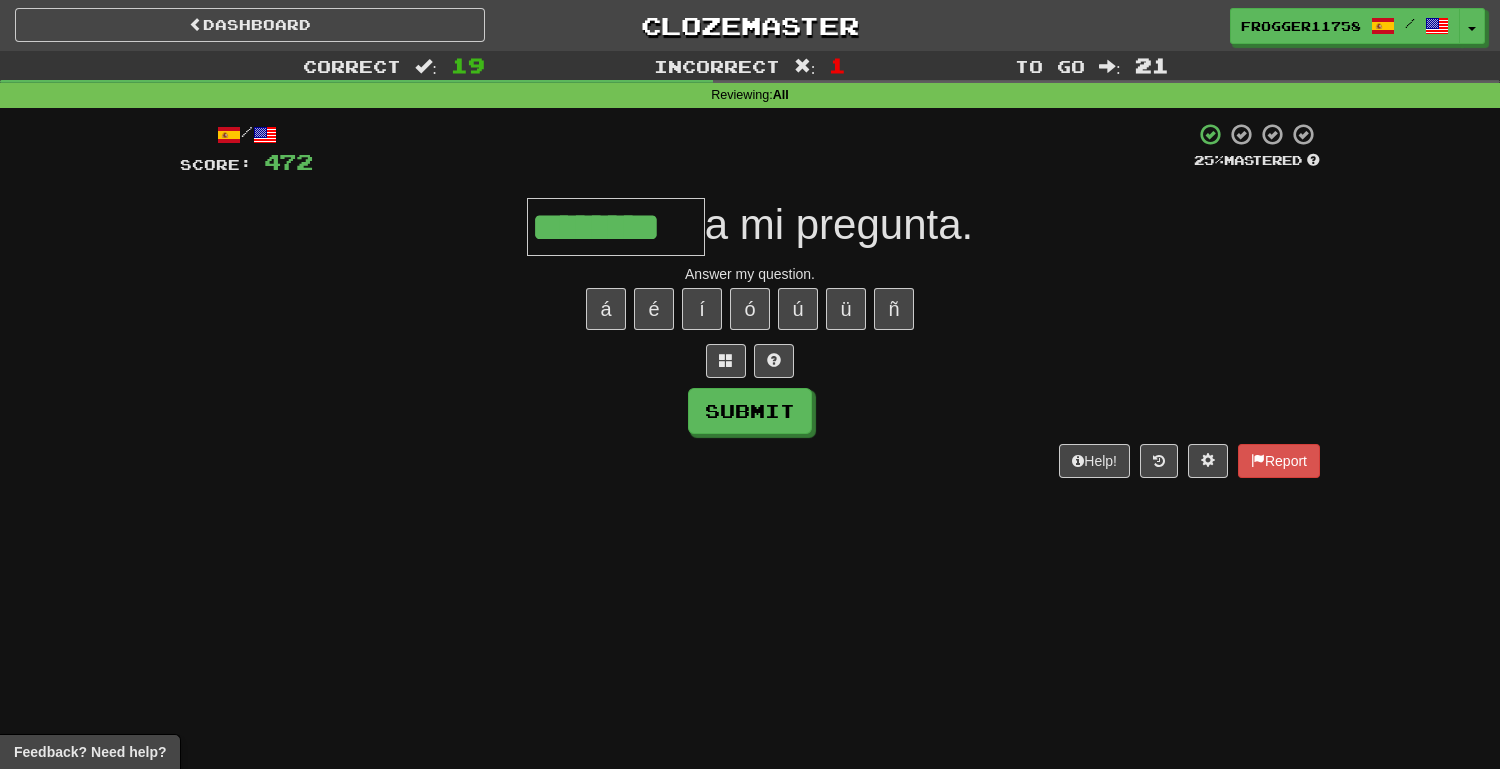 type on "********" 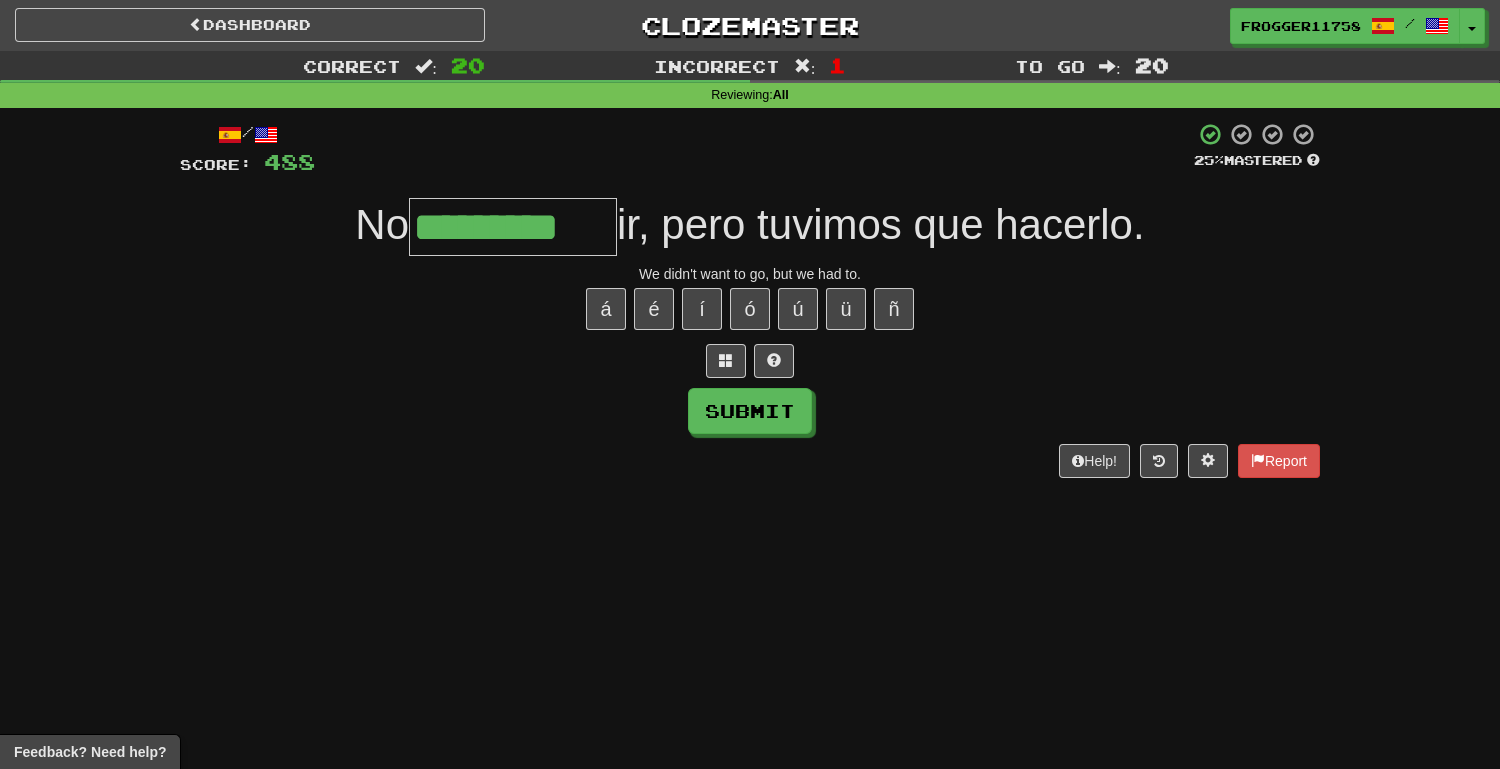 type on "*********" 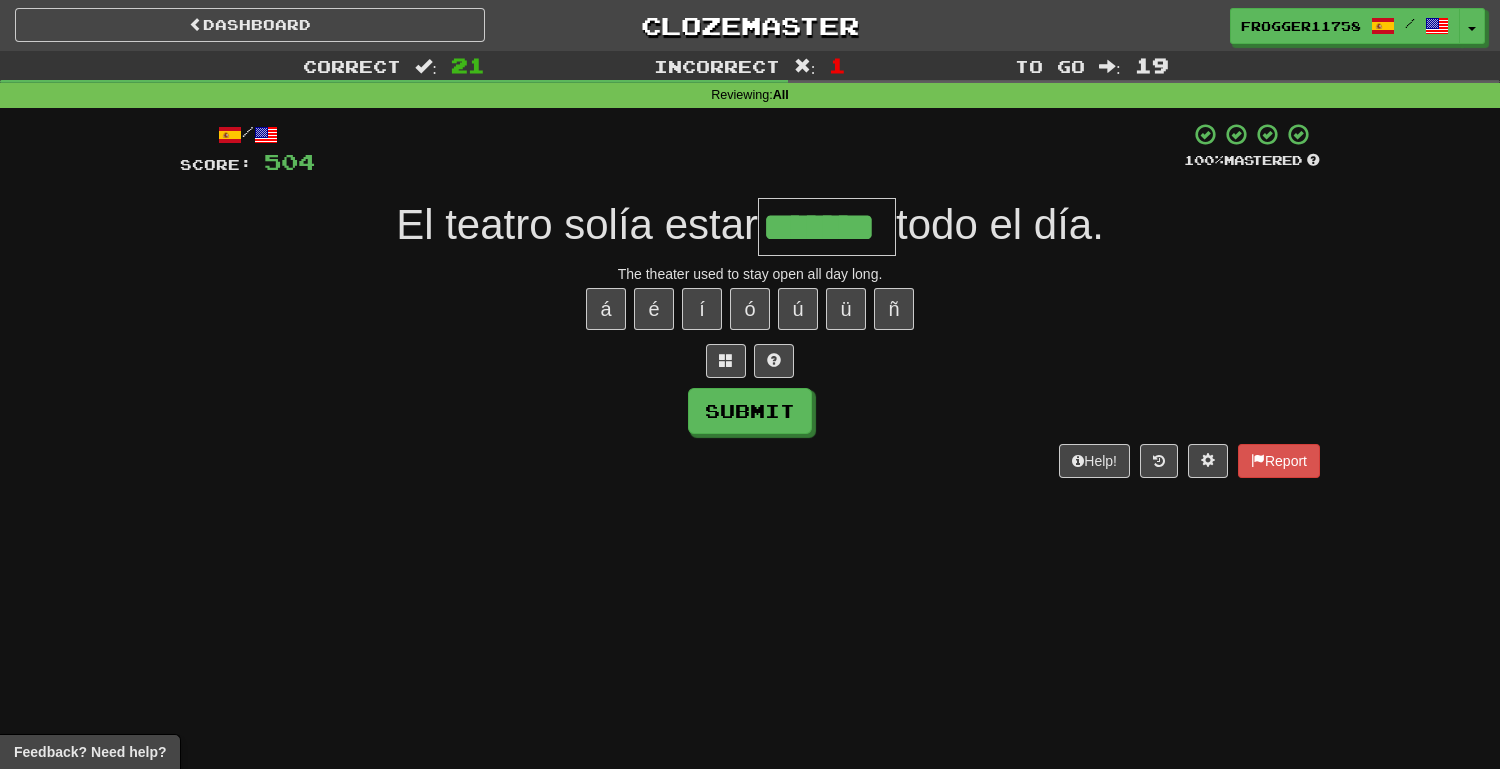 type on "*******" 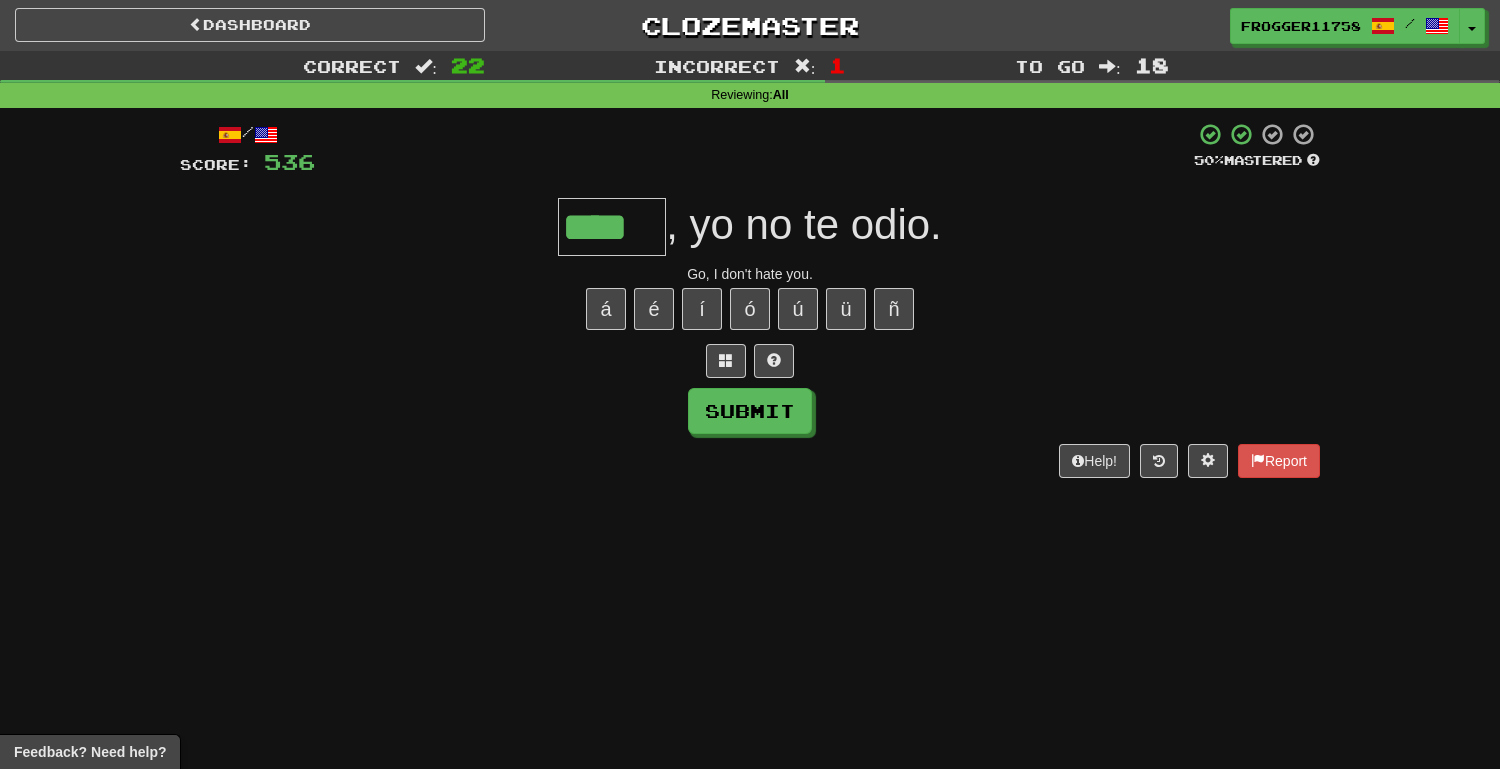 type on "****" 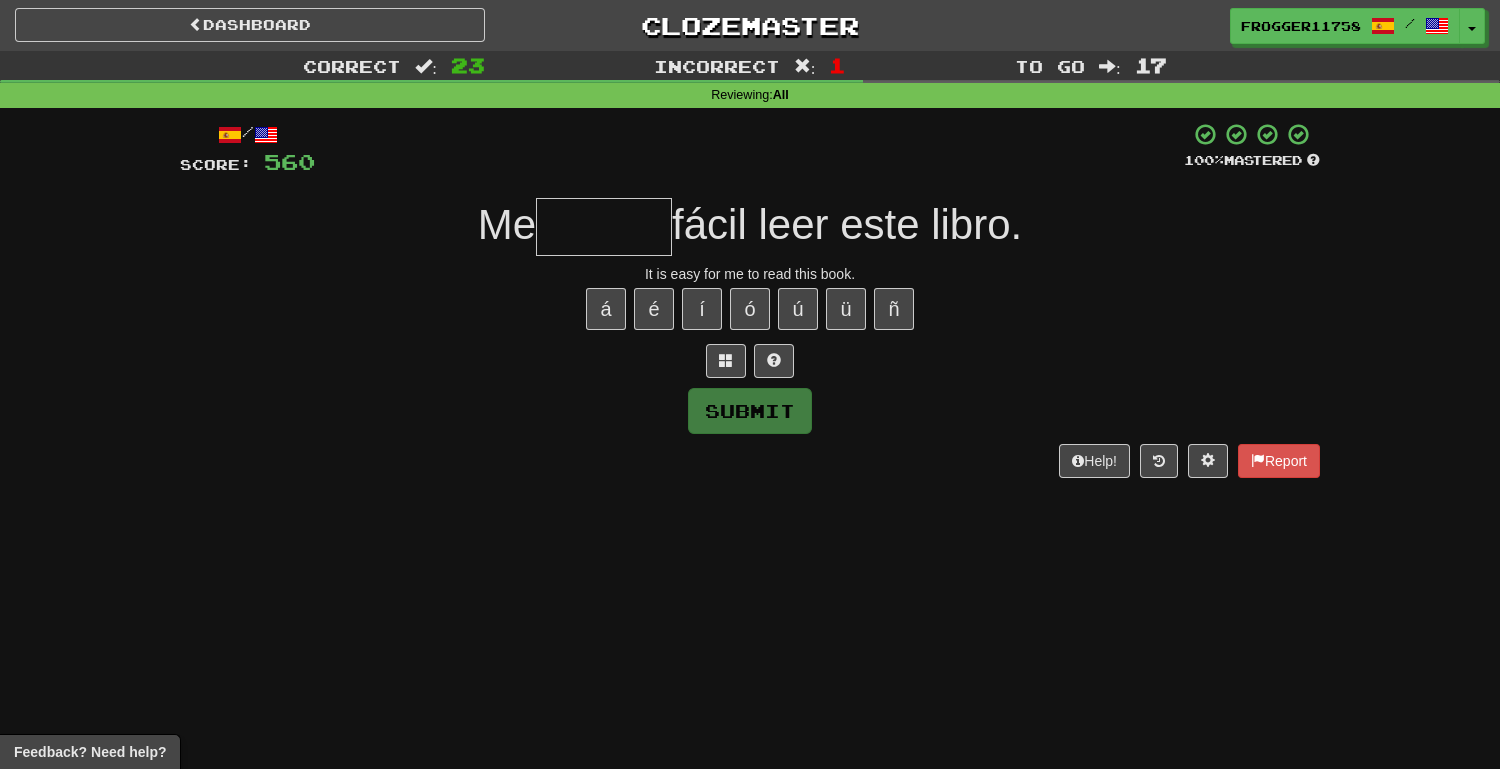 type on "*" 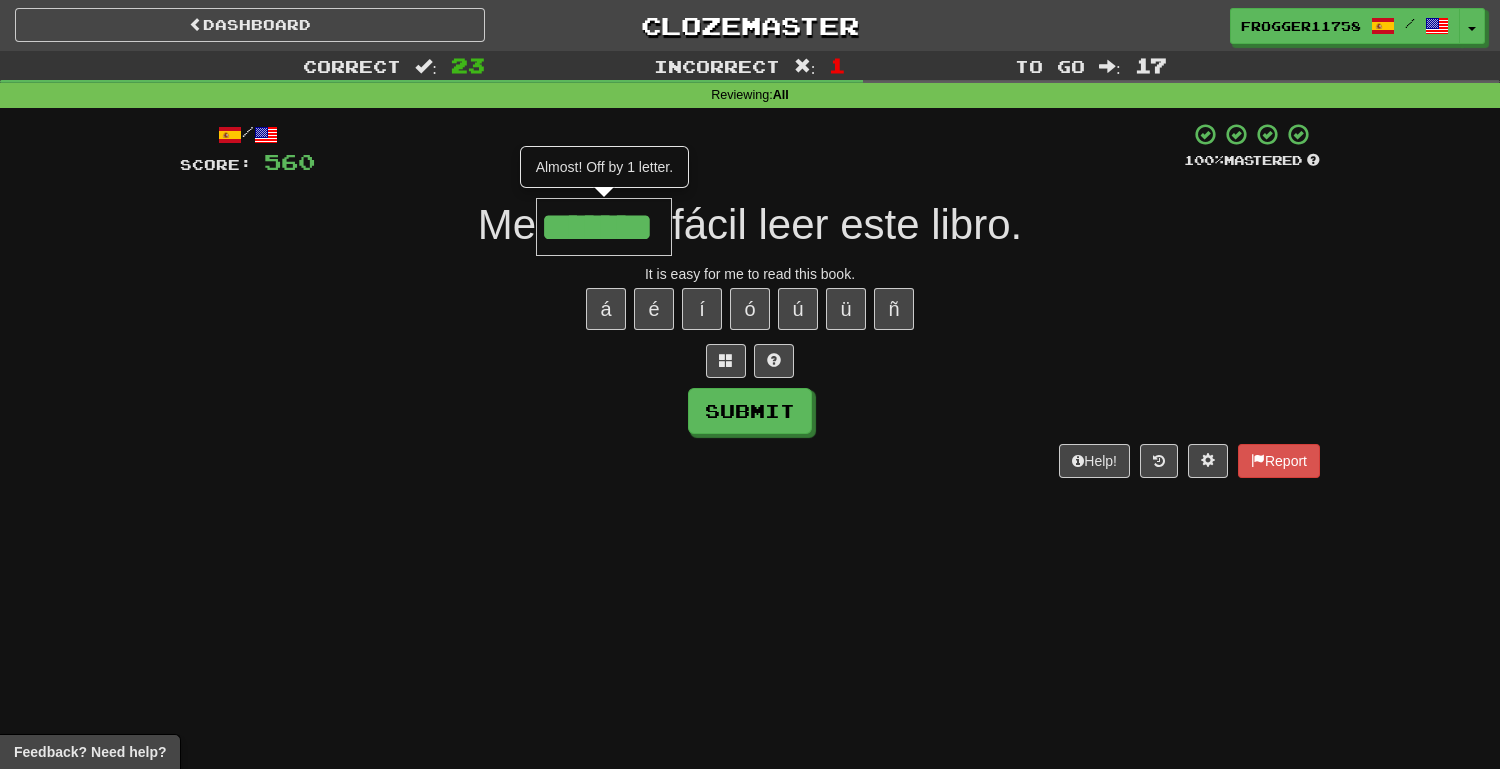 type on "*******" 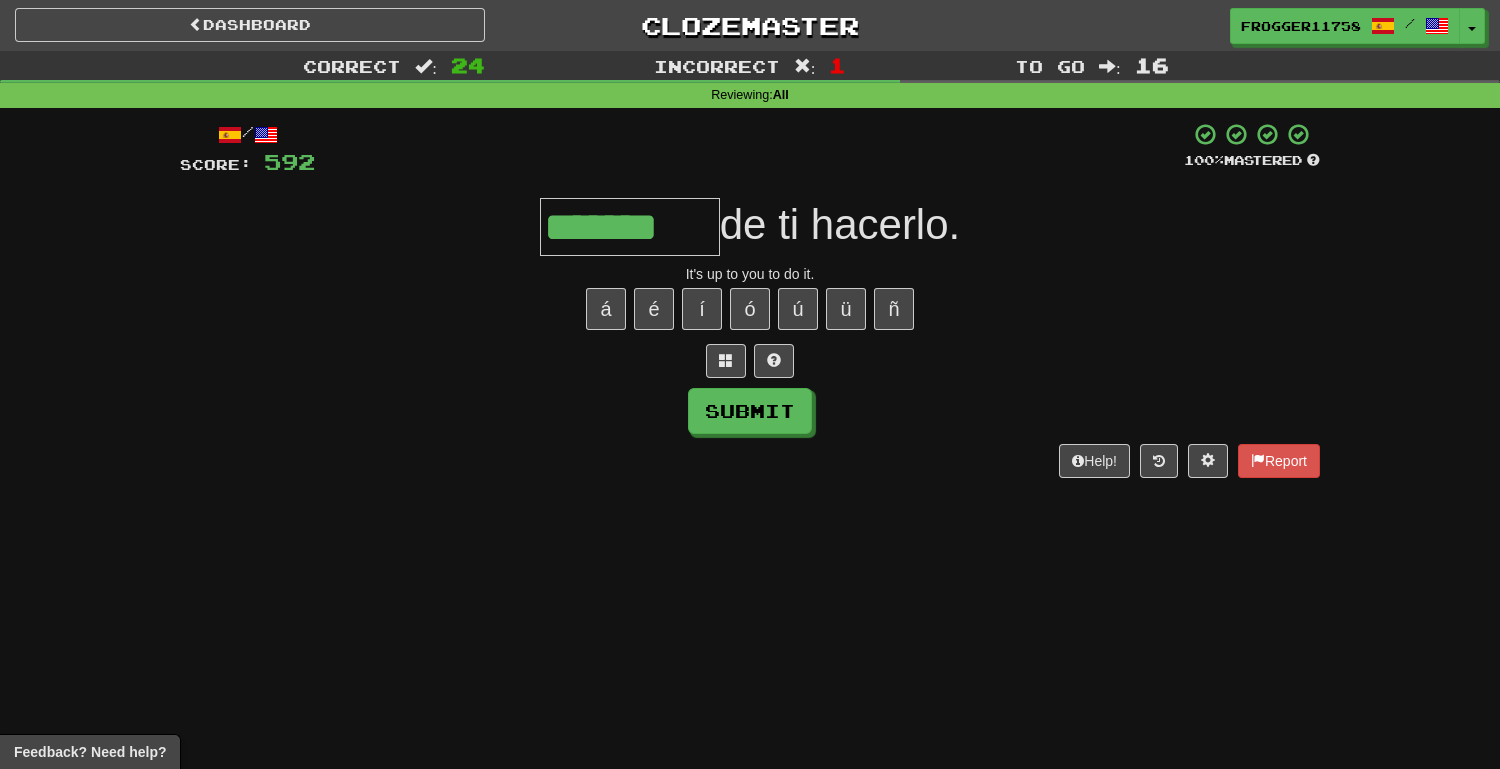 type on "*******" 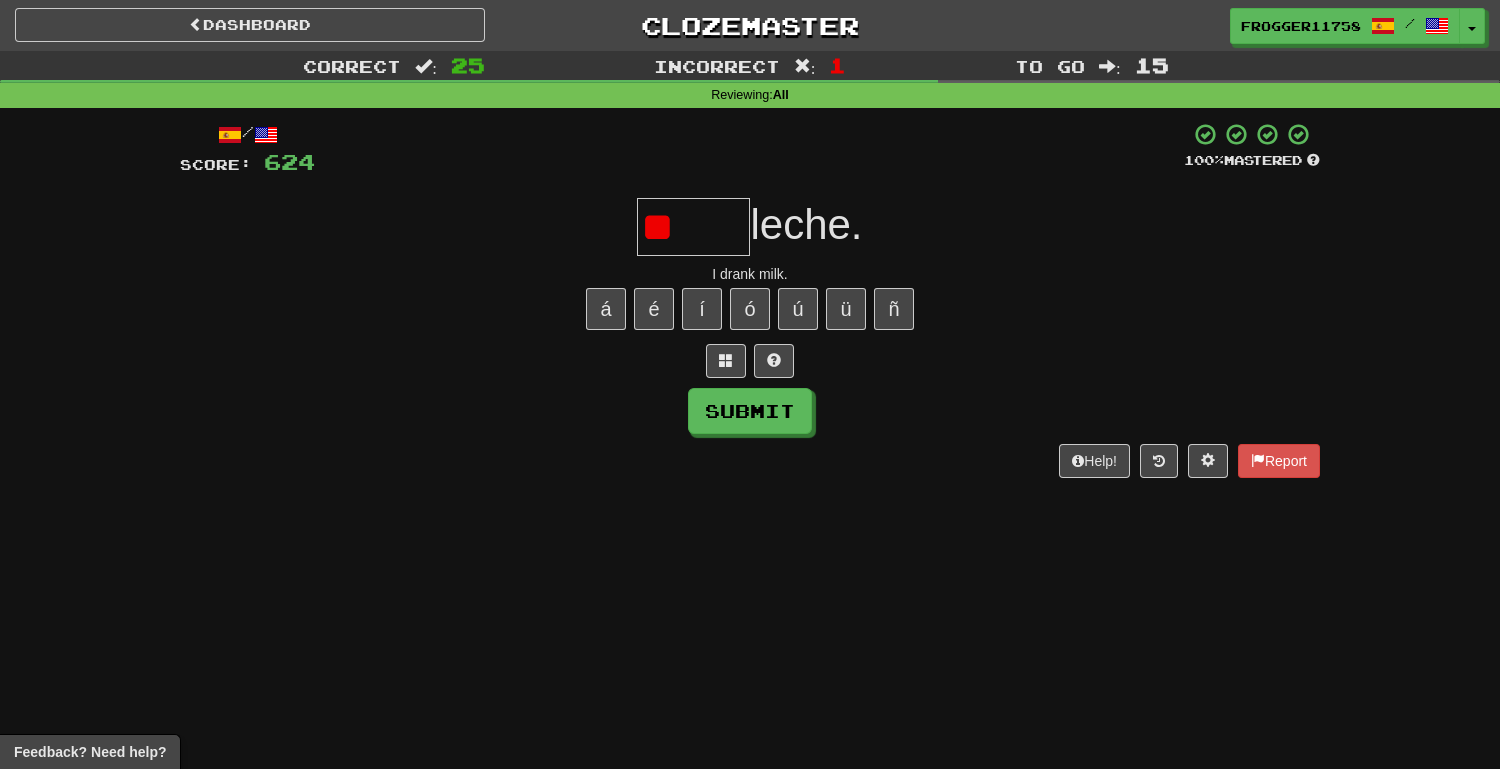type on "*" 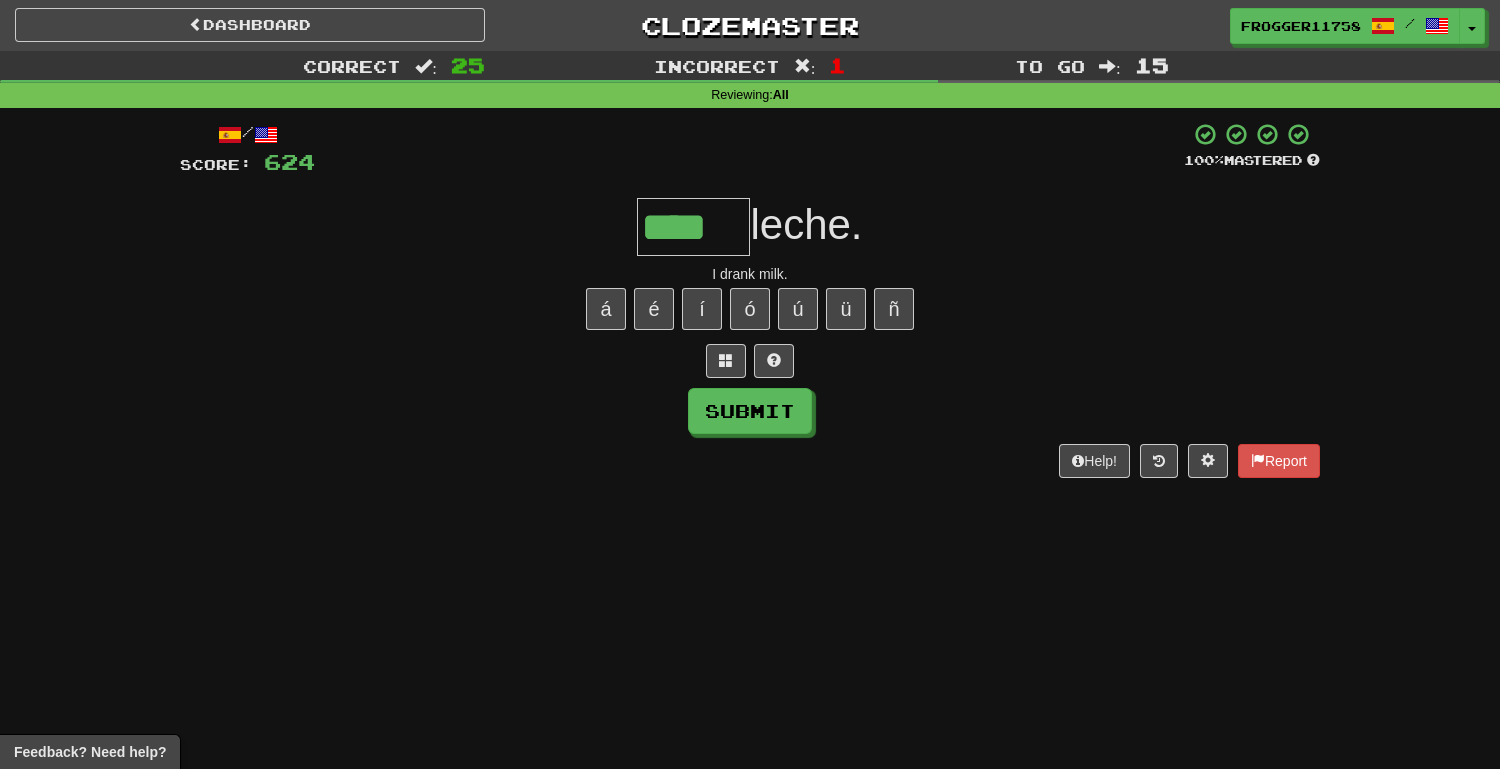 type on "****" 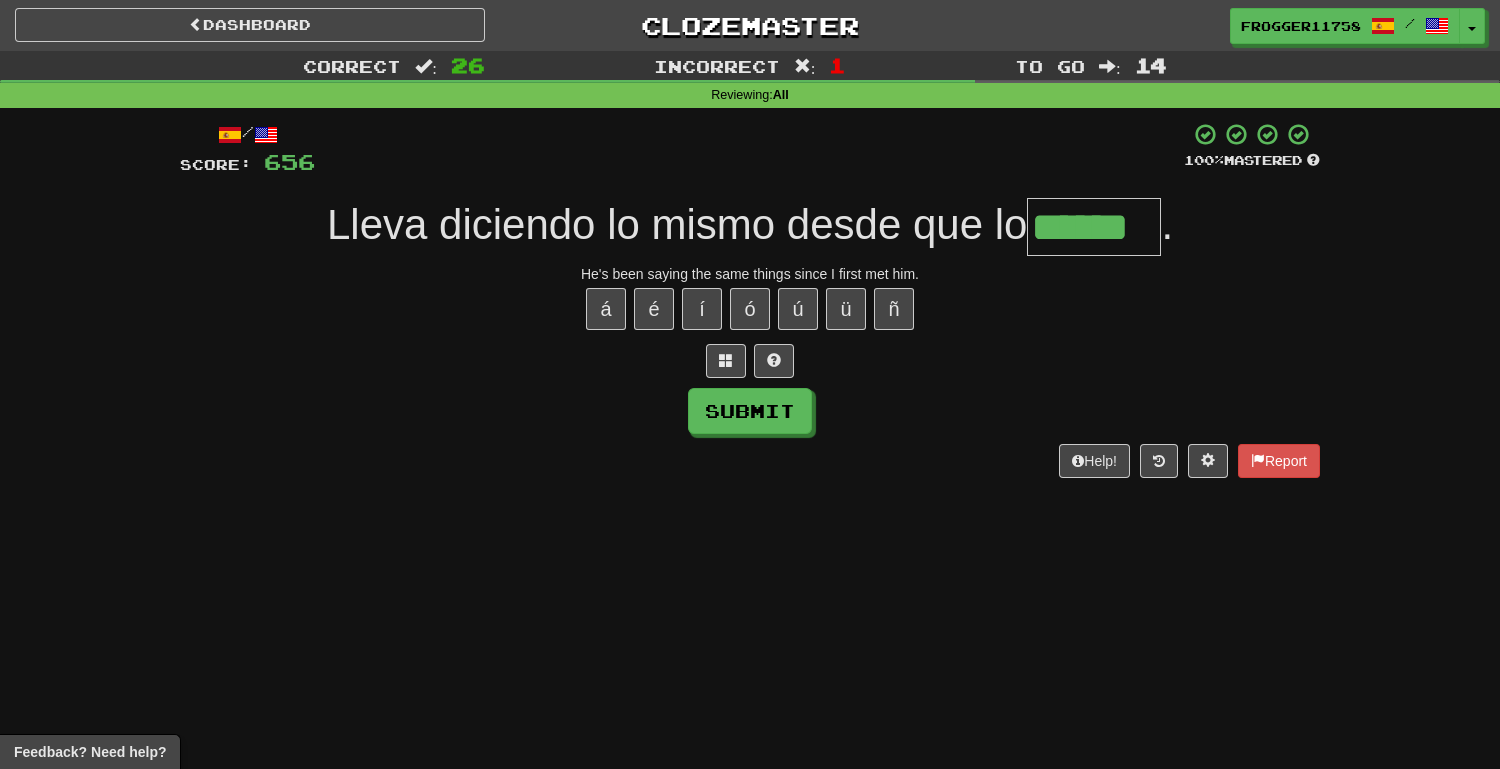 type on "******" 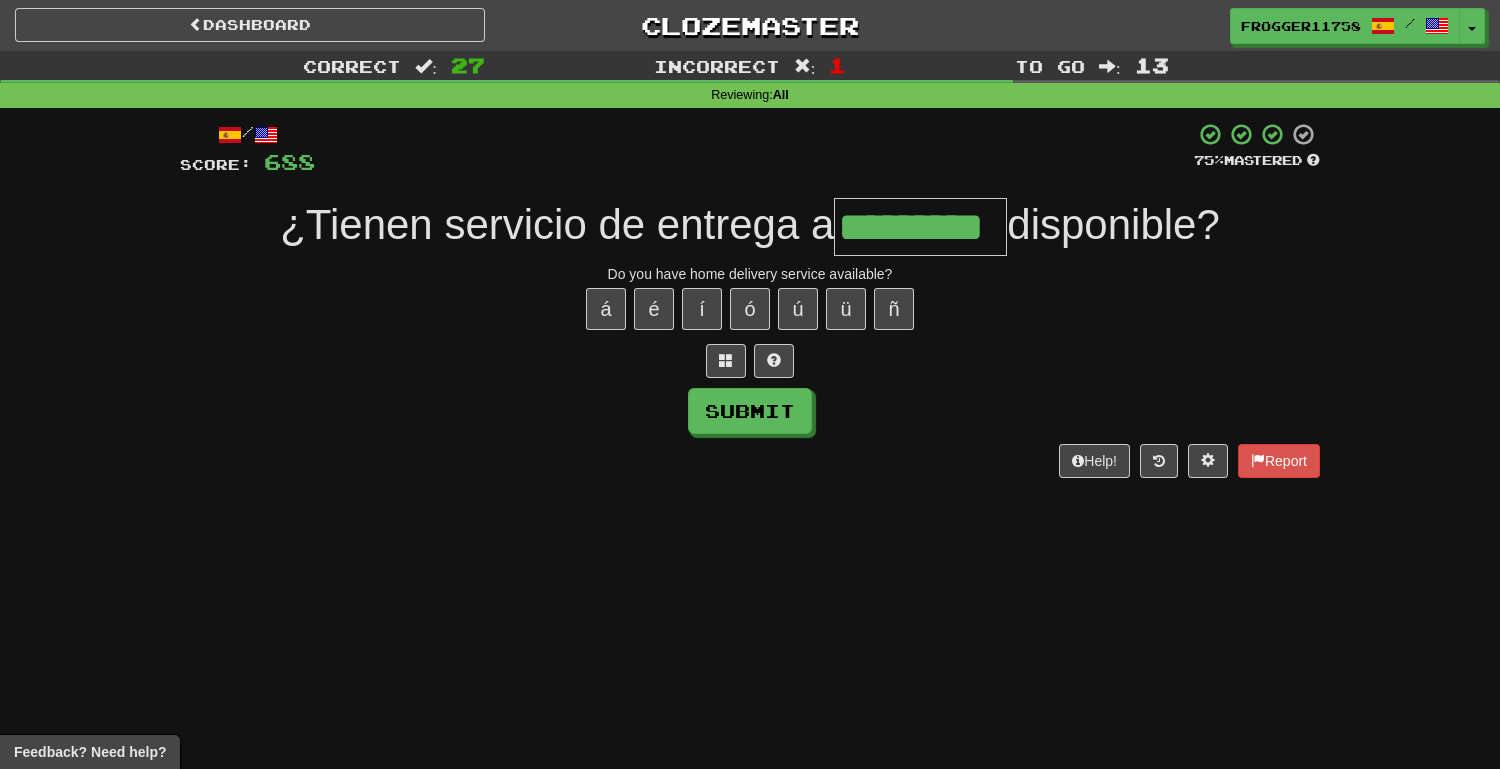 type on "*********" 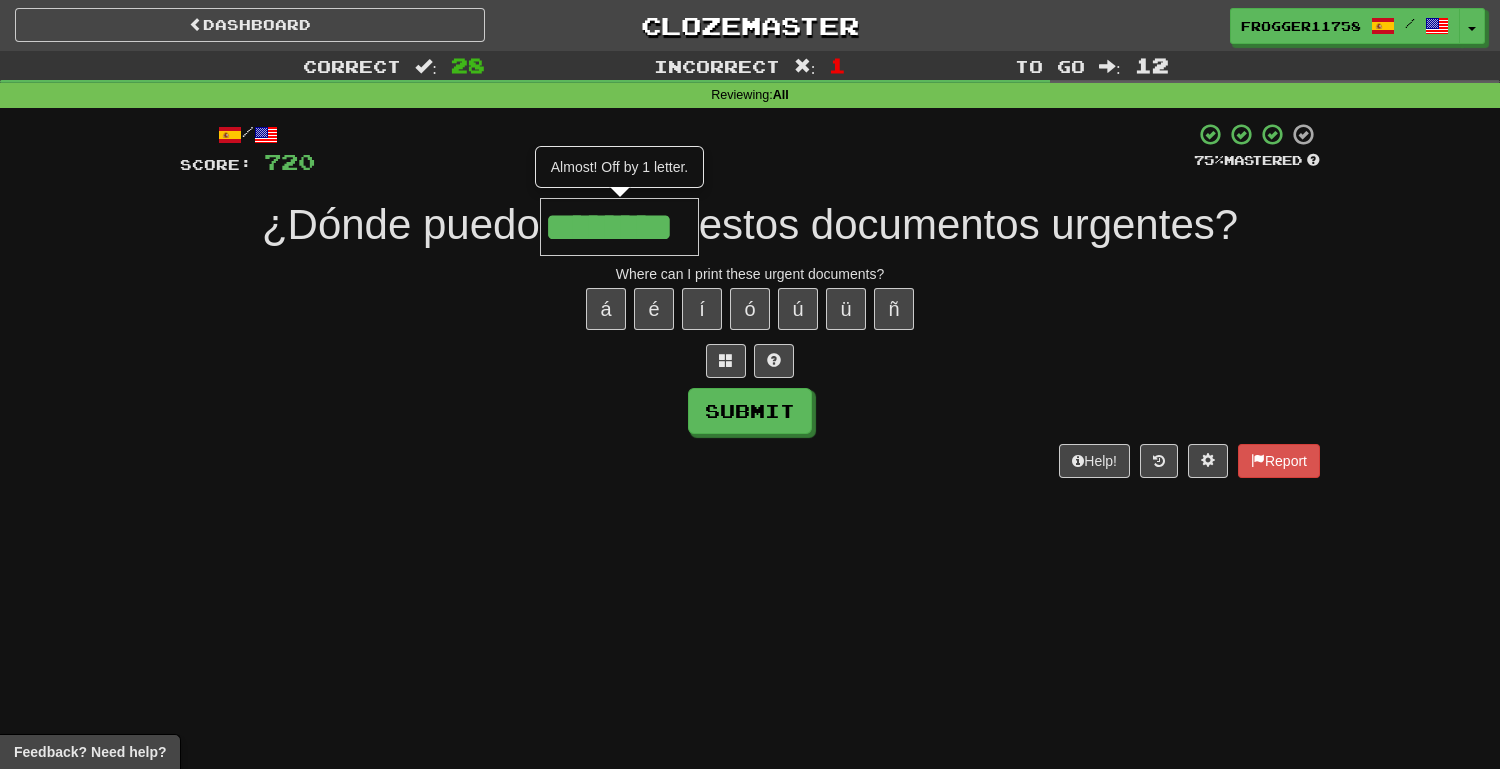 type on "********" 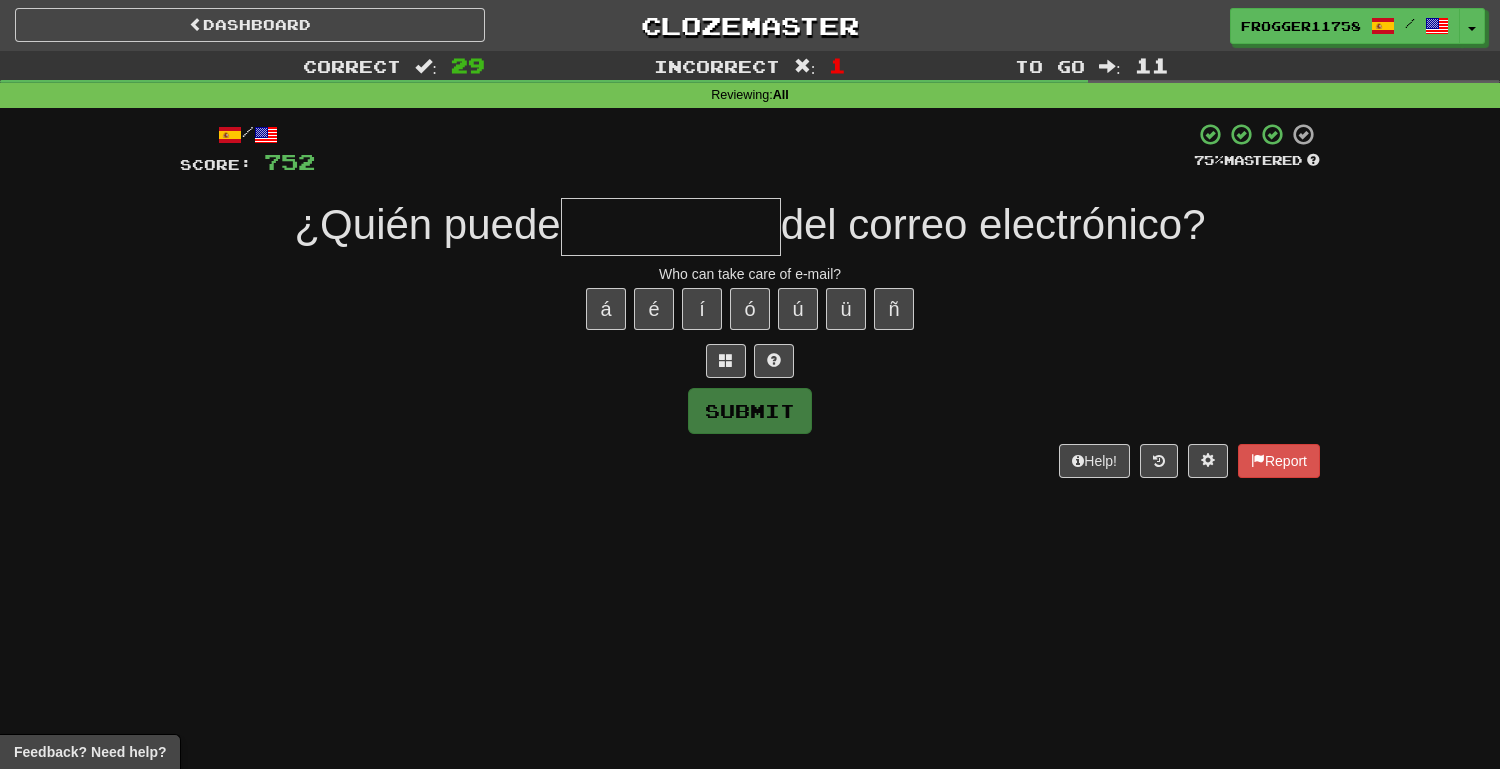 type on "*" 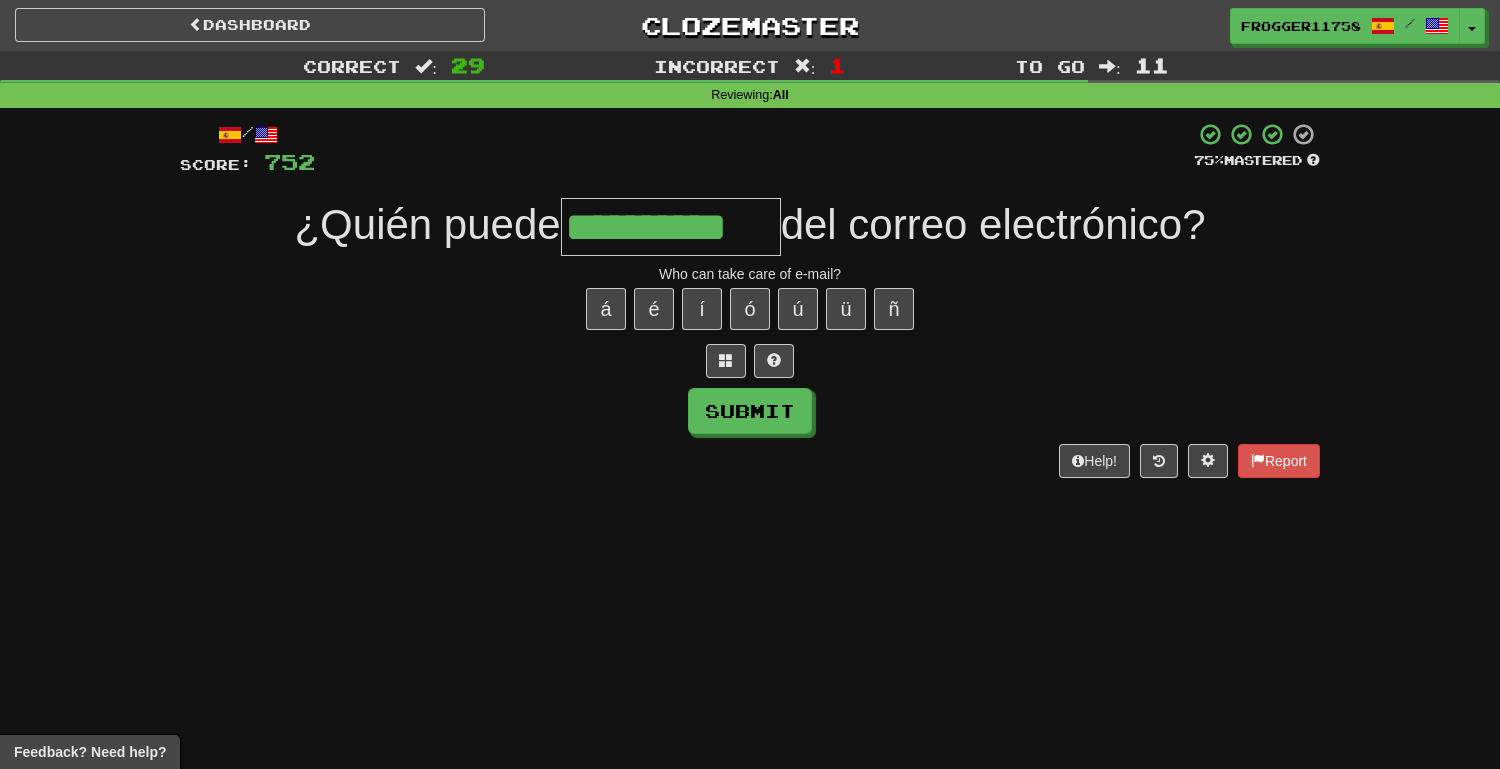 type on "**********" 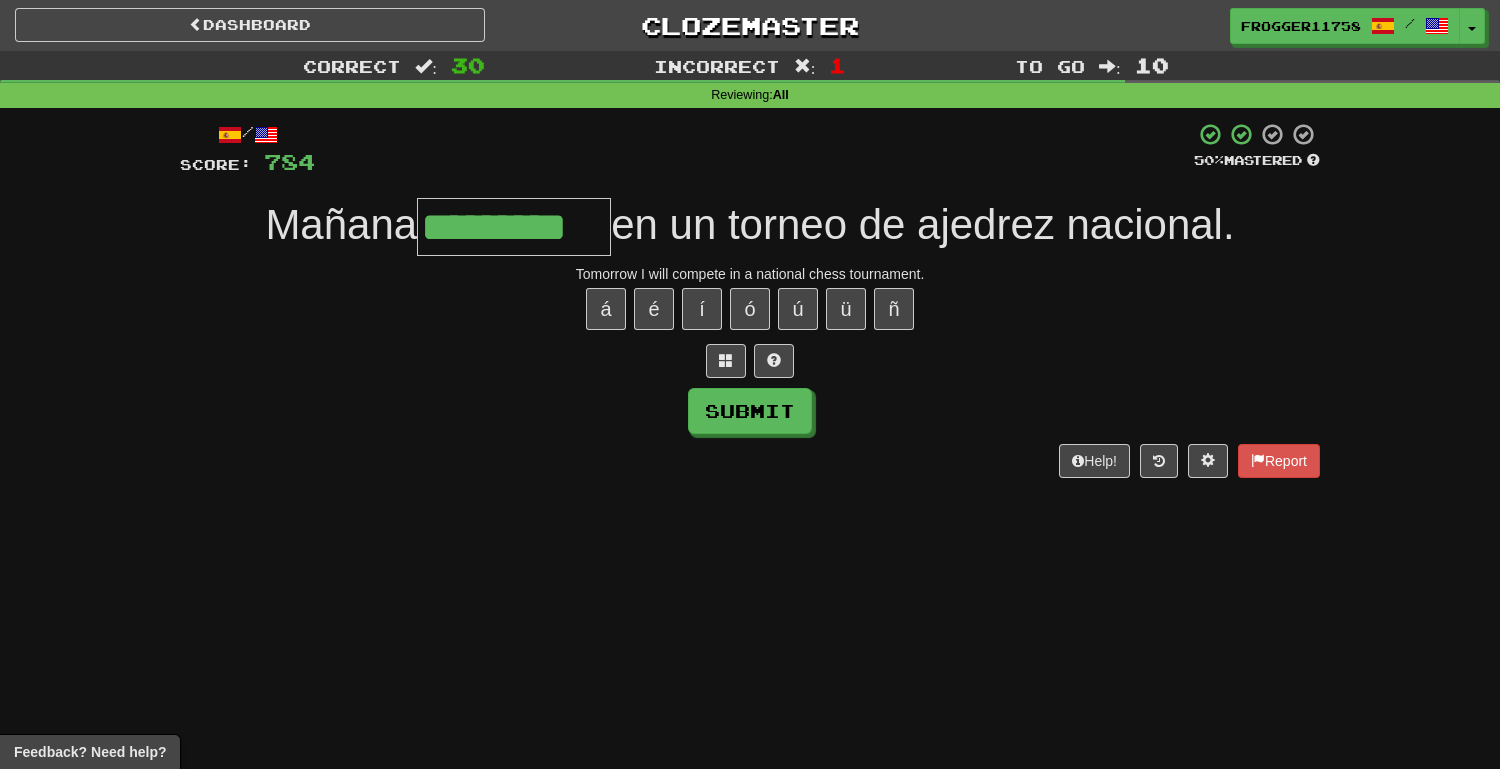 type on "*********" 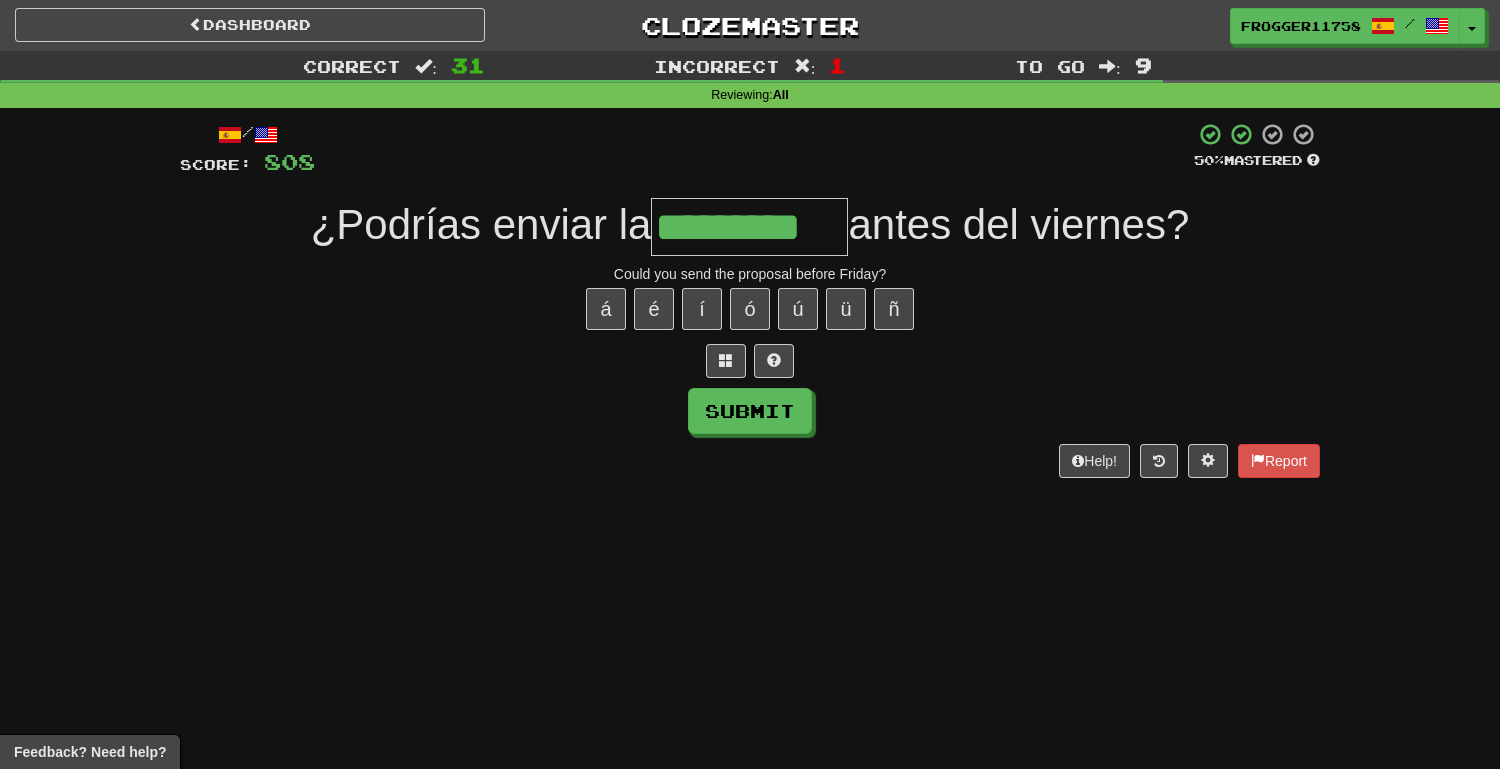 type on "*********" 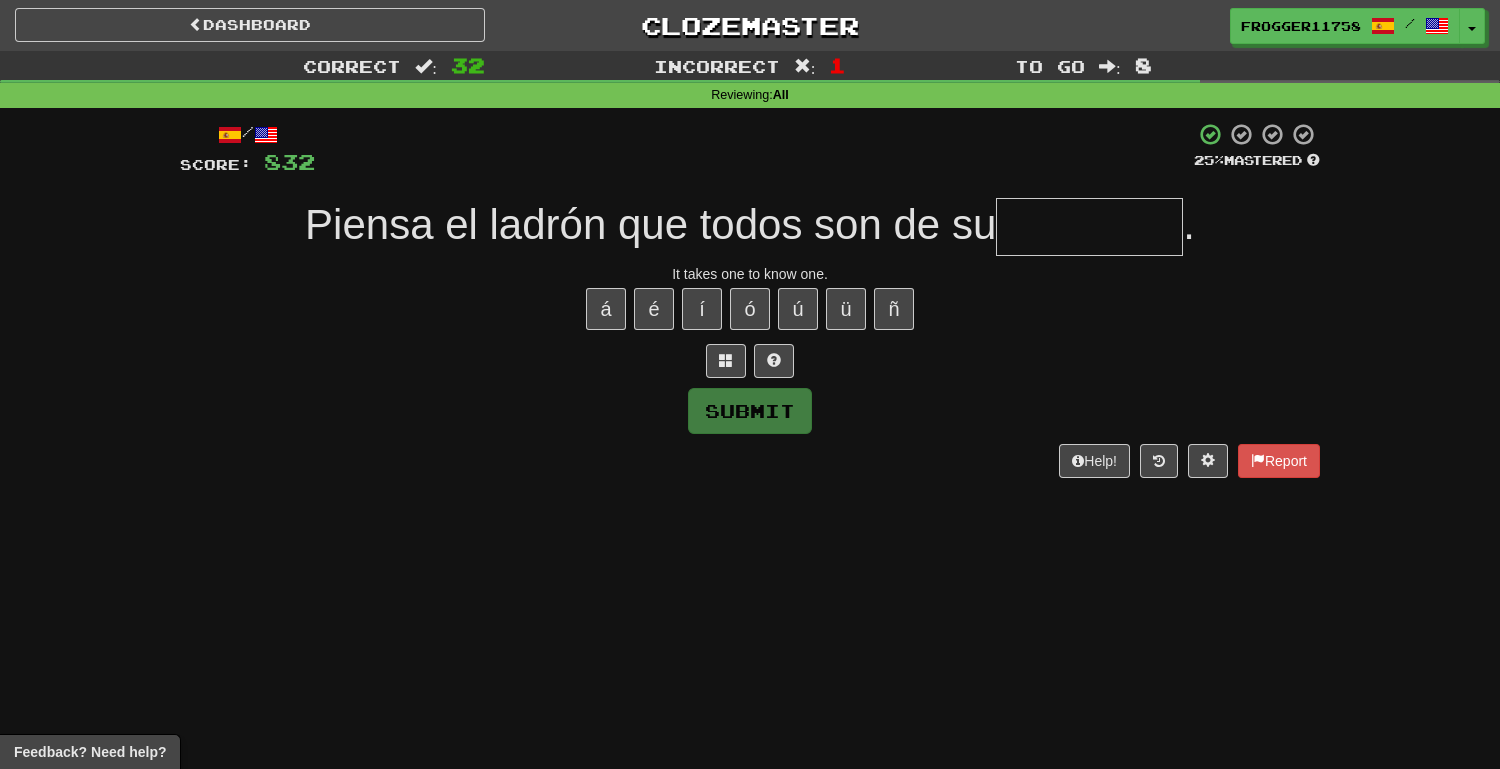 type on "*" 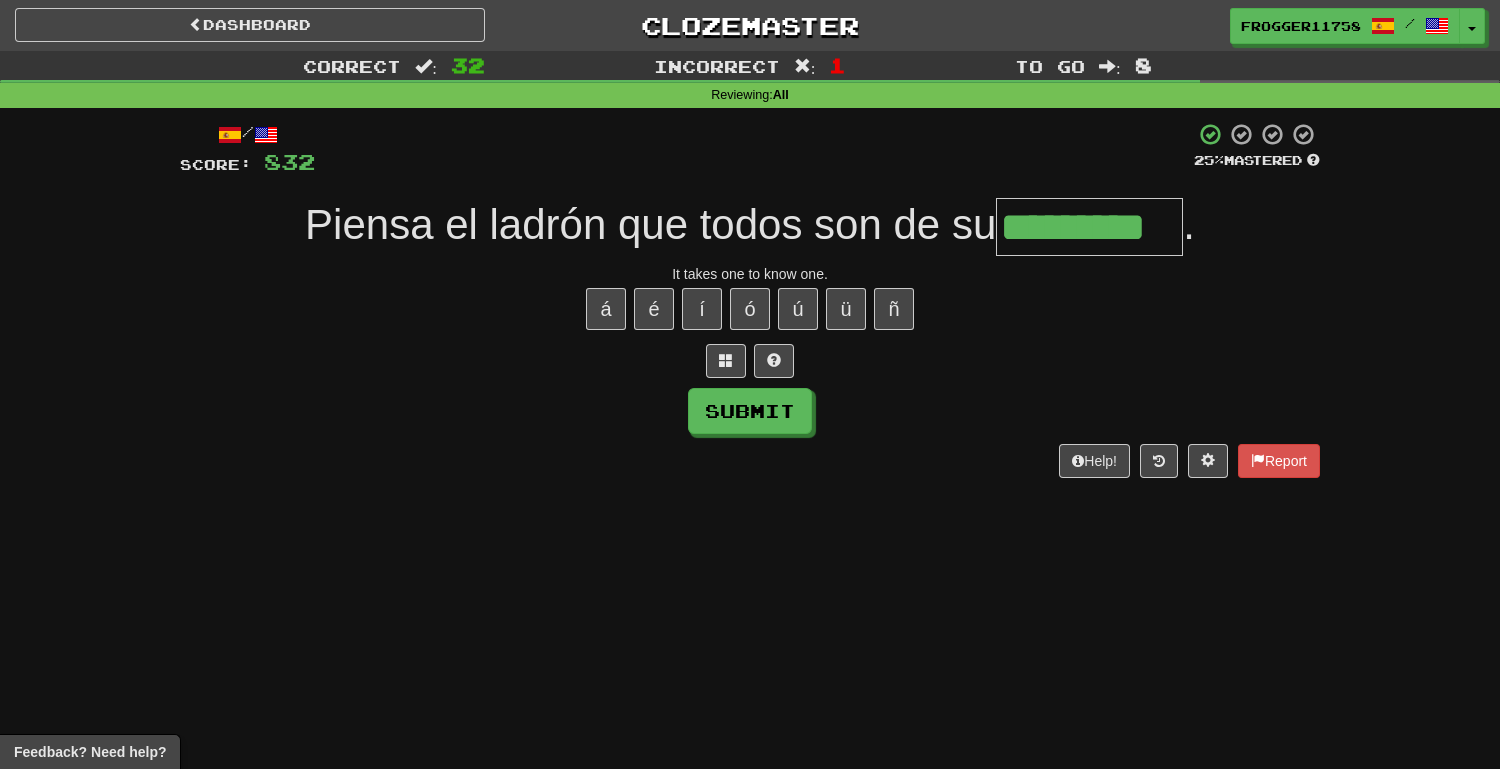 type on "*********" 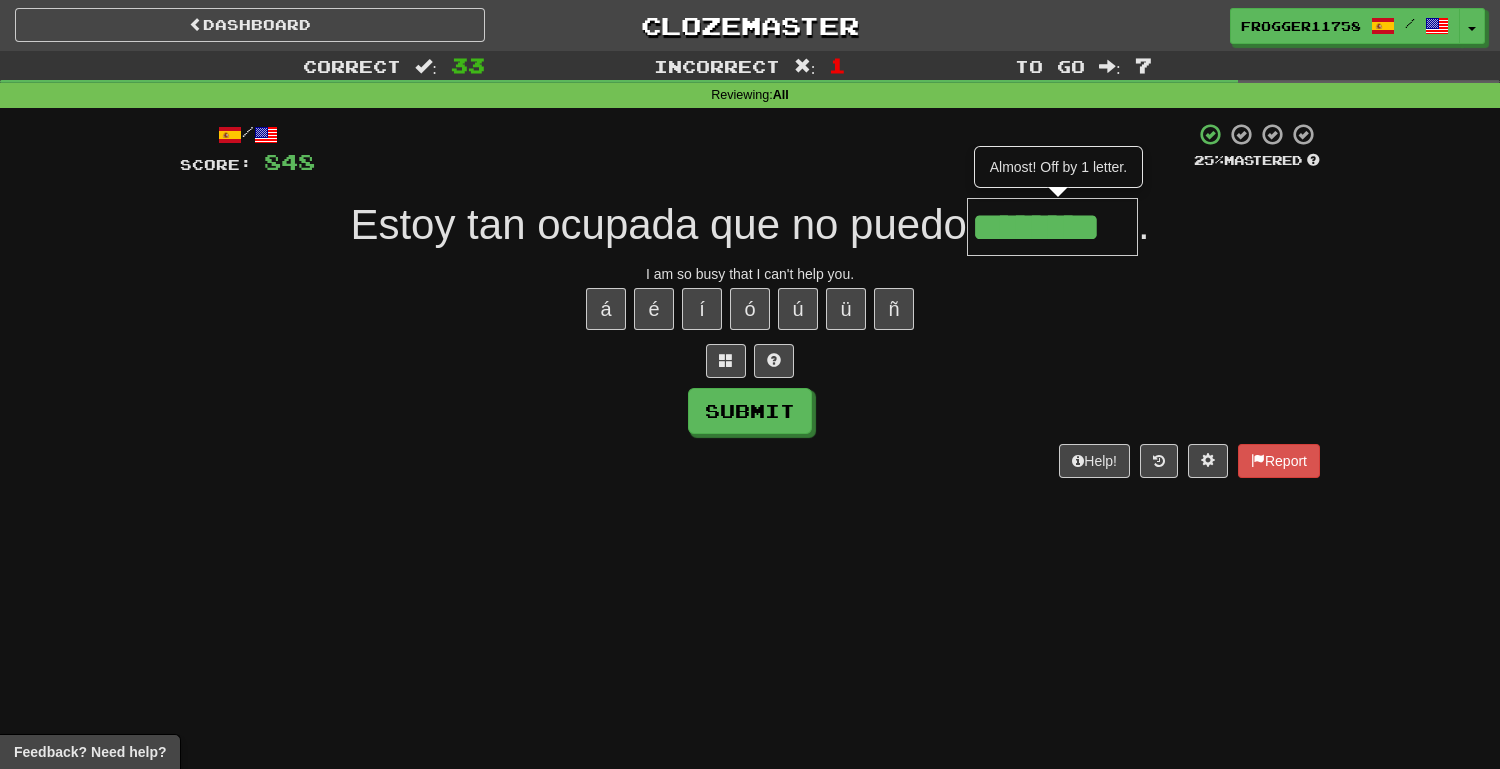 type on "********" 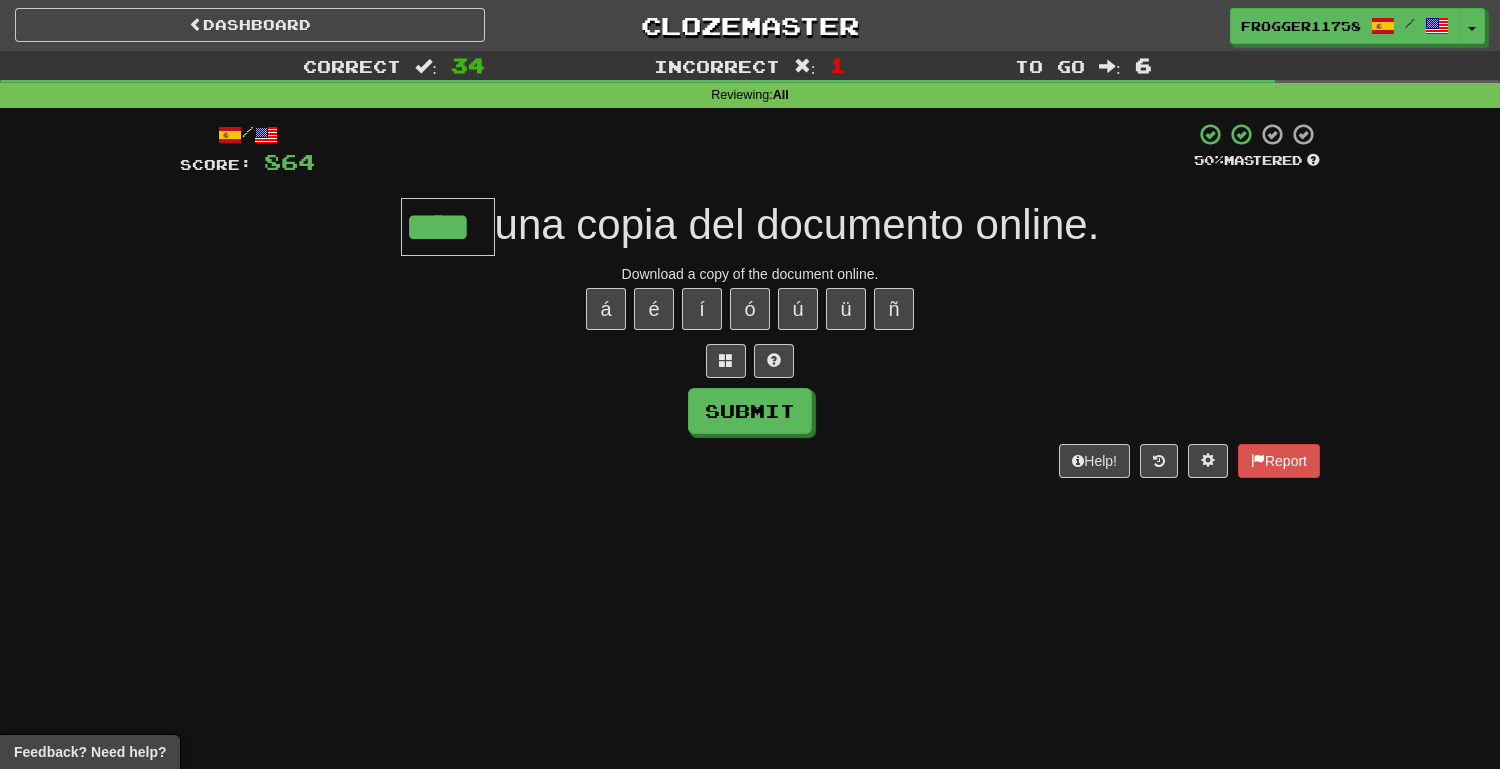 type on "****" 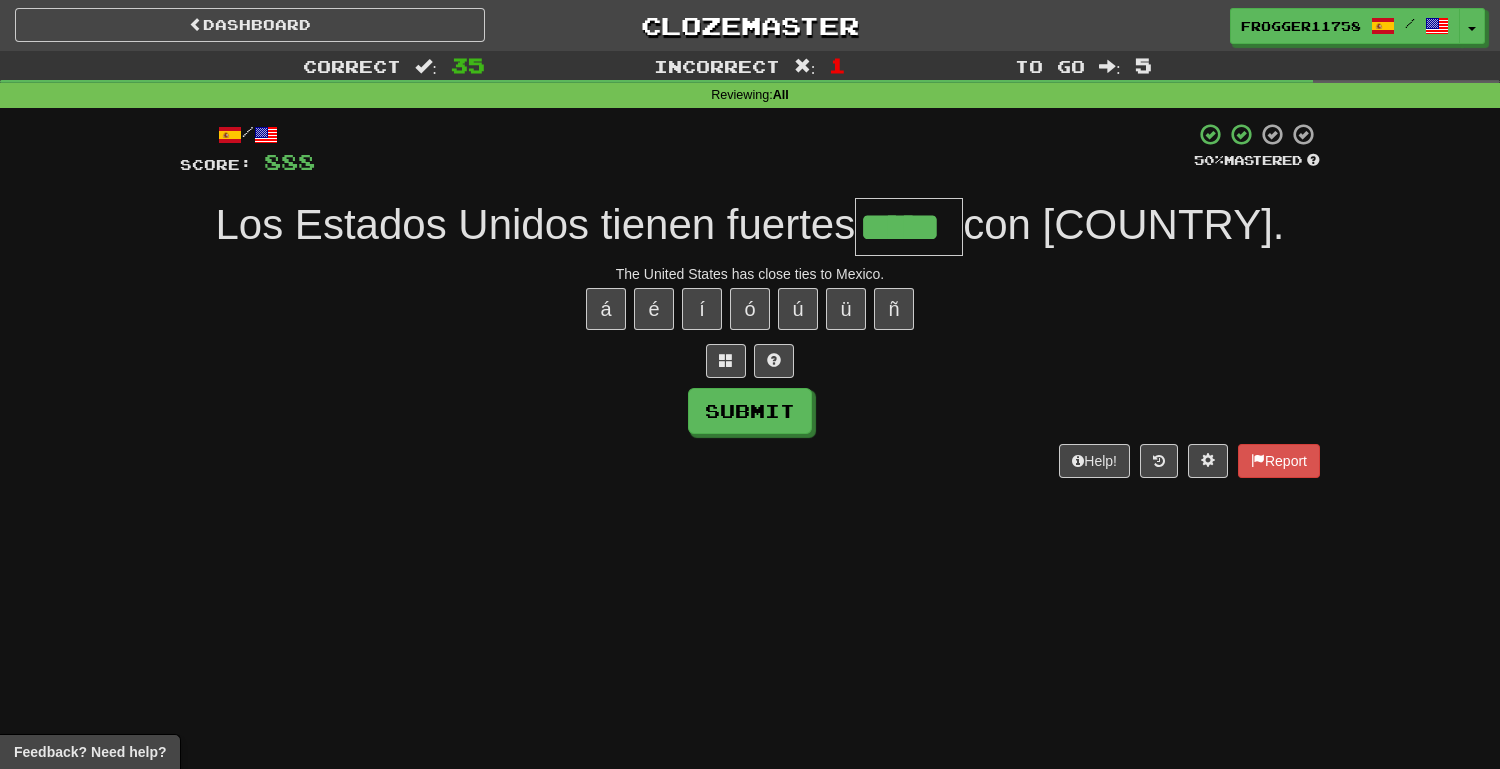 type on "*****" 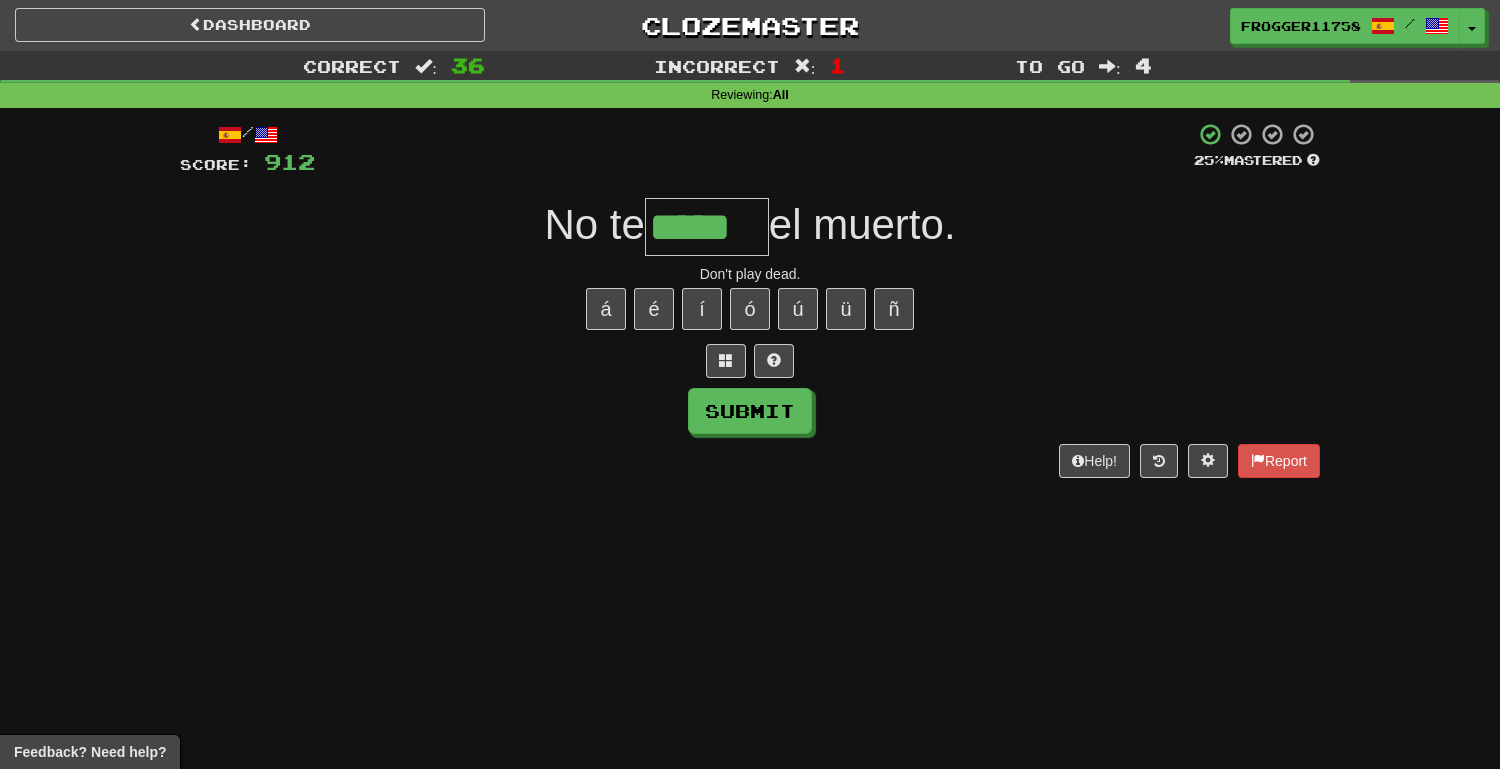 type on "*****" 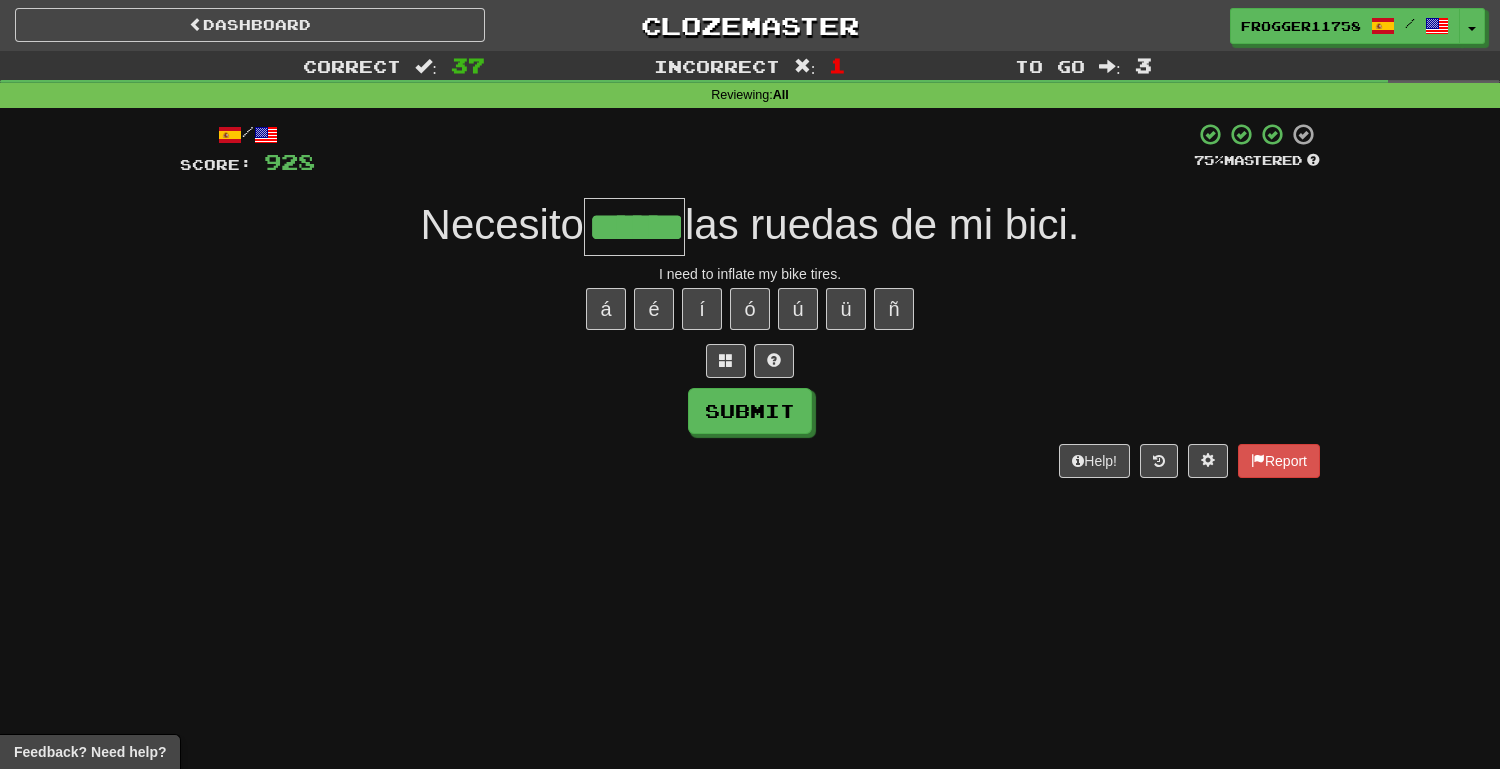 type on "******" 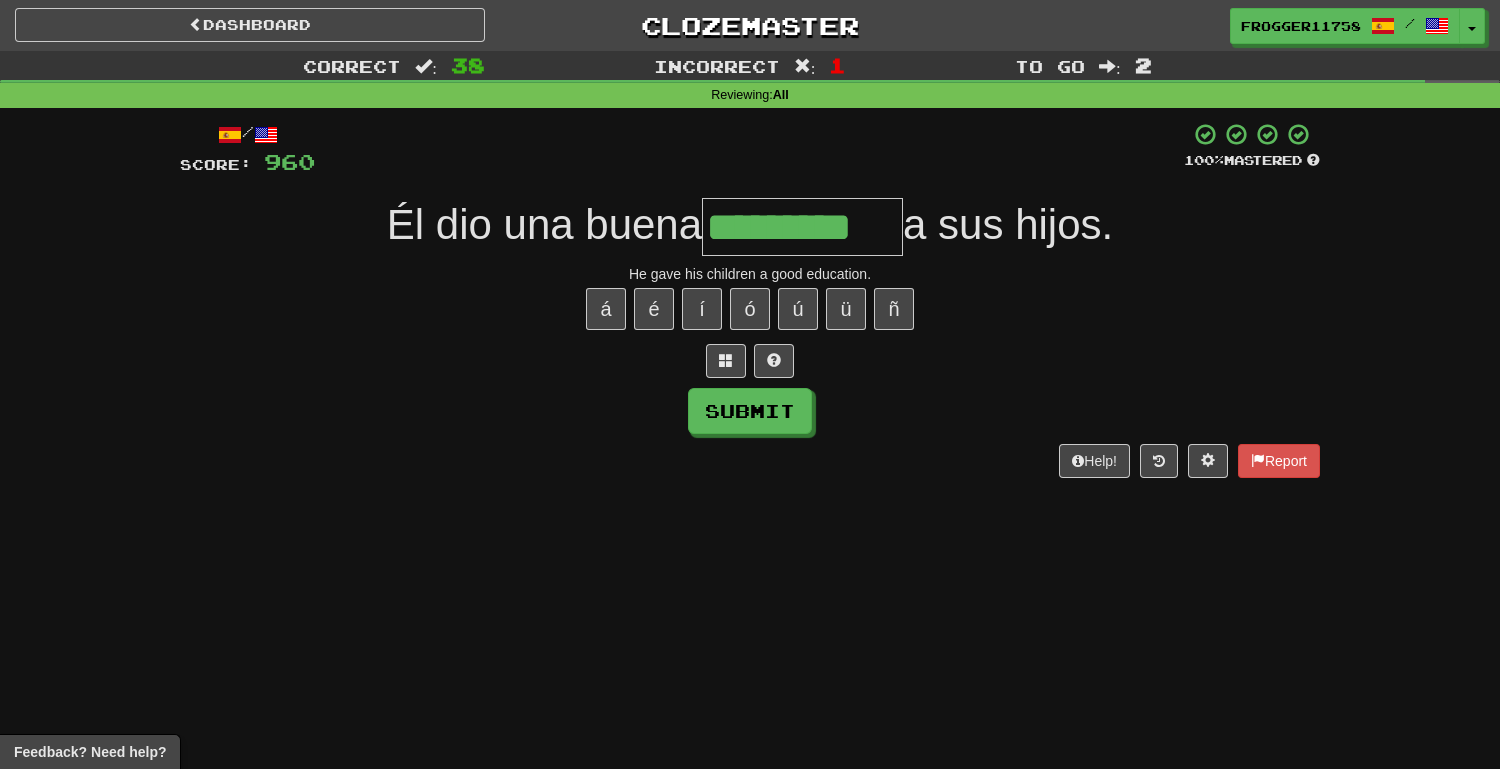 type on "*********" 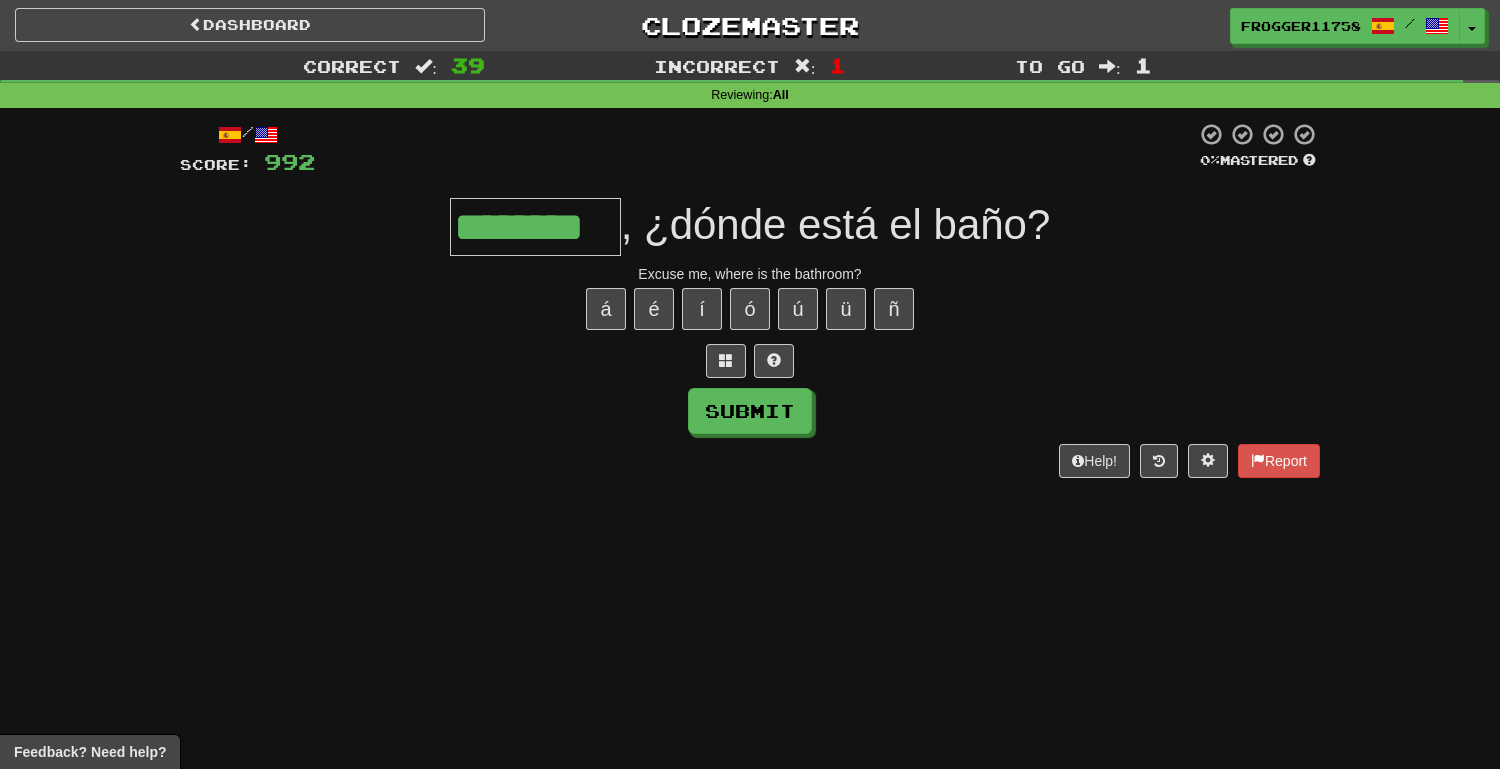 type on "********" 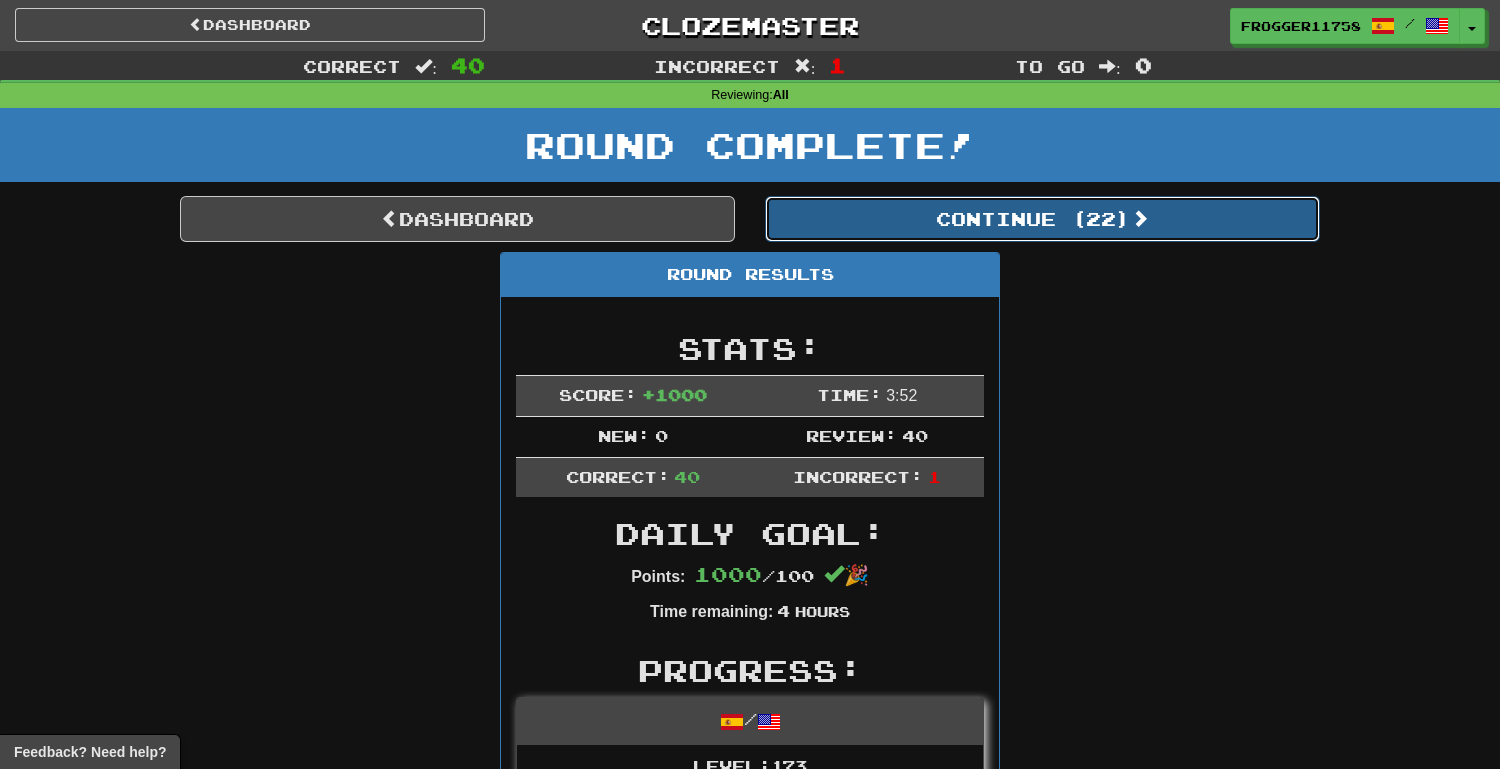 click on "Continue ( 22 )" at bounding box center (1042, 219) 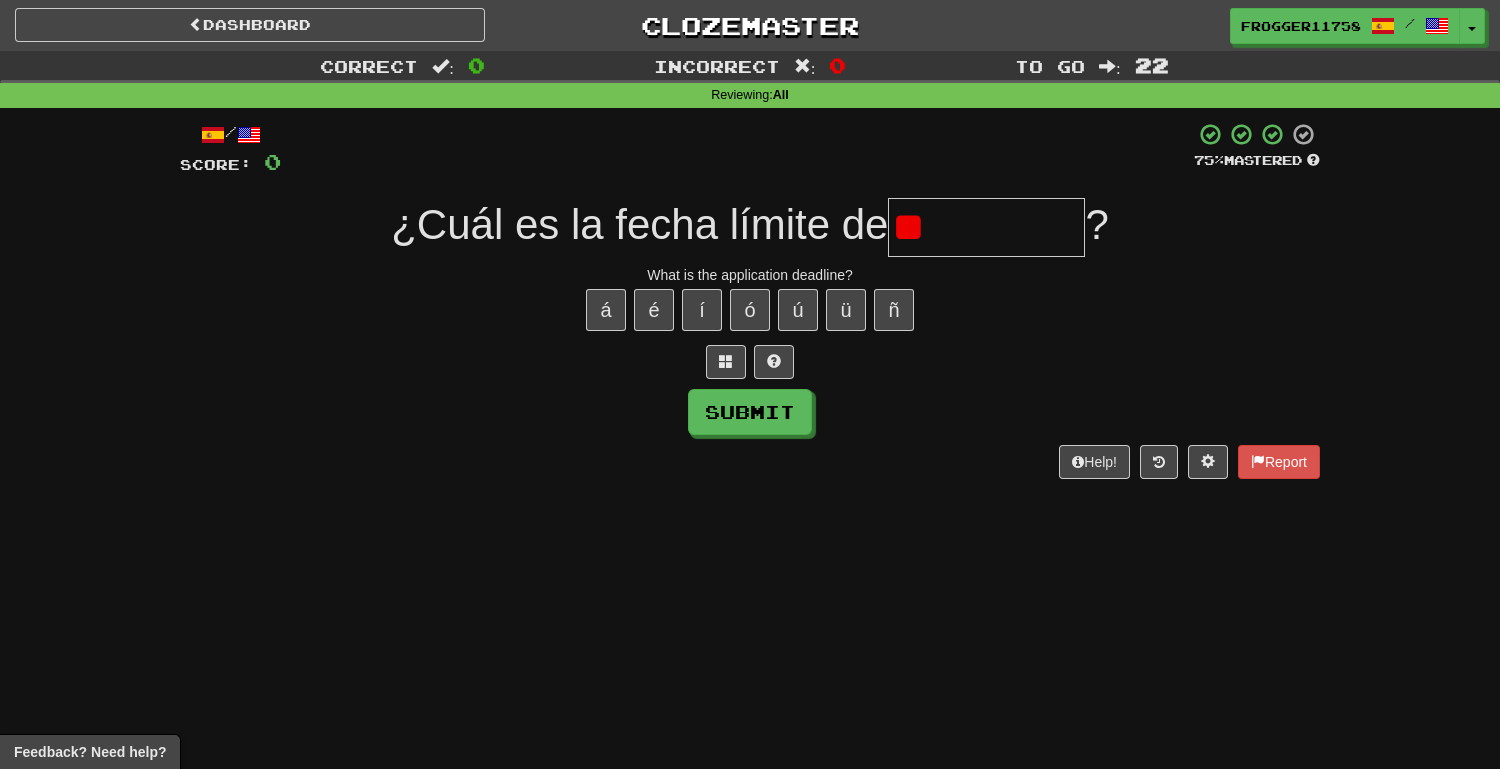 type on "*" 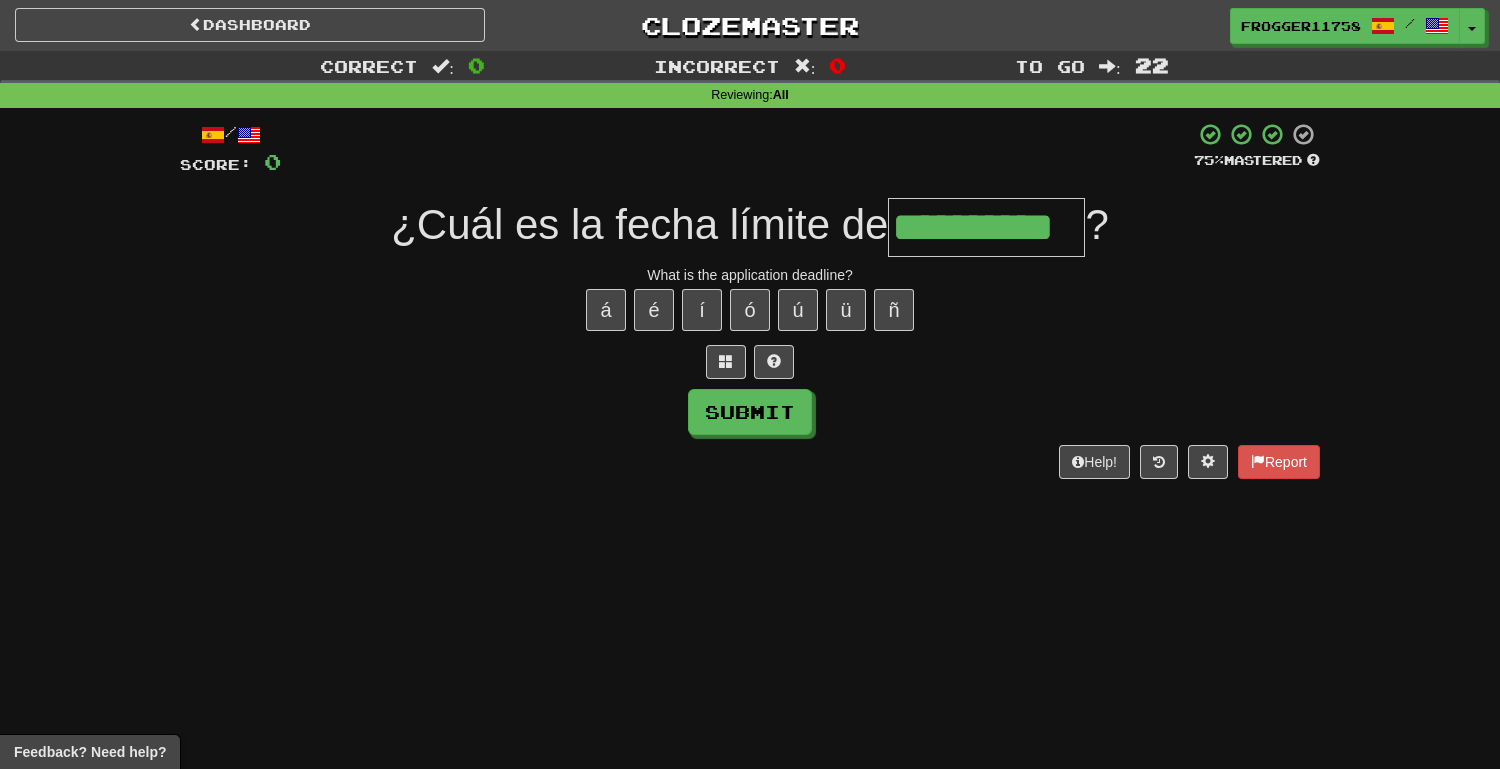 type on "**********" 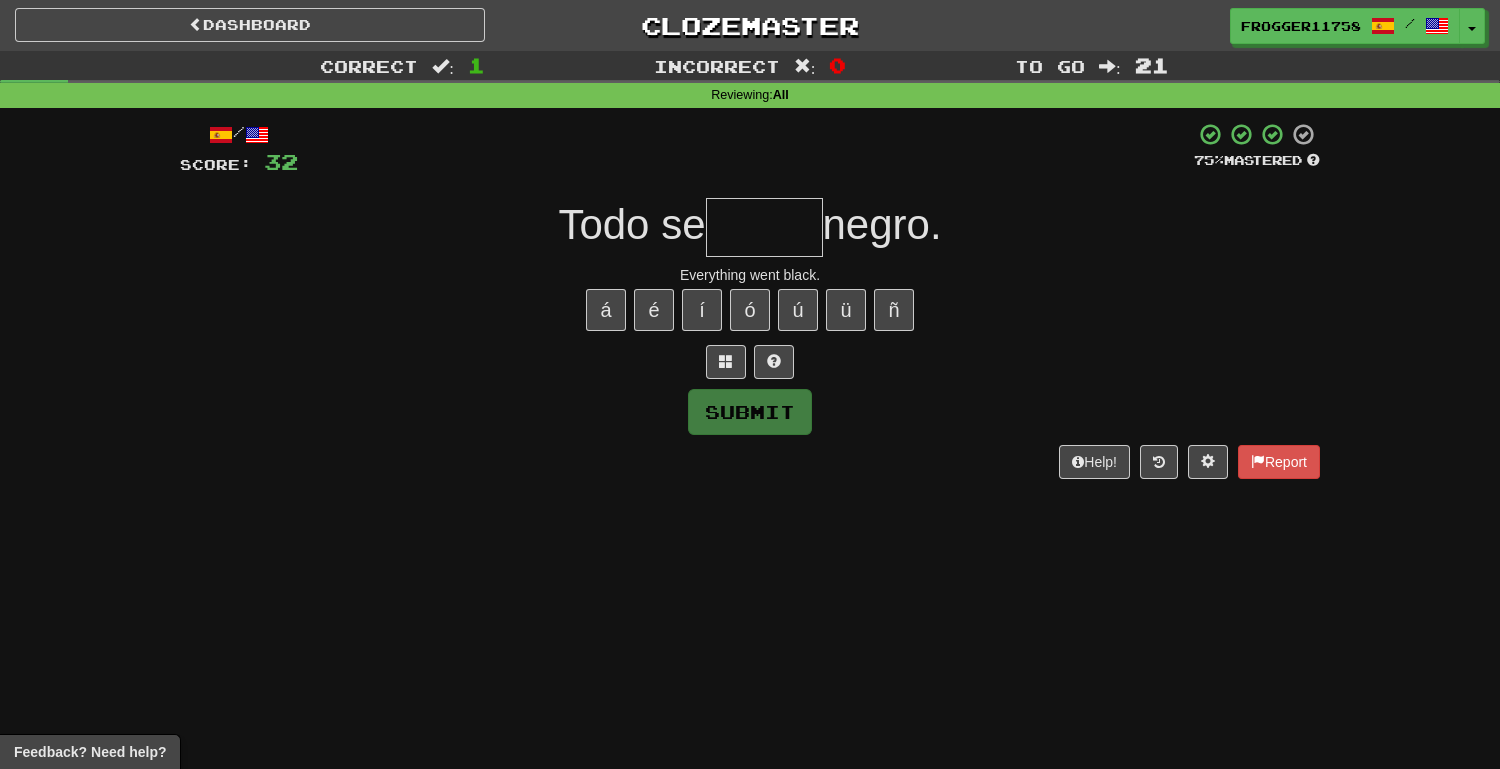type on "*" 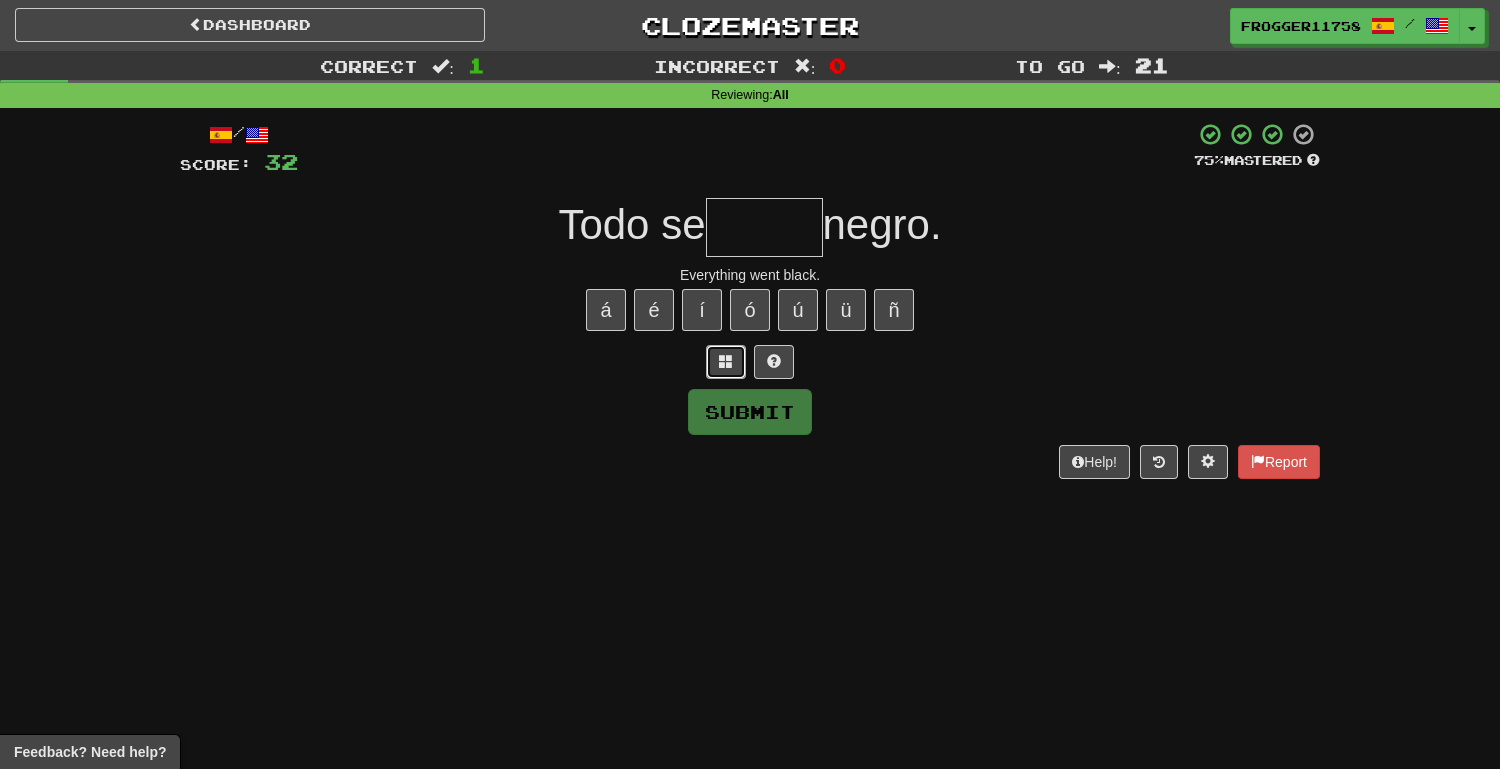 click at bounding box center [726, 361] 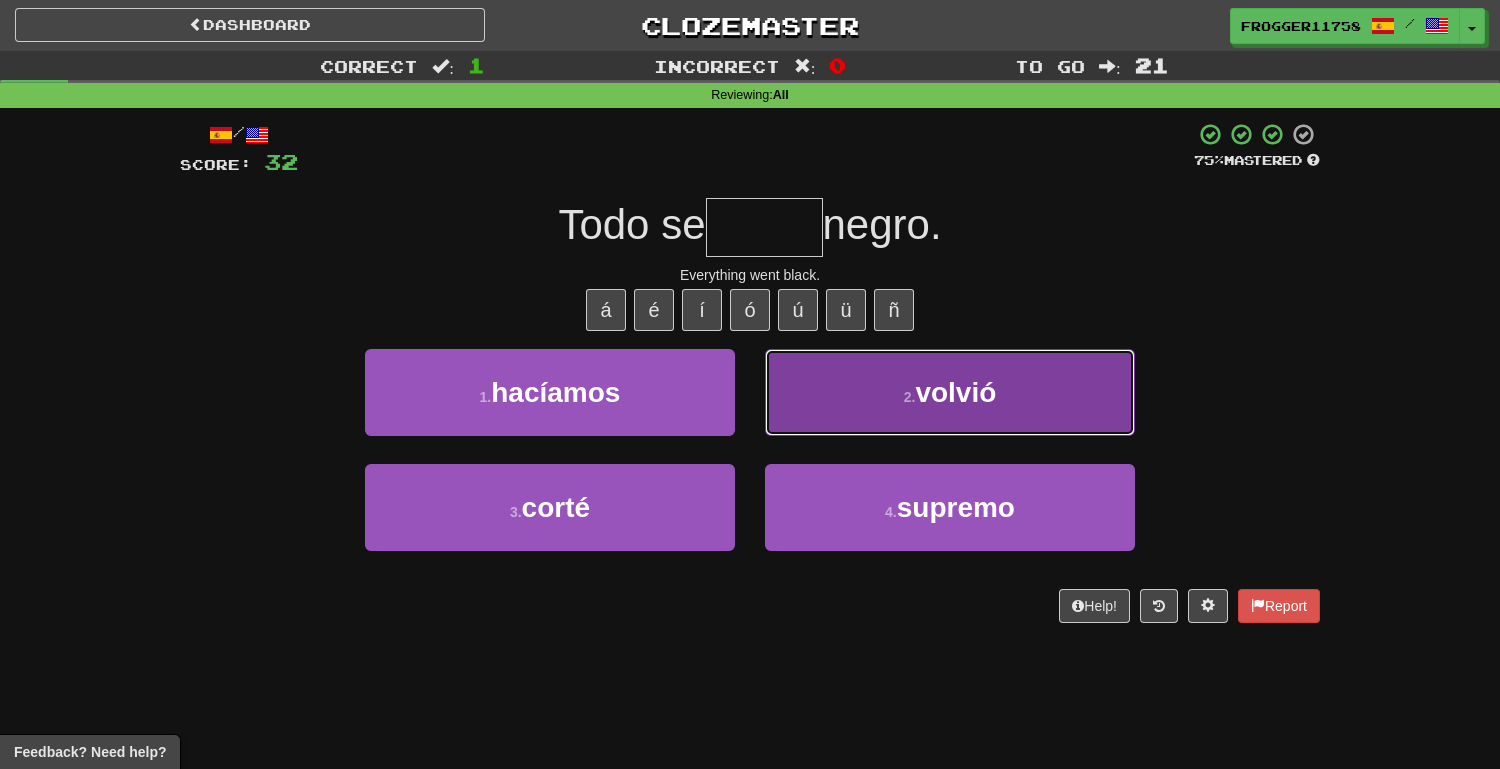 click on "2 .  volvió" at bounding box center [950, 392] 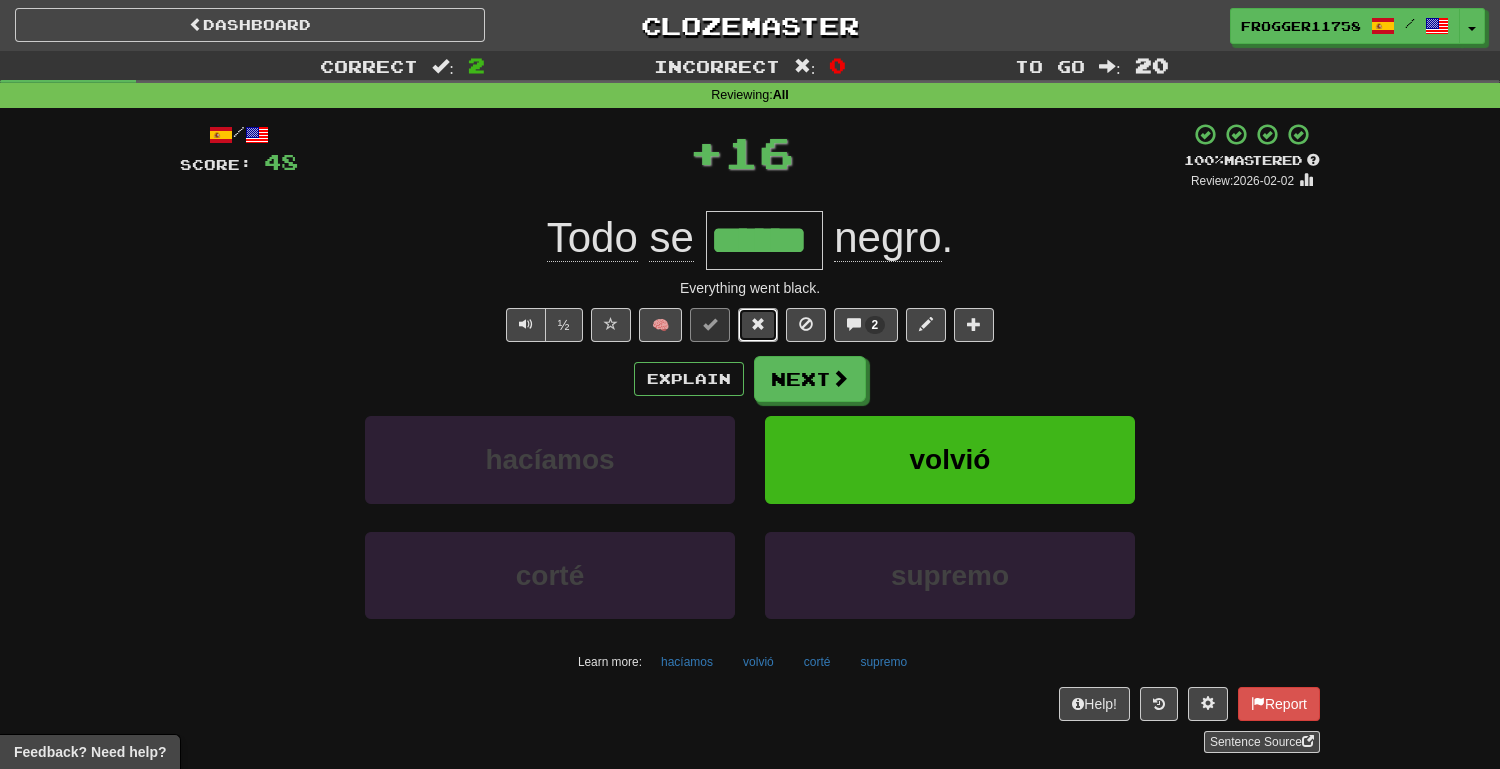 click at bounding box center (758, 325) 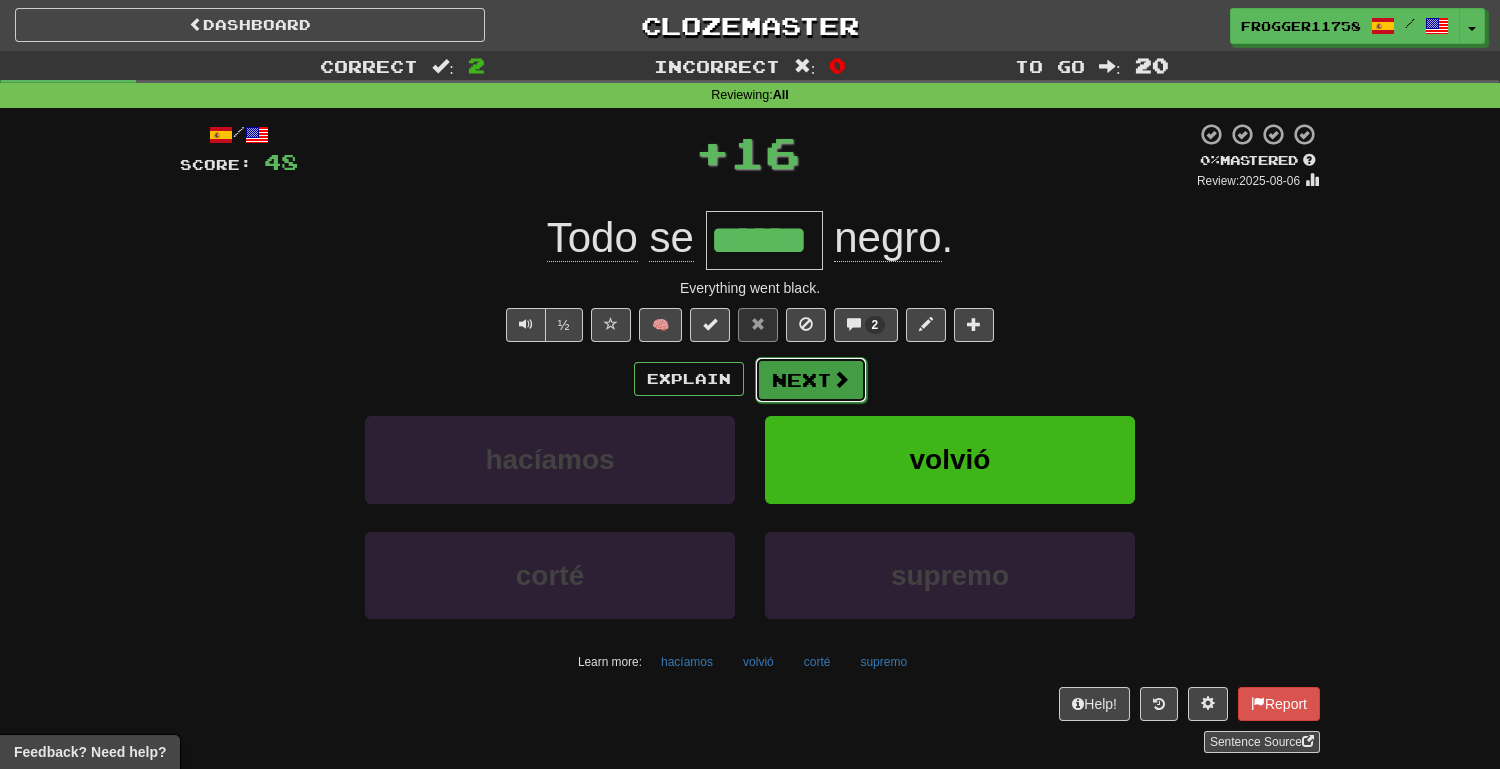 click on "Next" at bounding box center [811, 380] 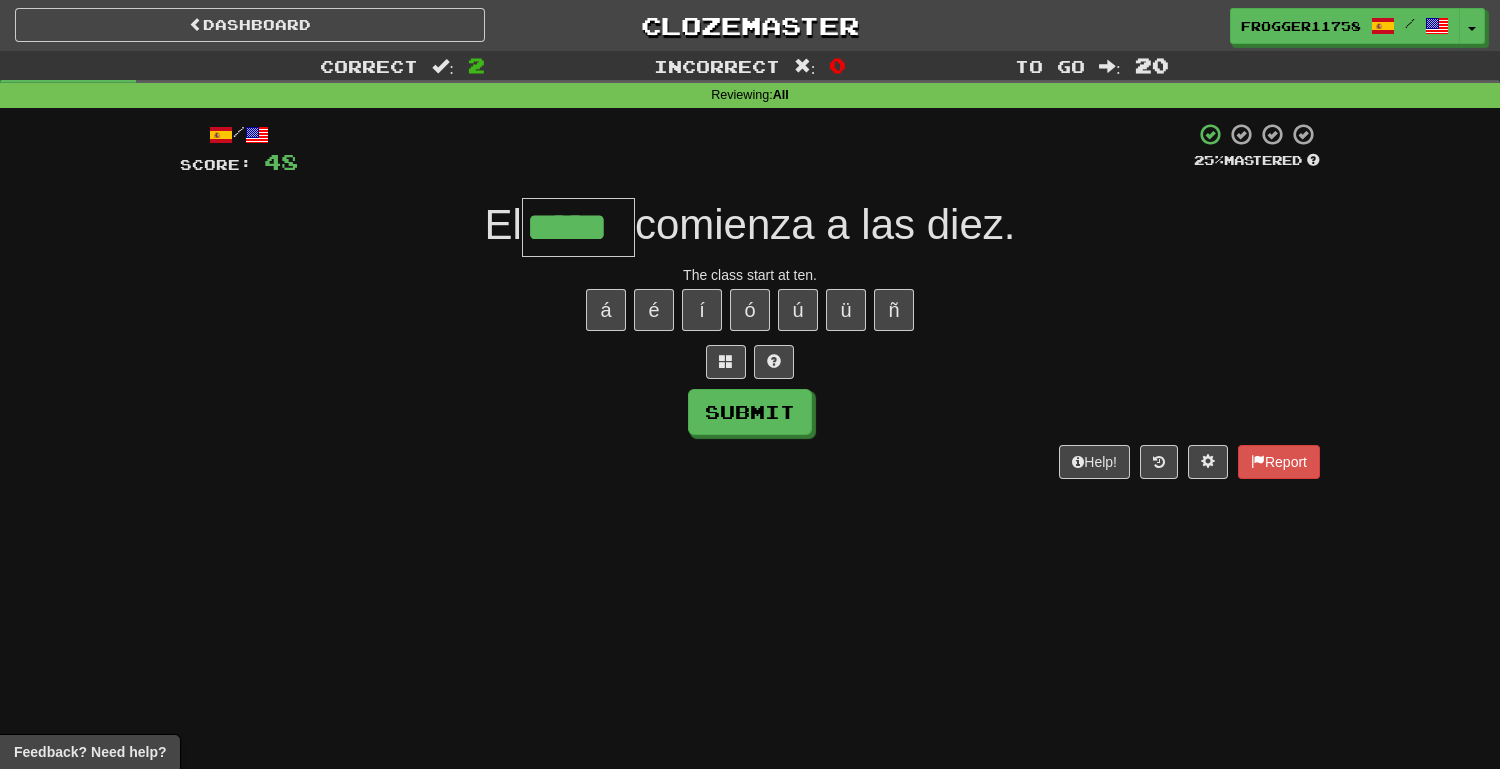 type on "*****" 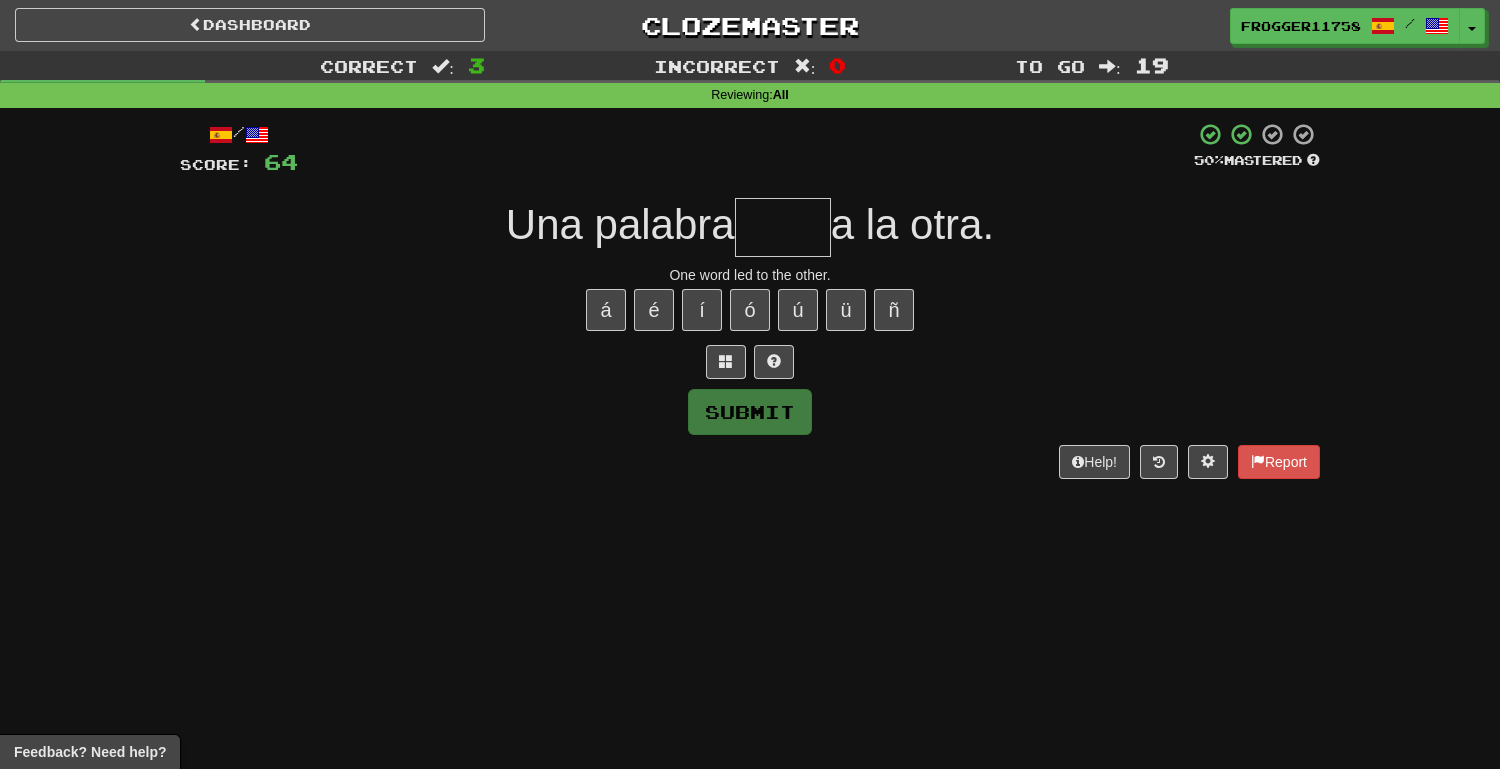 type on "*" 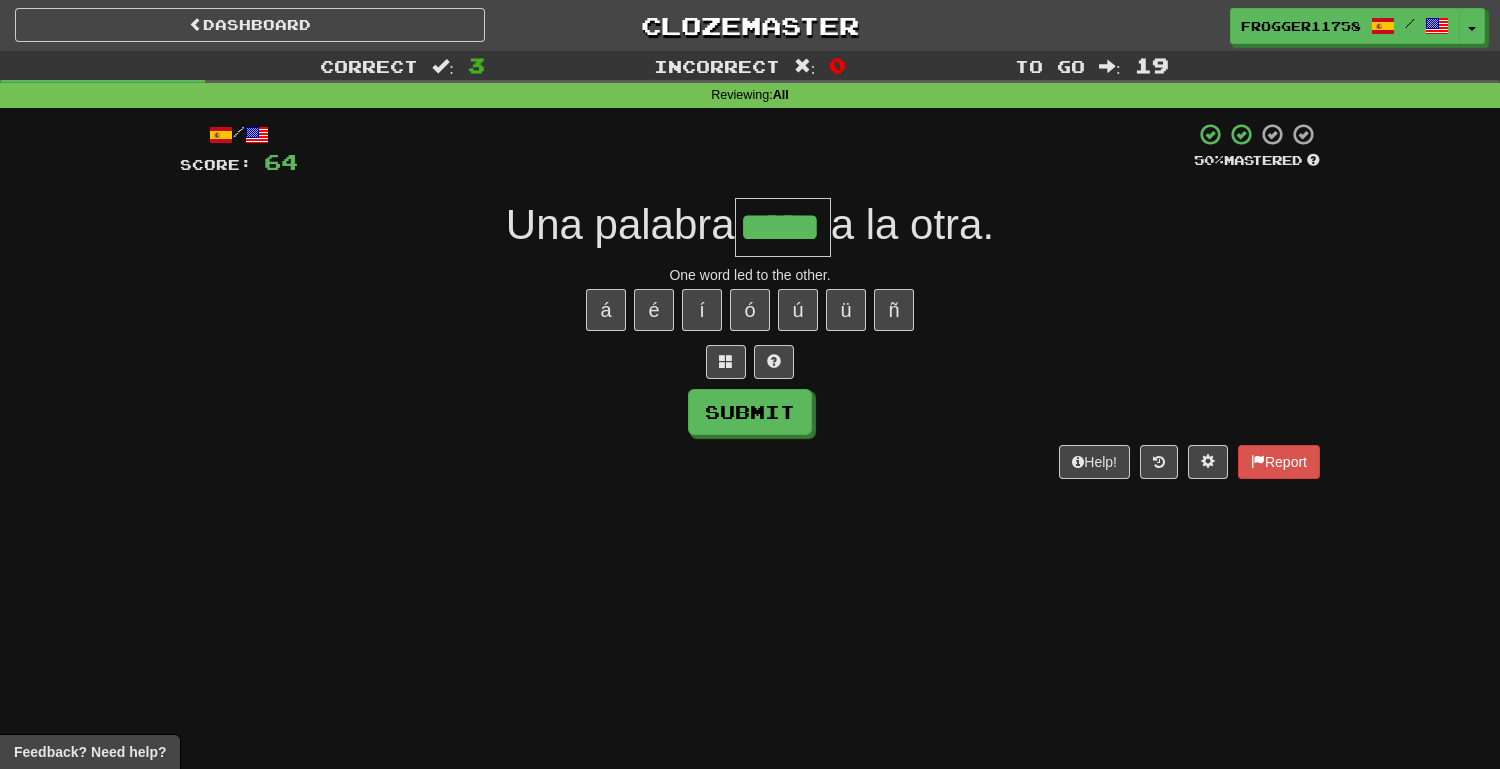 type on "*****" 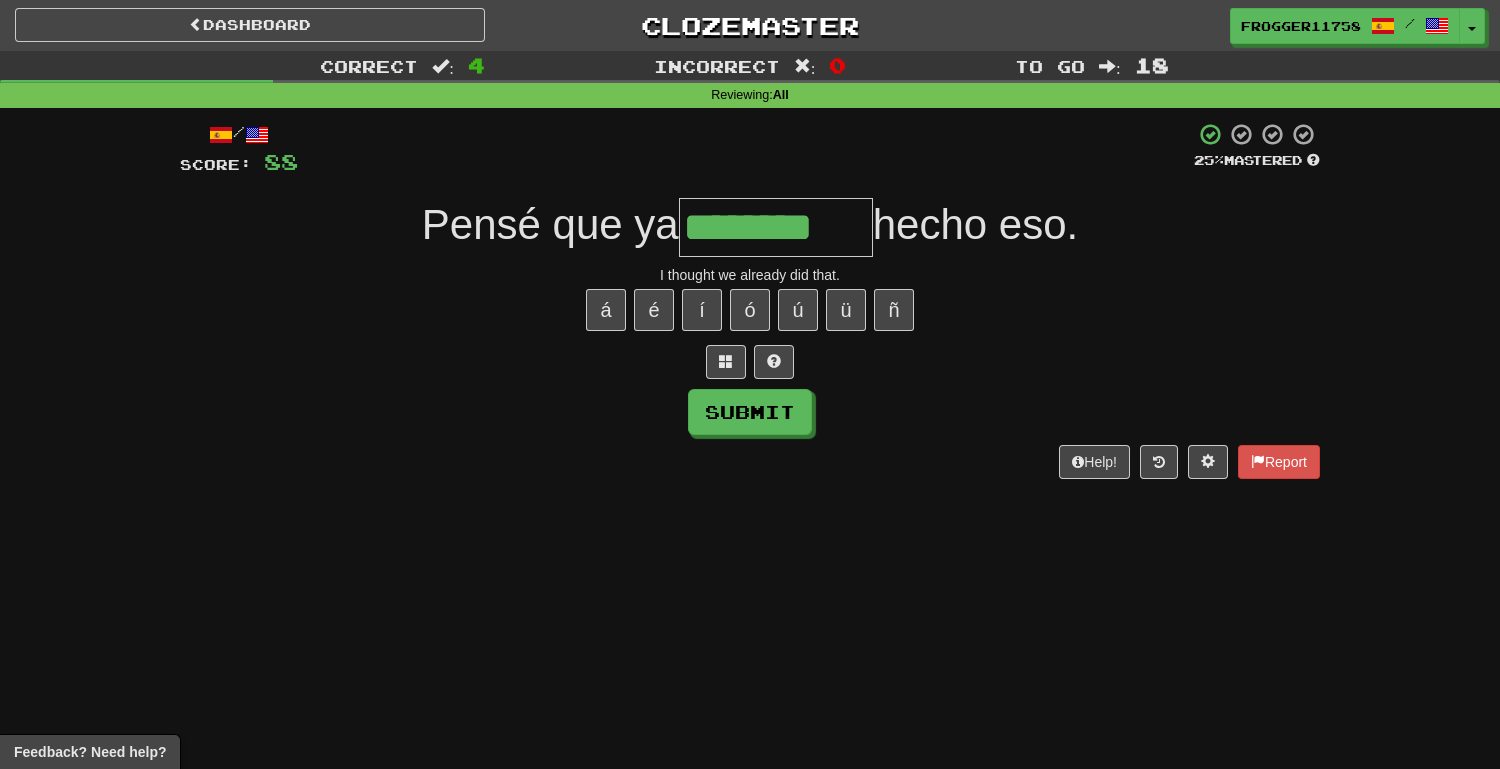 type on "********" 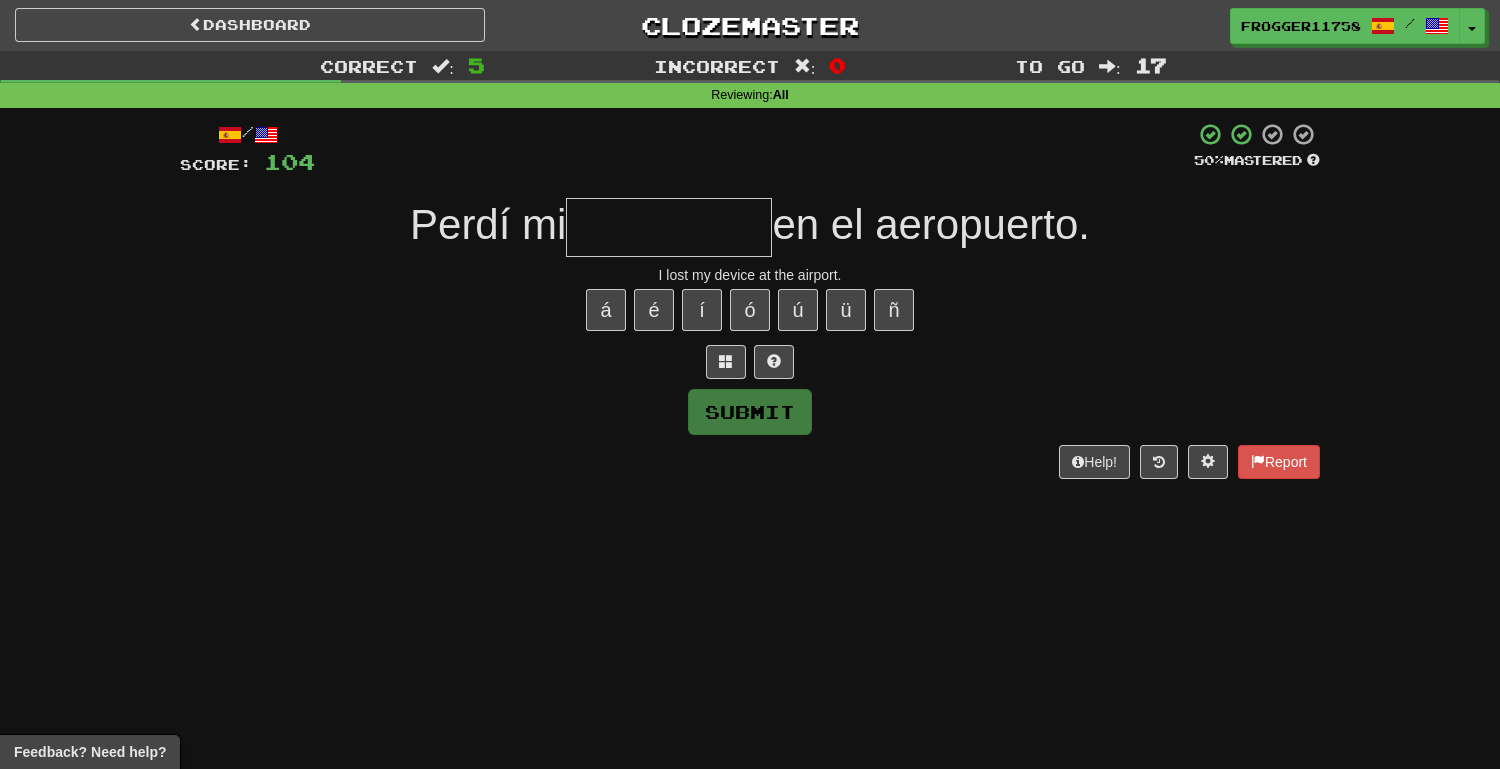 type on "*" 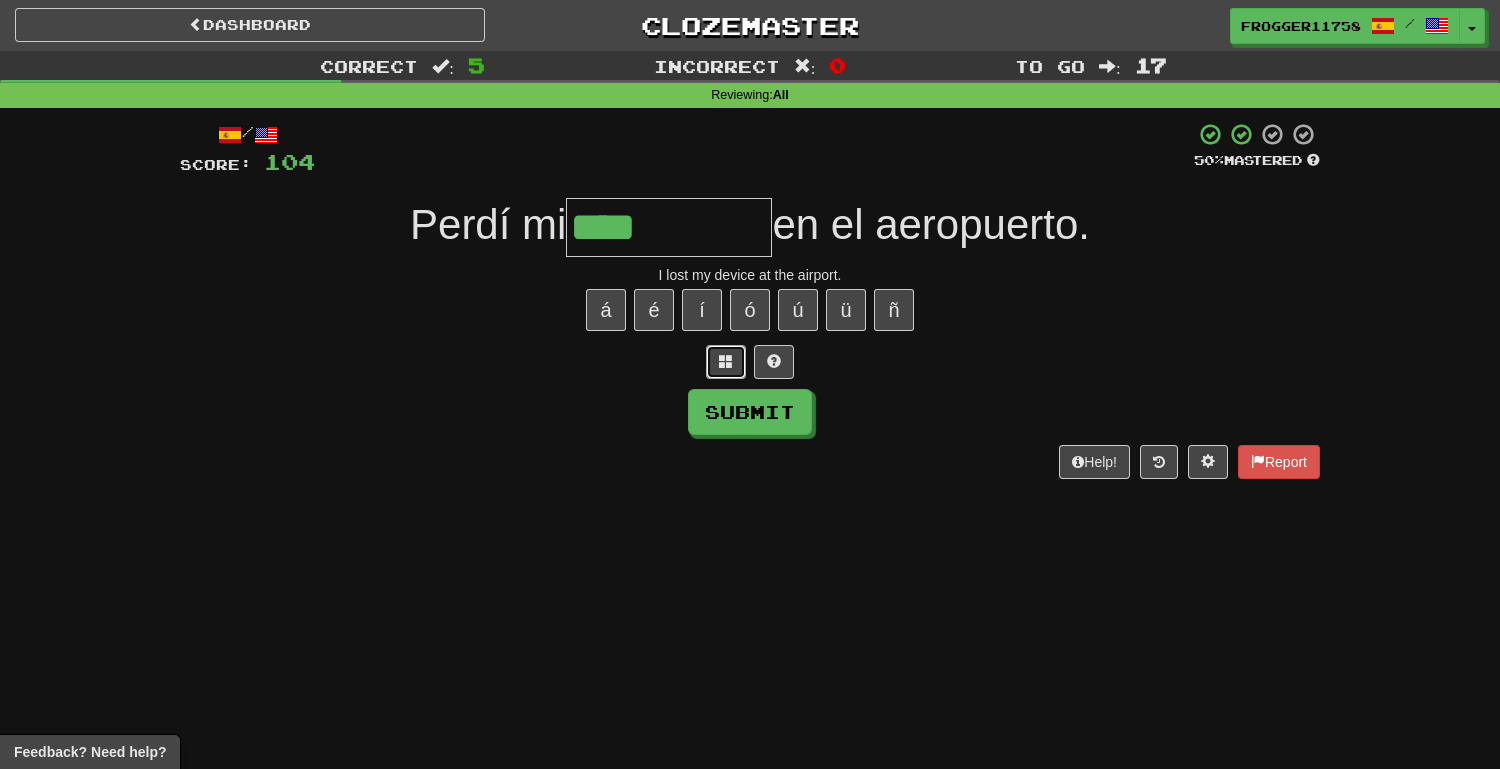 click at bounding box center (726, 362) 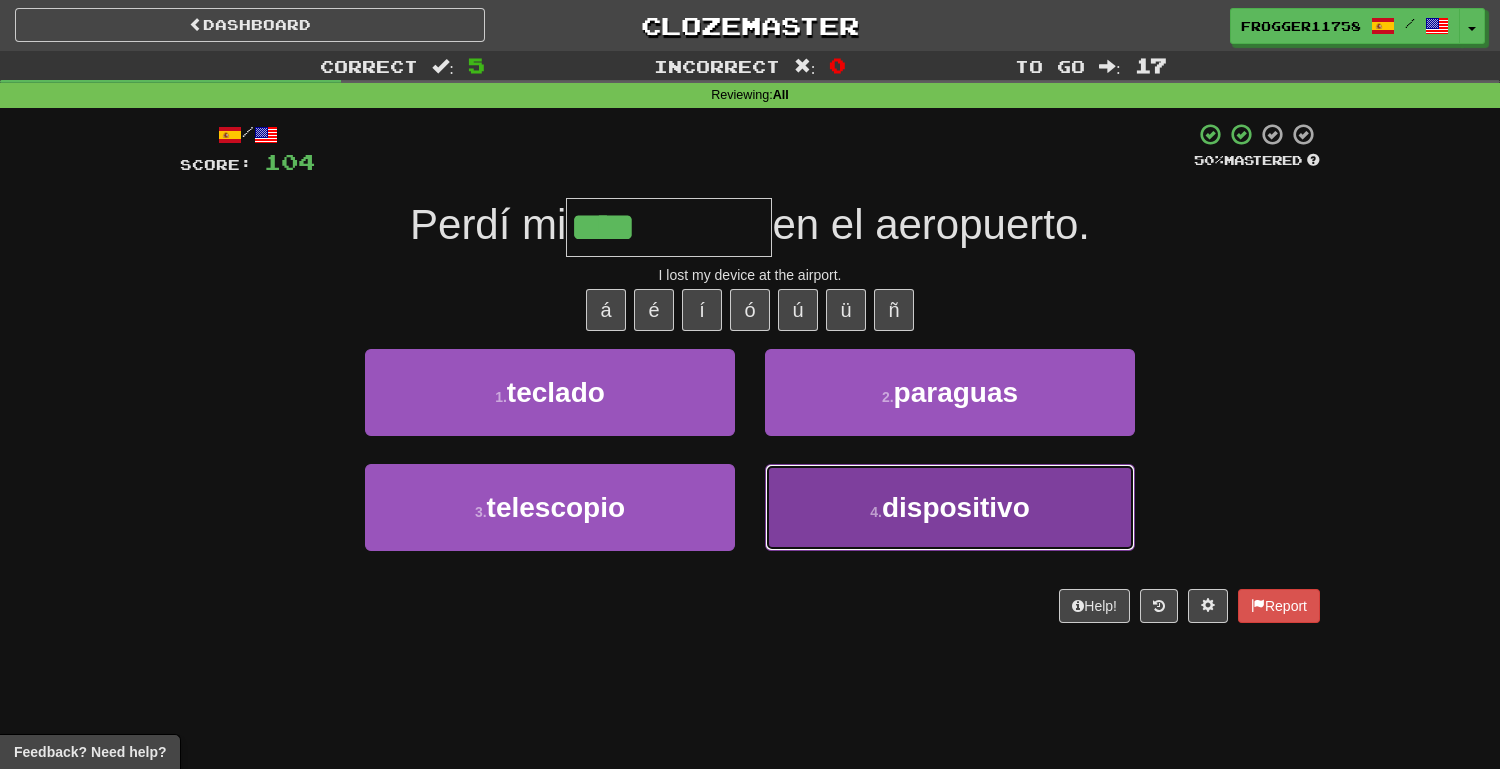 click on "4 .  dispositivo" at bounding box center (950, 507) 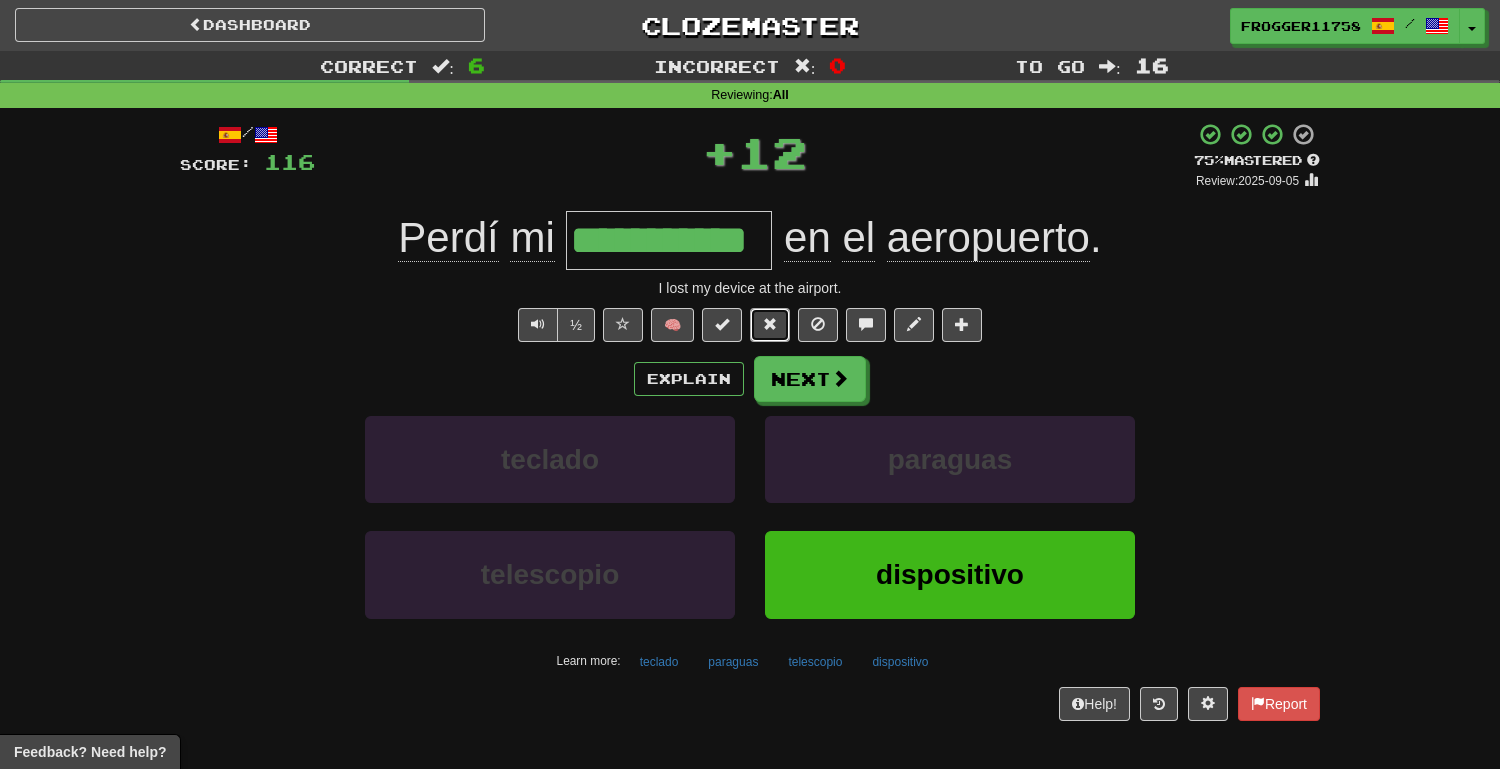 click at bounding box center (770, 324) 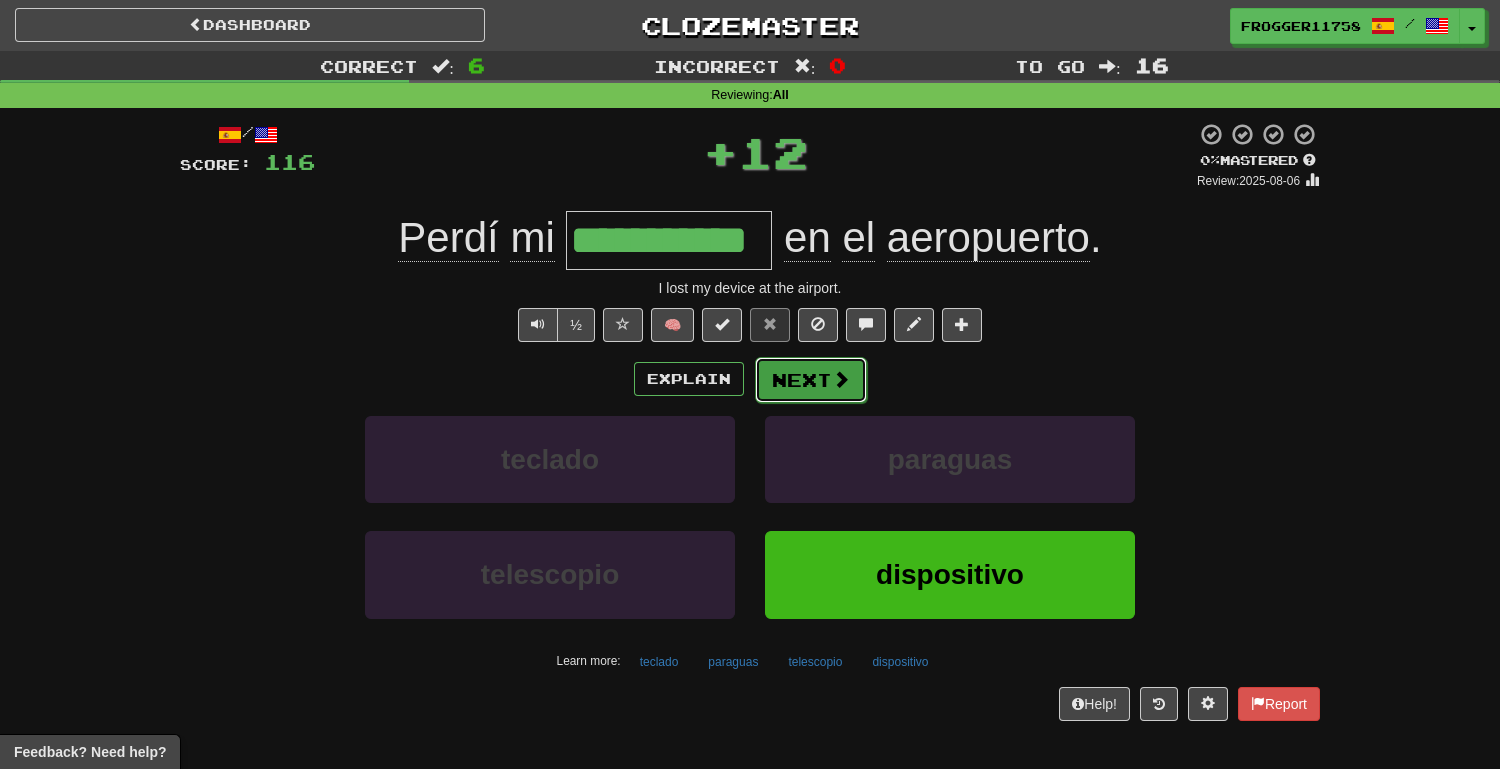 click on "Next" at bounding box center [811, 380] 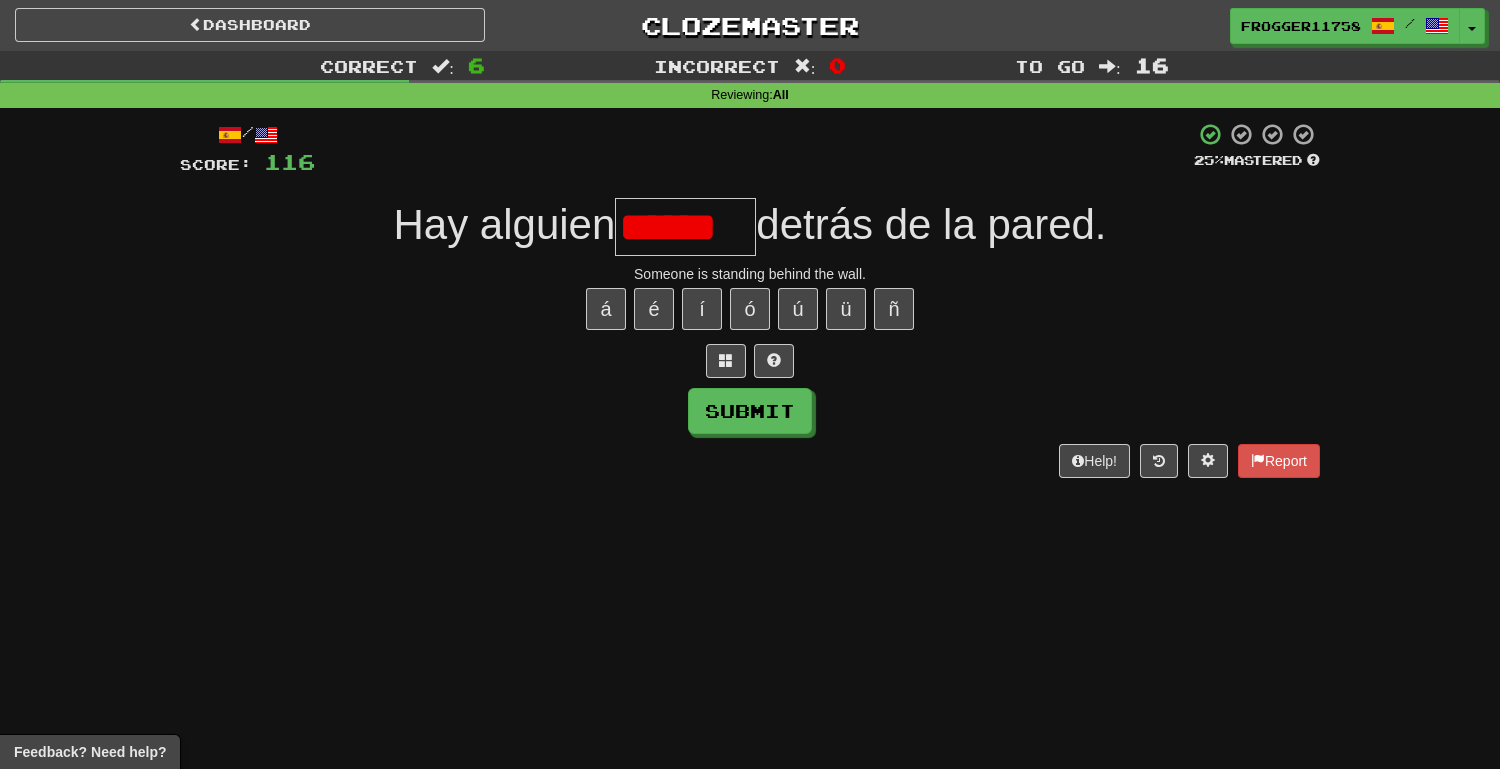 scroll, scrollTop: 0, scrollLeft: 0, axis: both 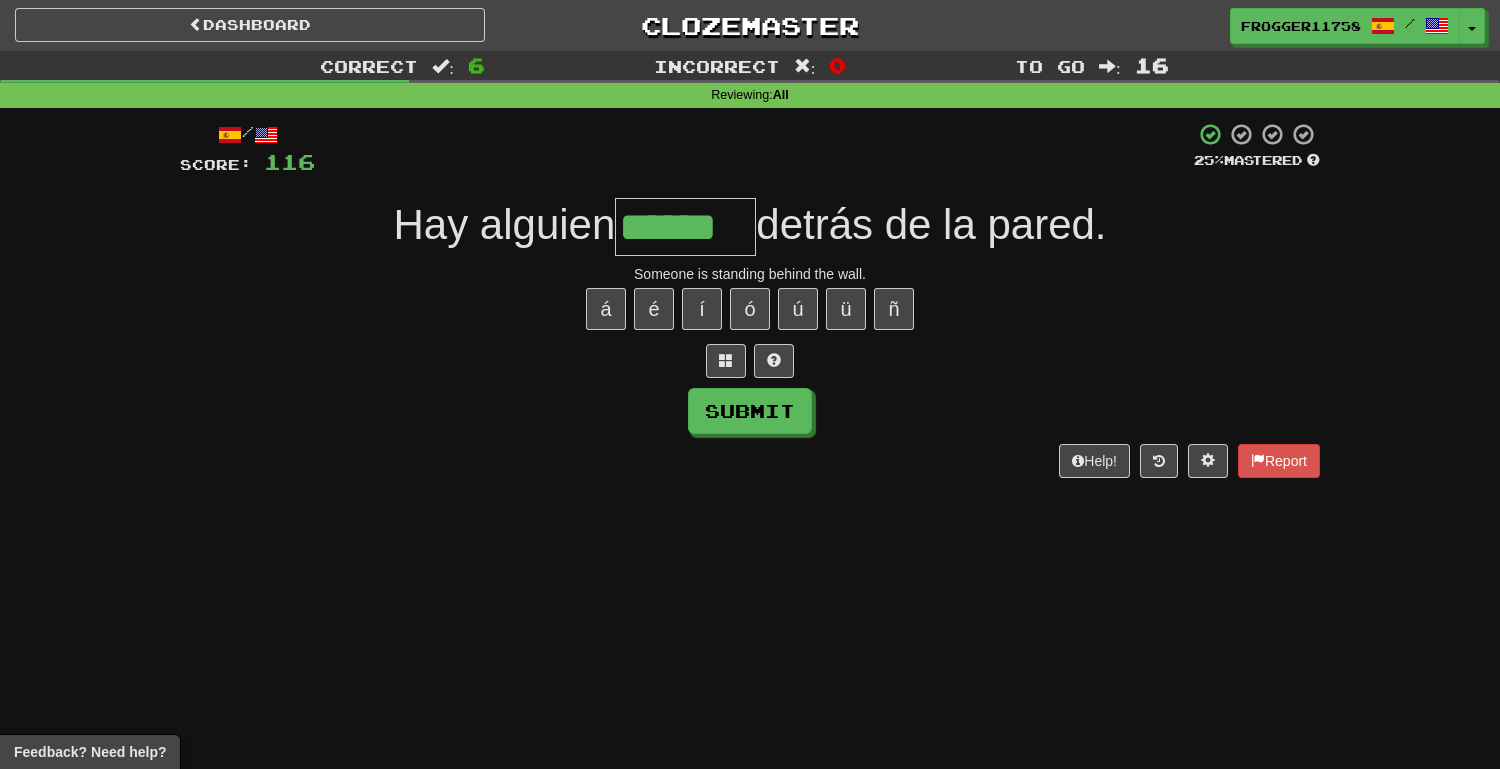 type on "******" 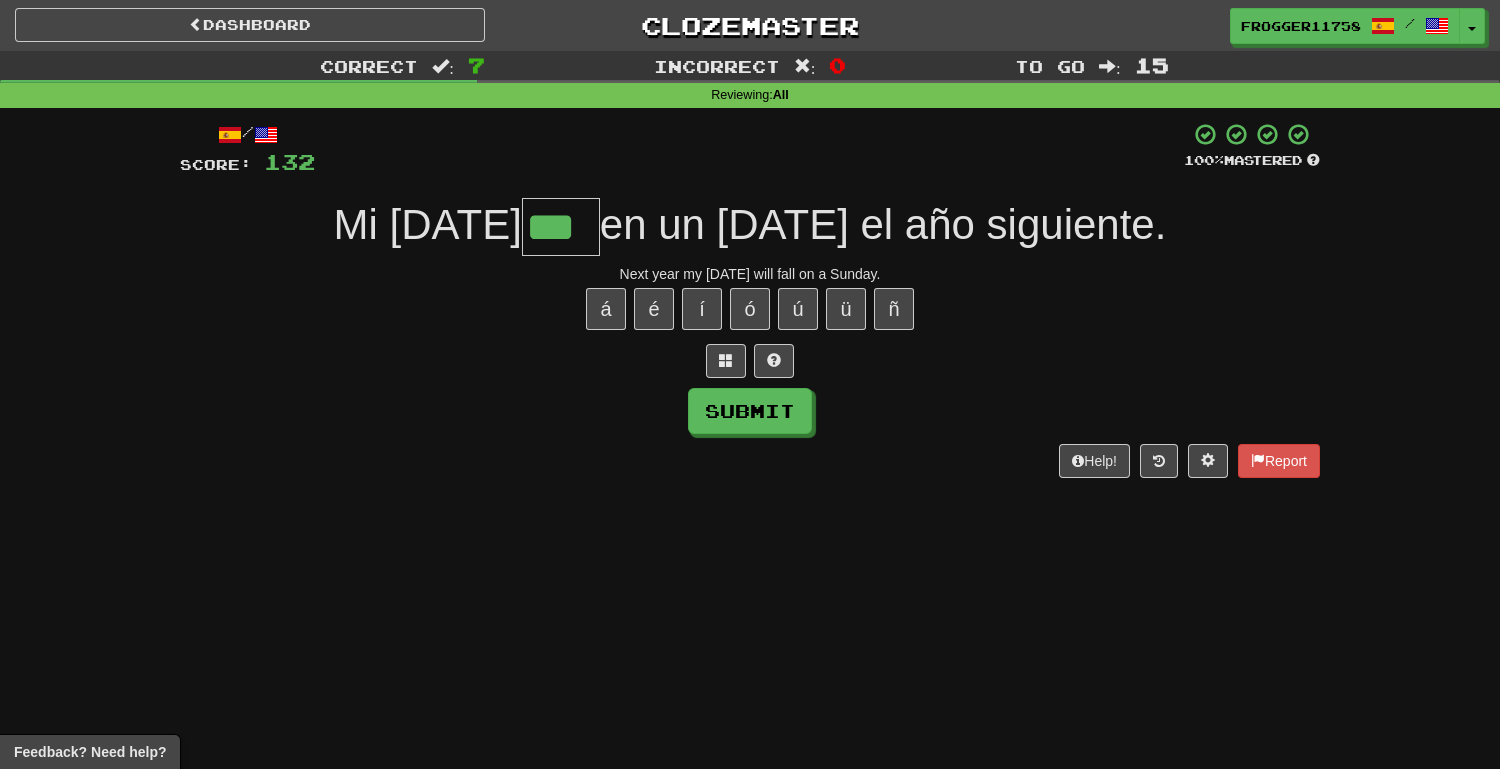 type on "***" 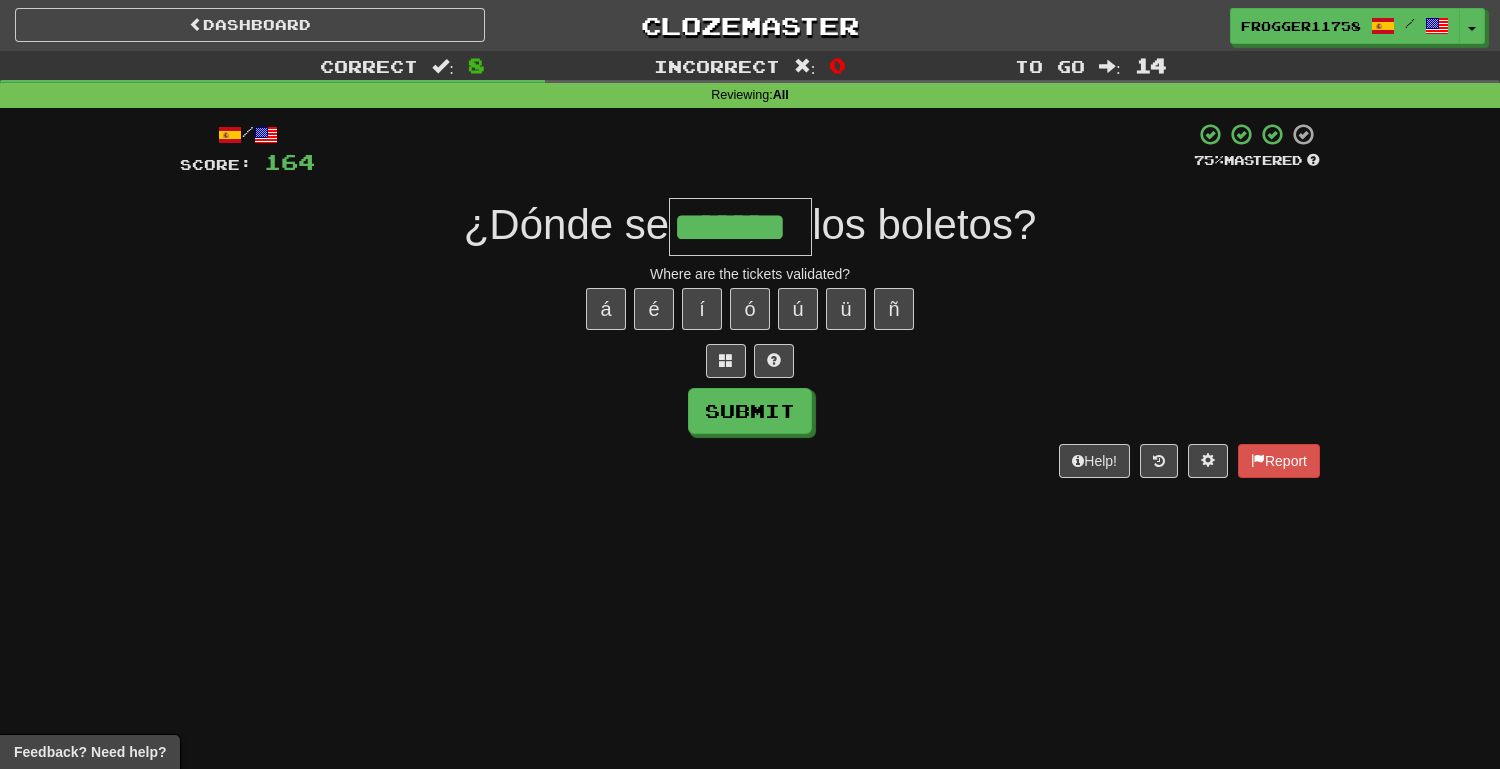 type on "*******" 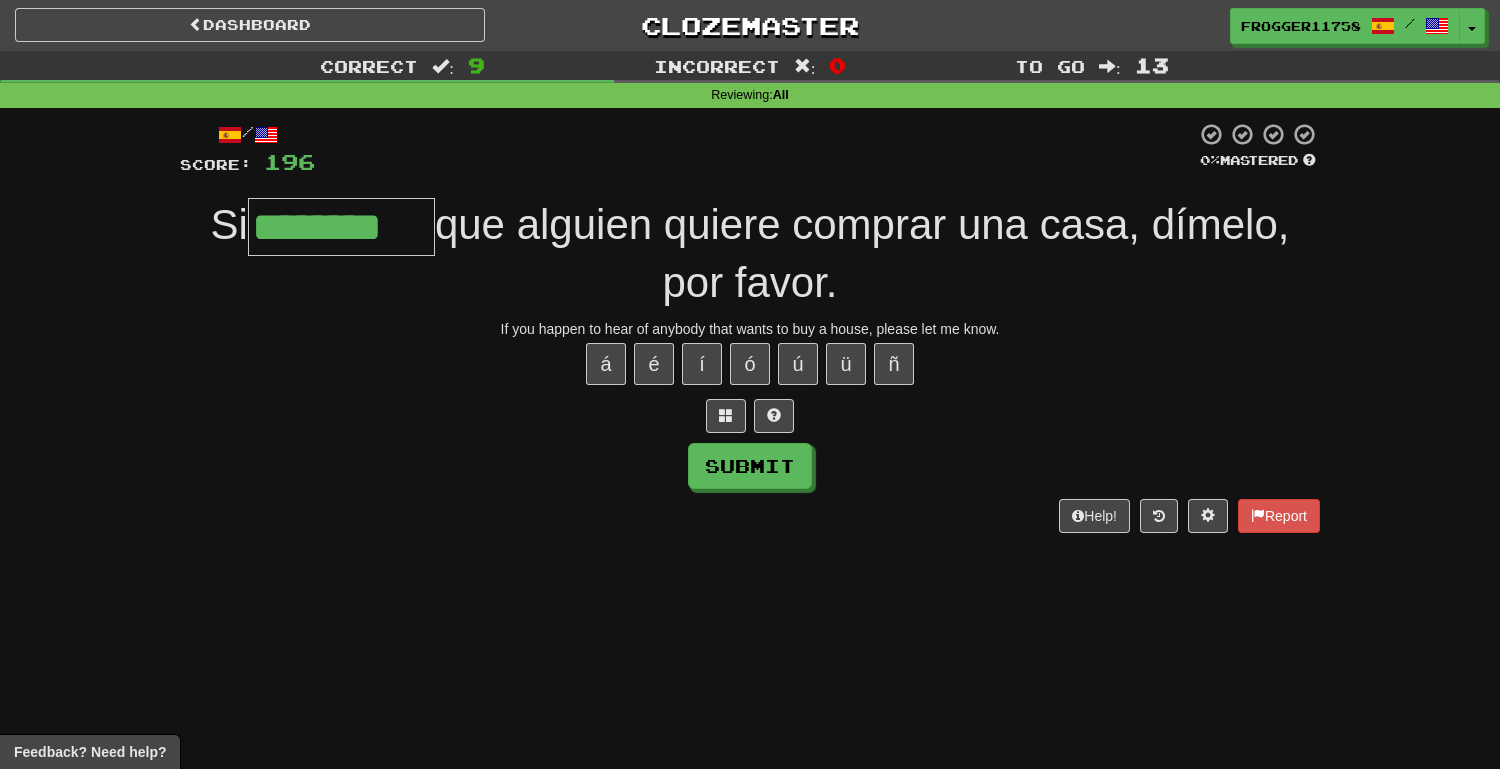 type on "********" 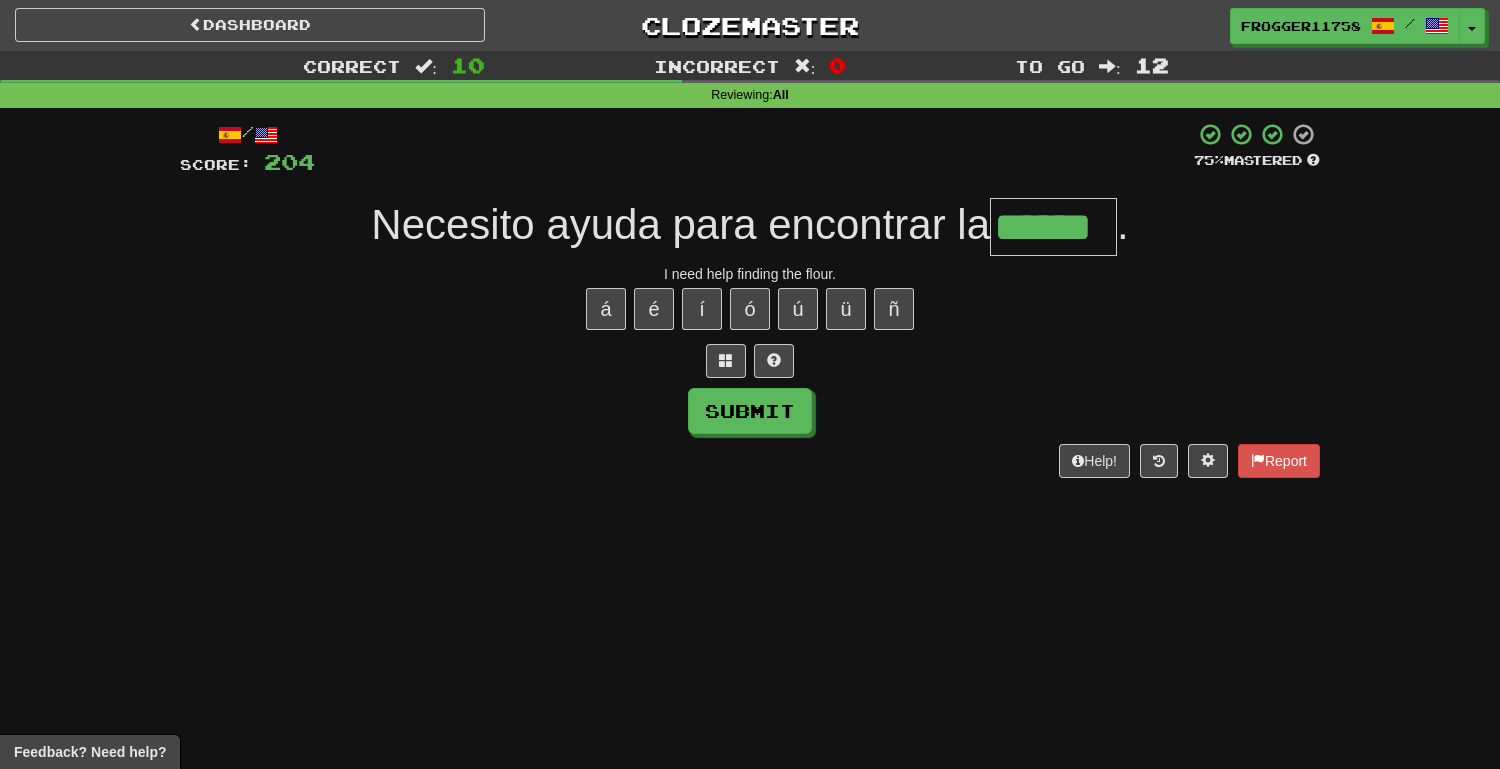 type on "******" 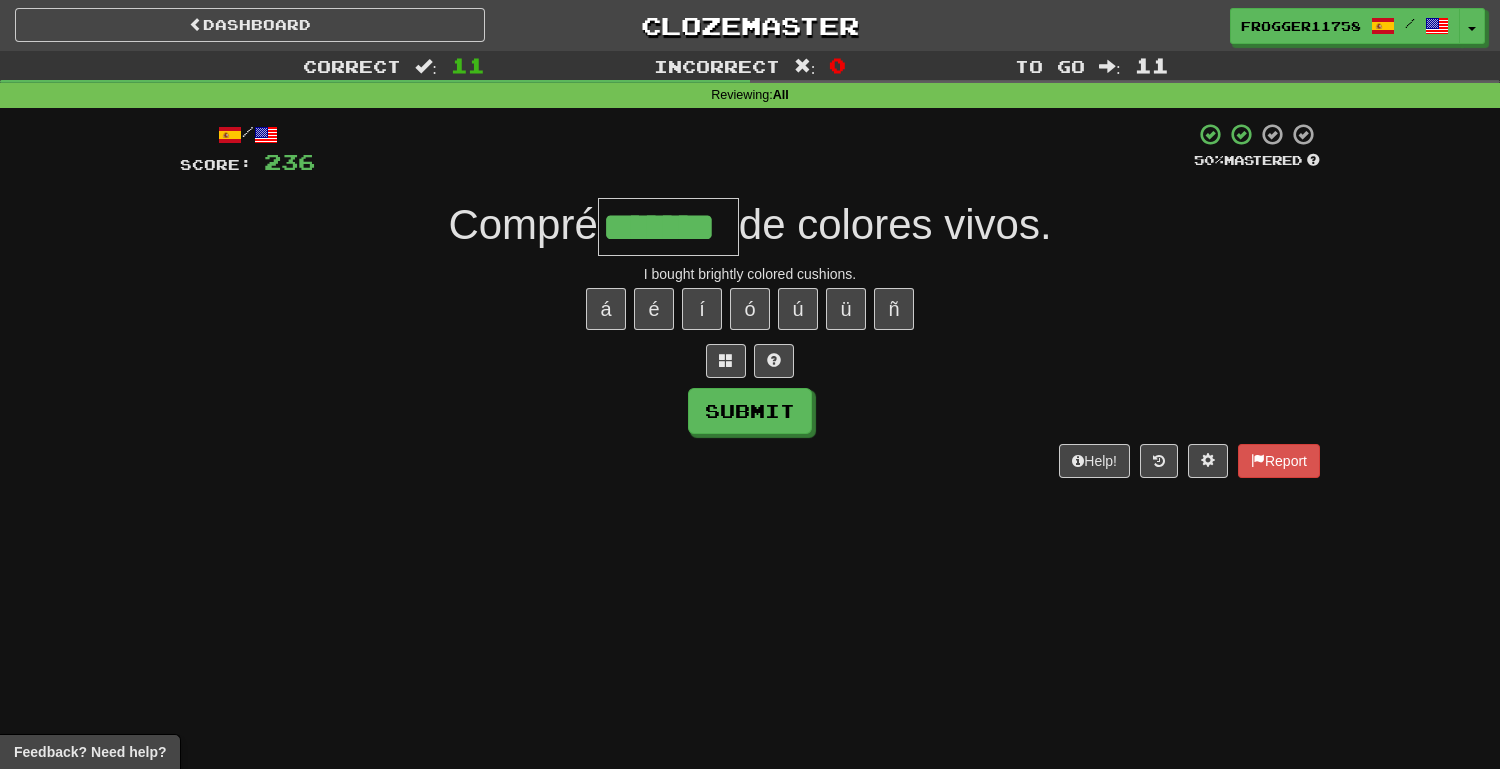 type on "*******" 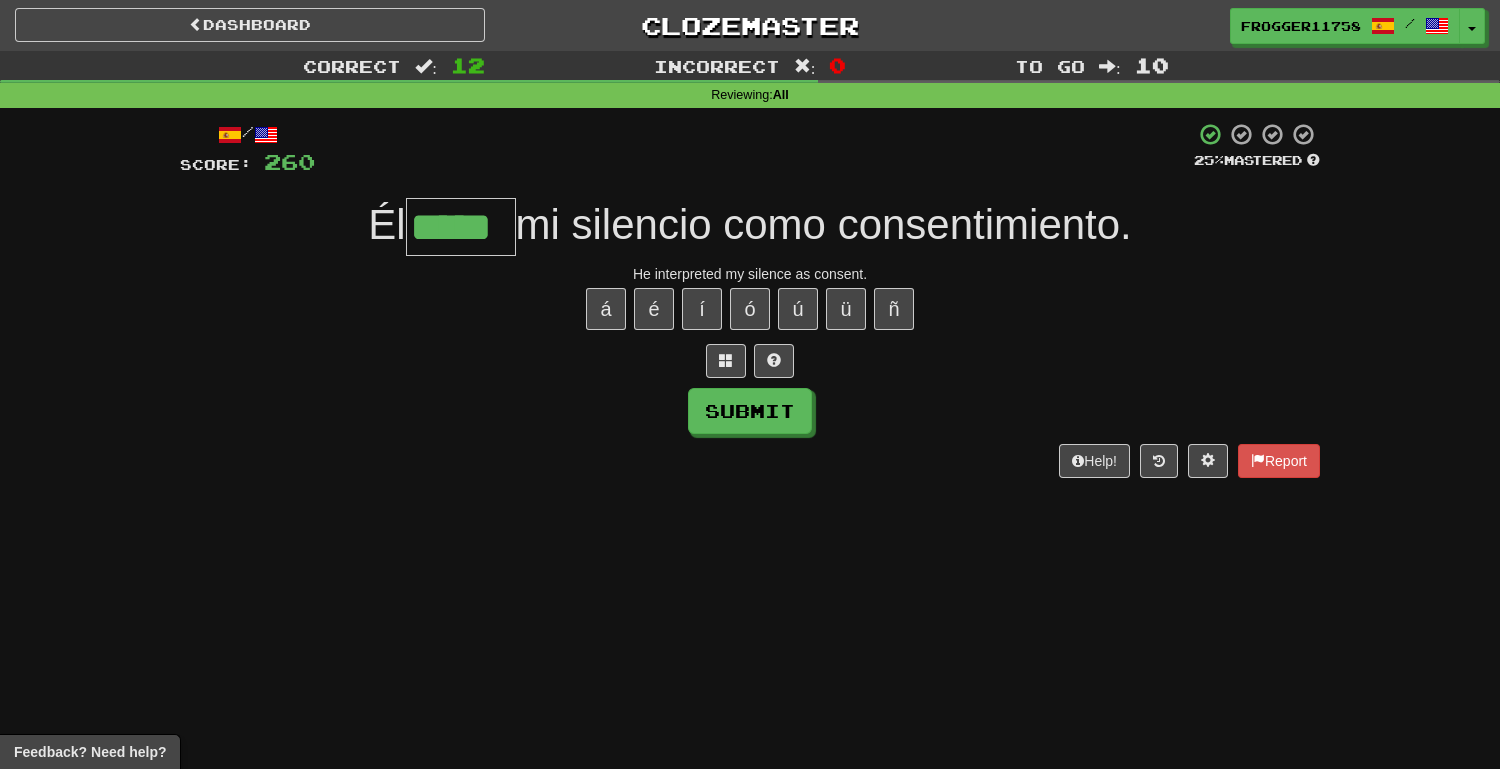 type on "*****" 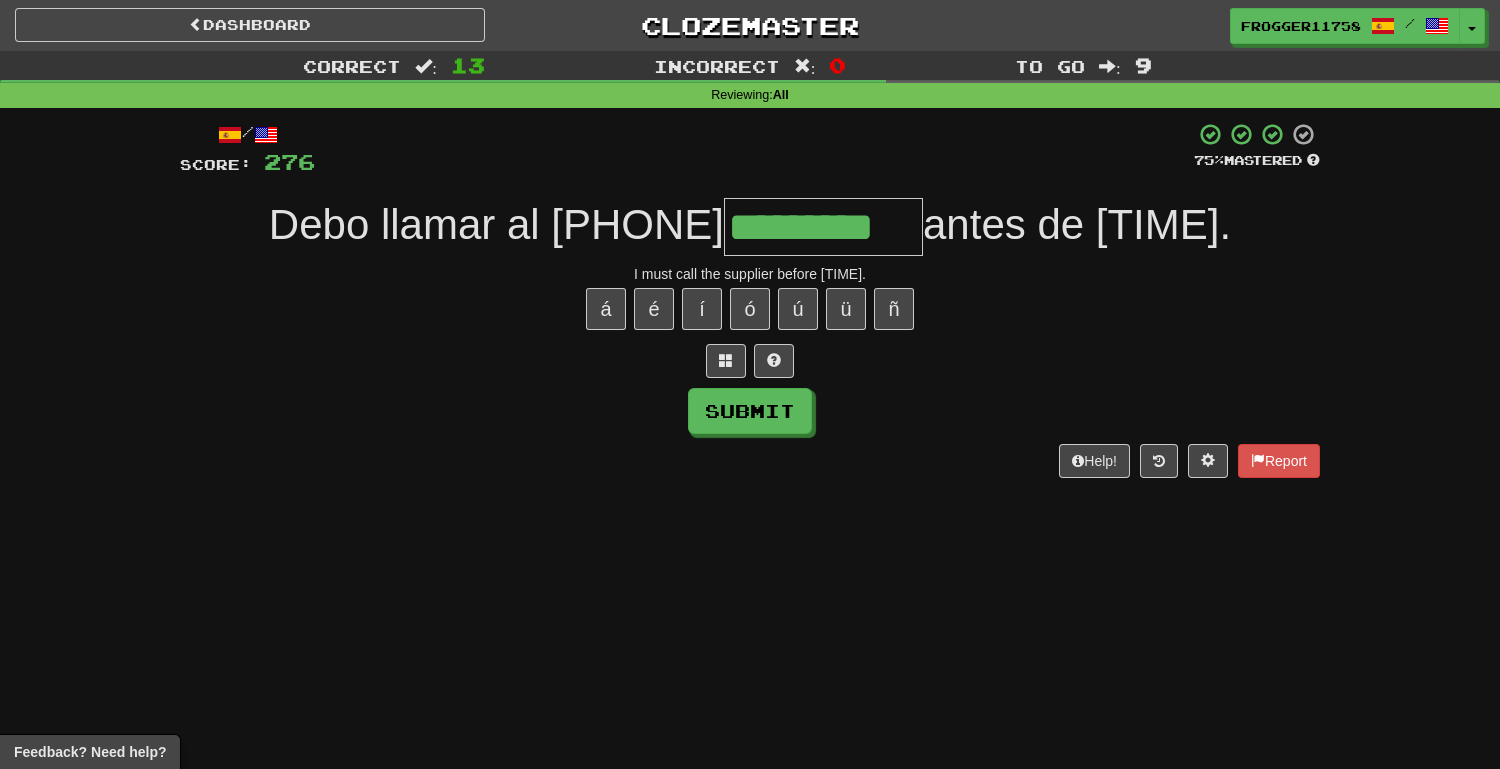 type on "*********" 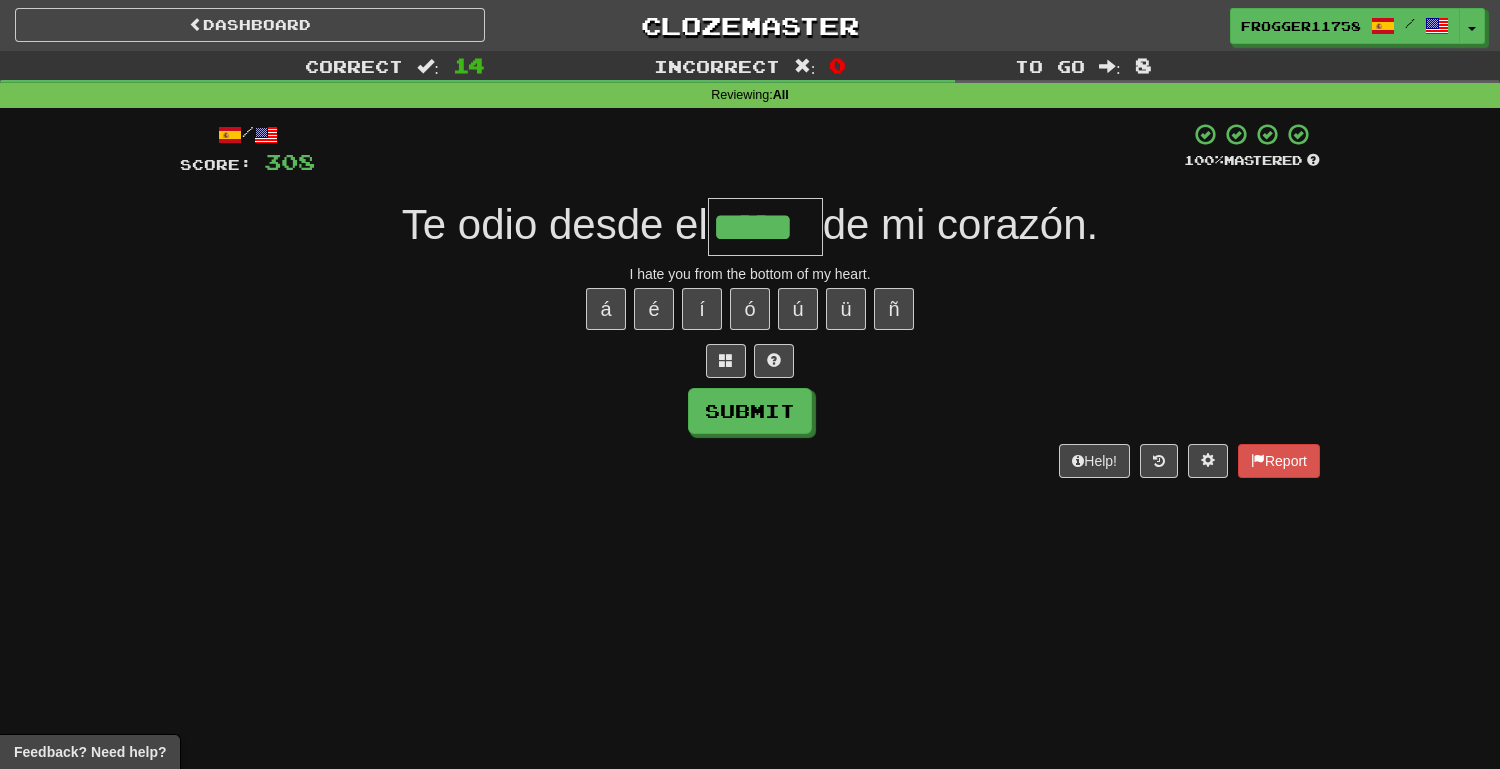 type on "*****" 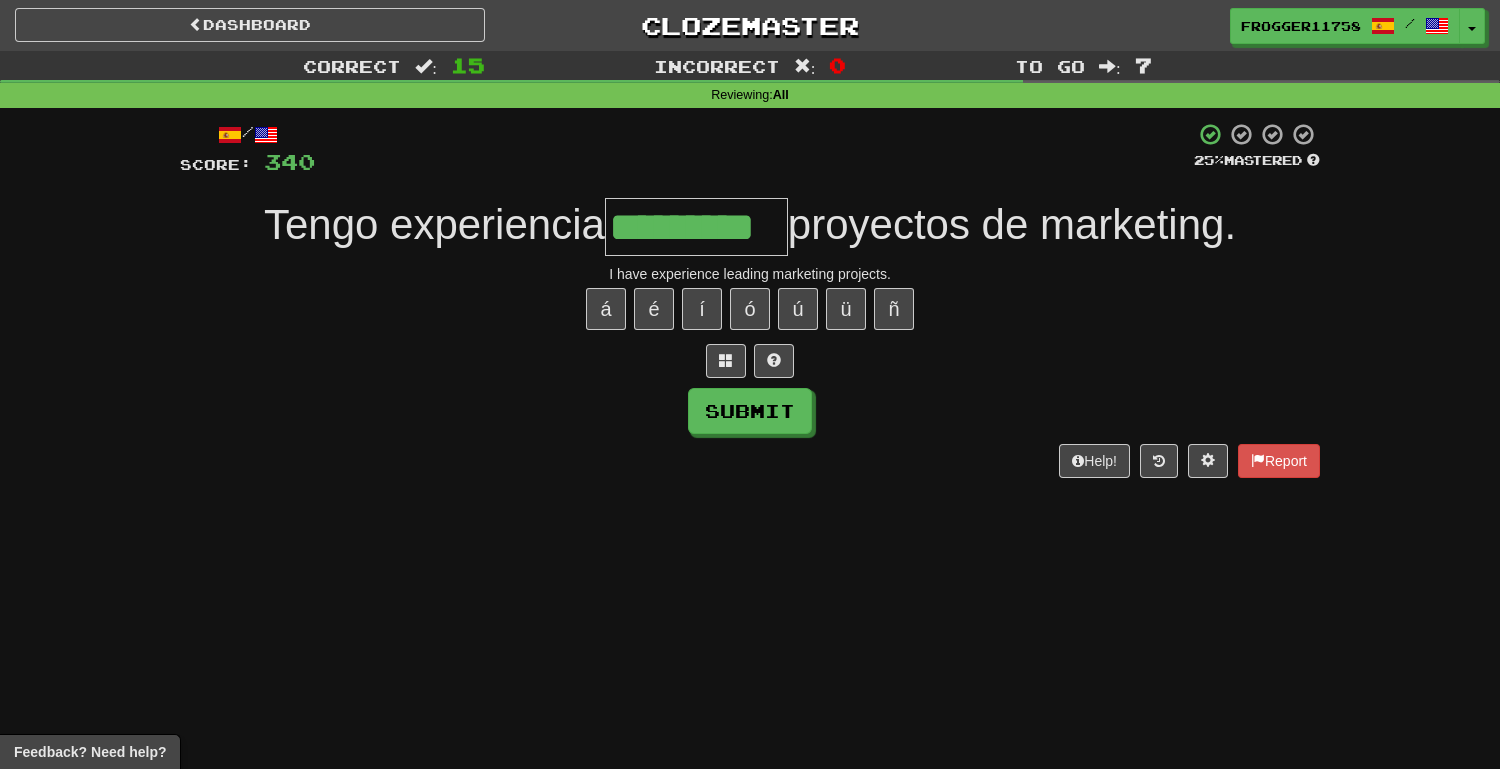 type on "*********" 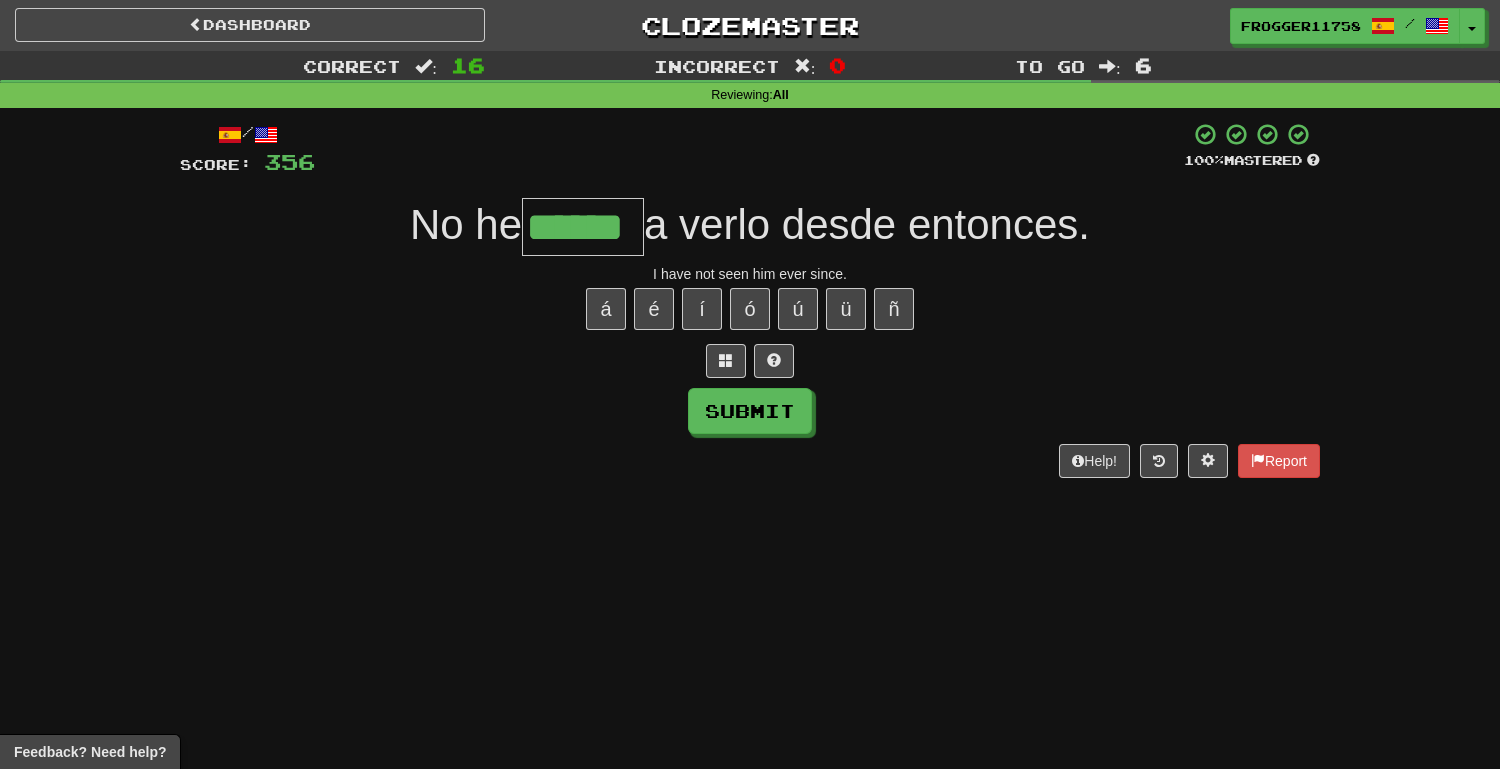 type on "******" 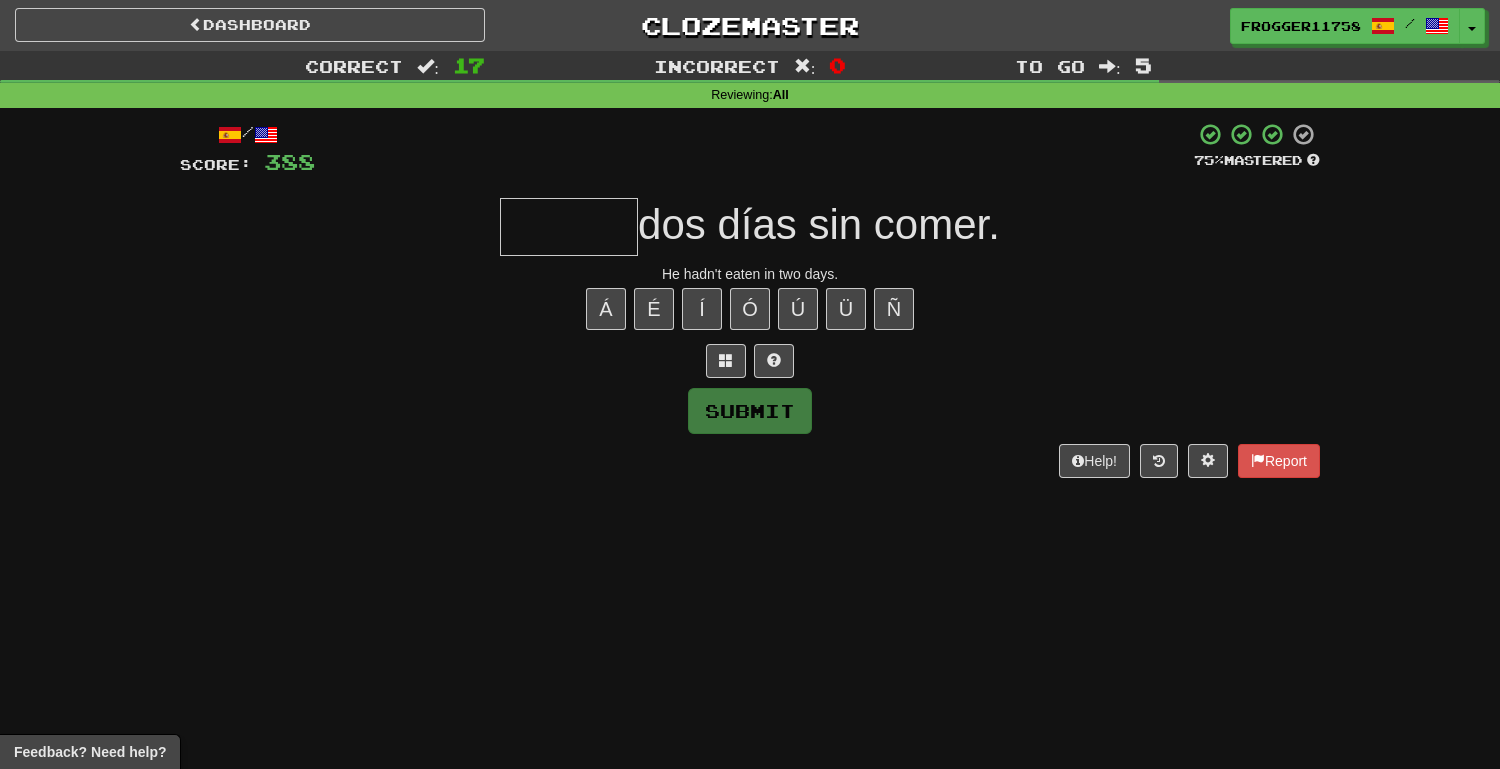 type on "*" 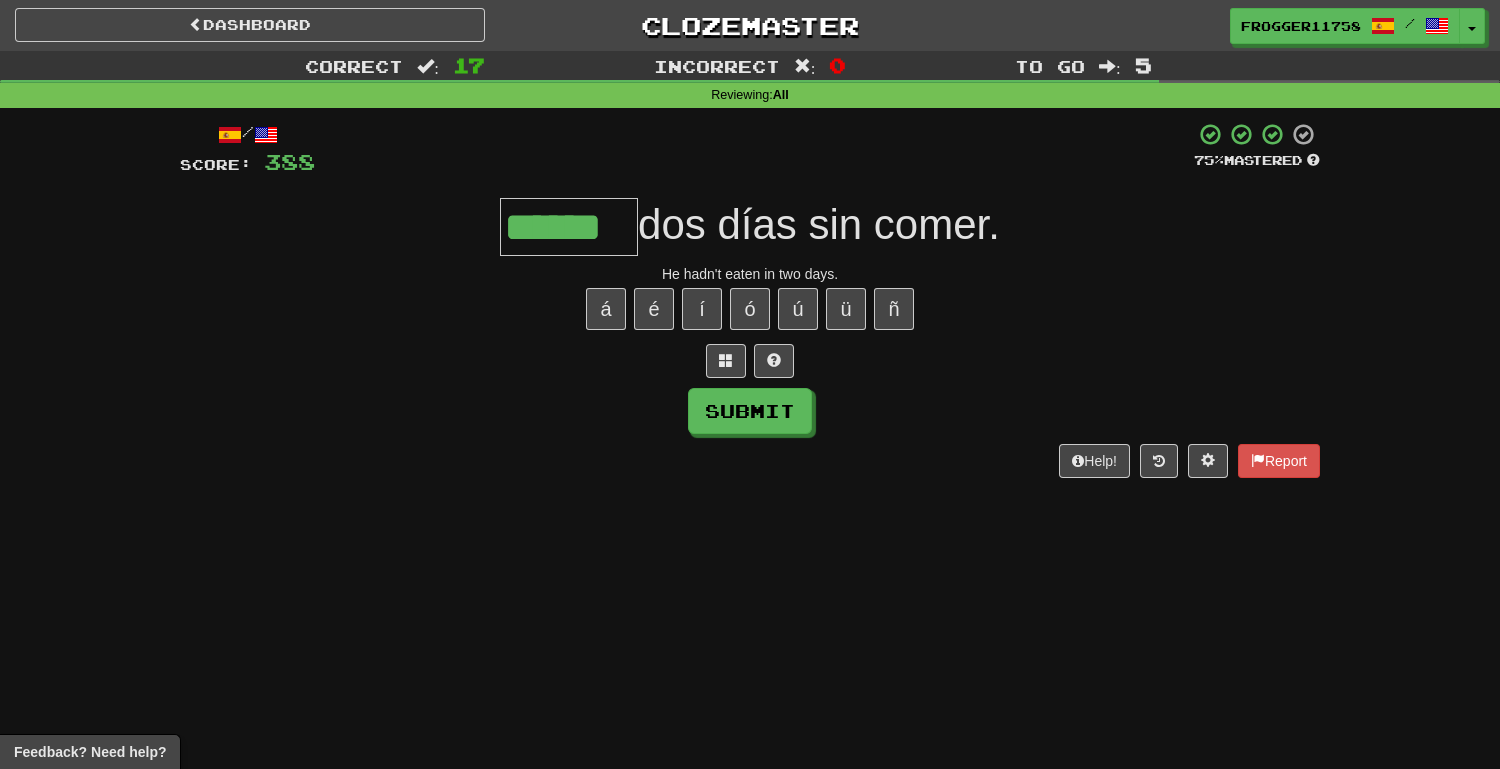 type on "******" 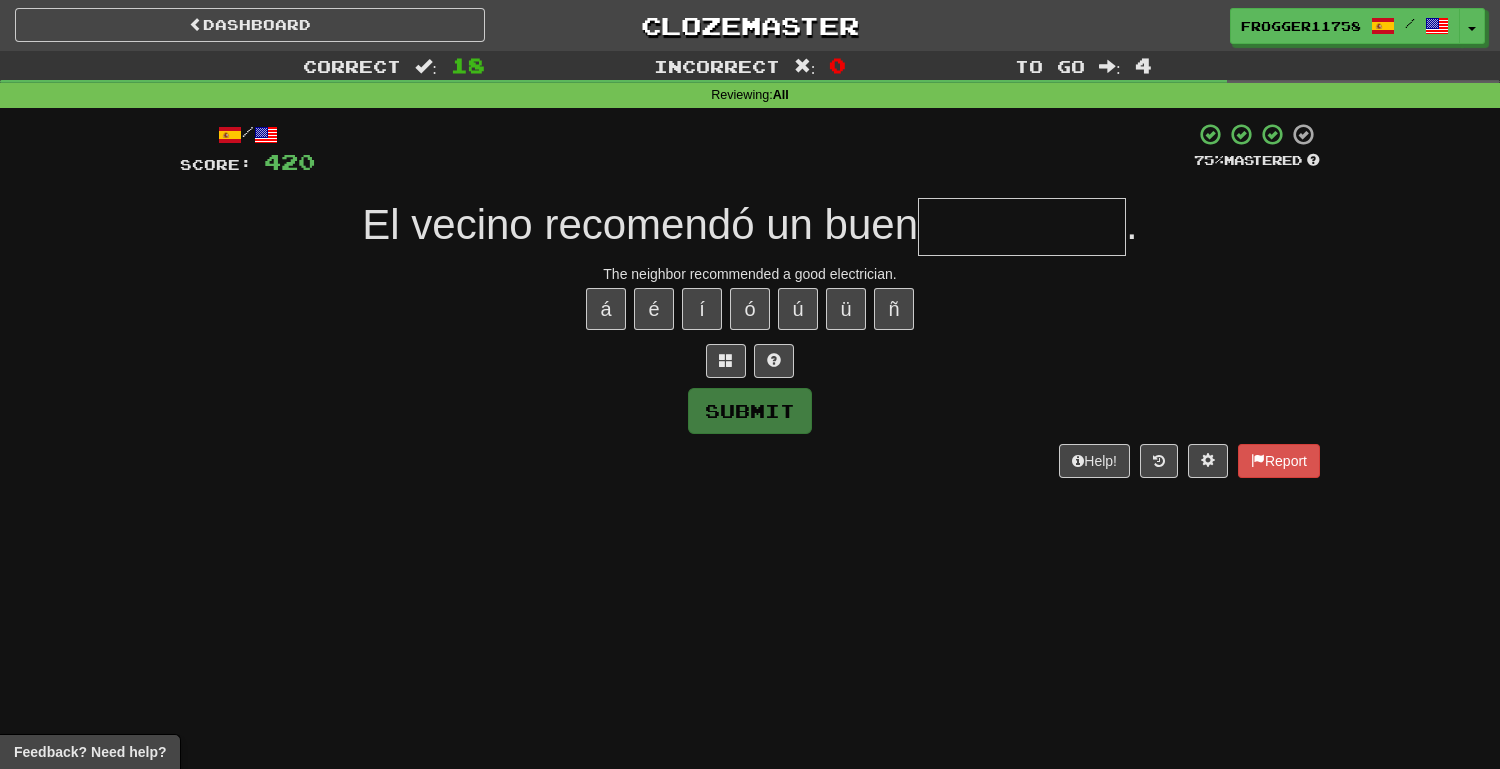 type on "*" 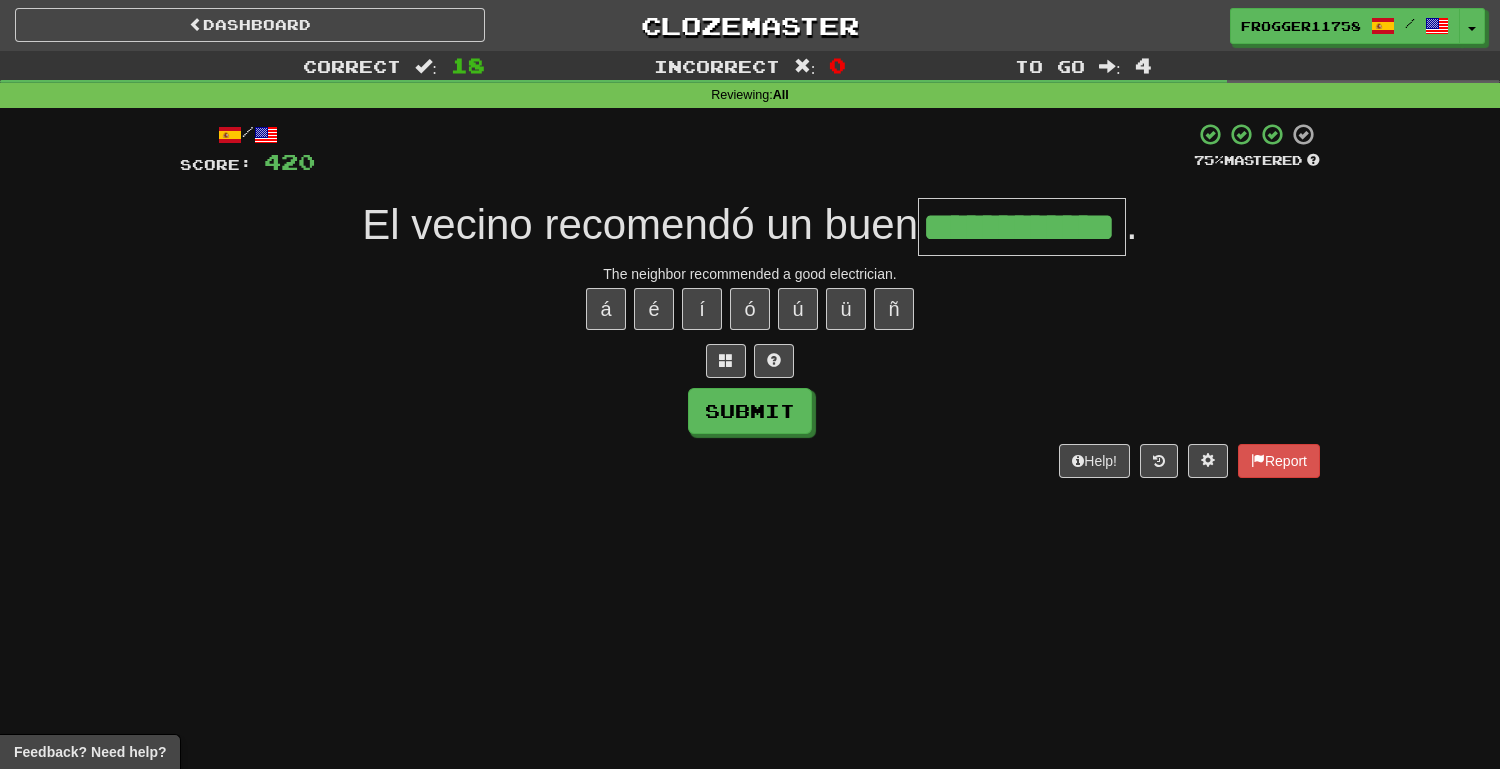 type on "**********" 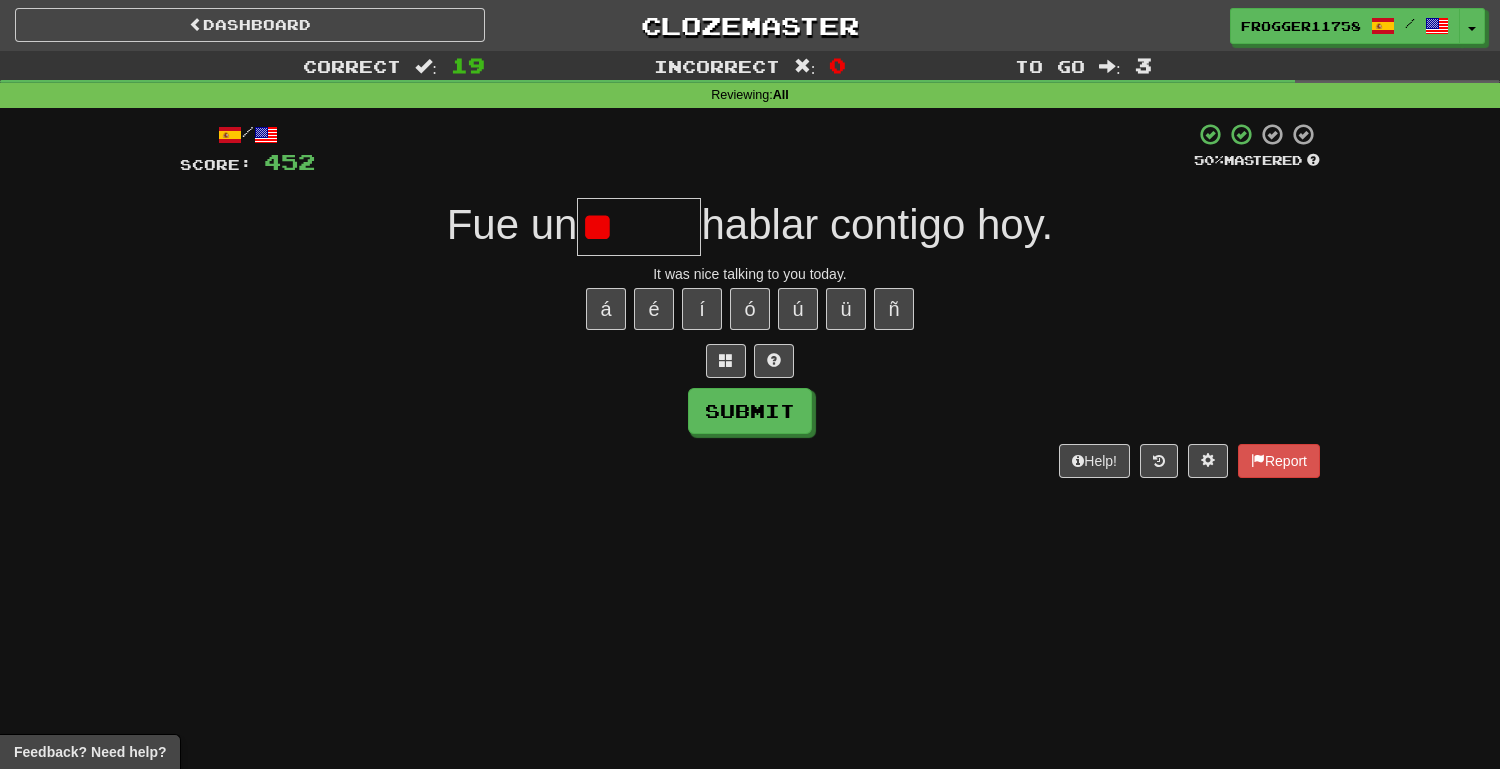 type on "*" 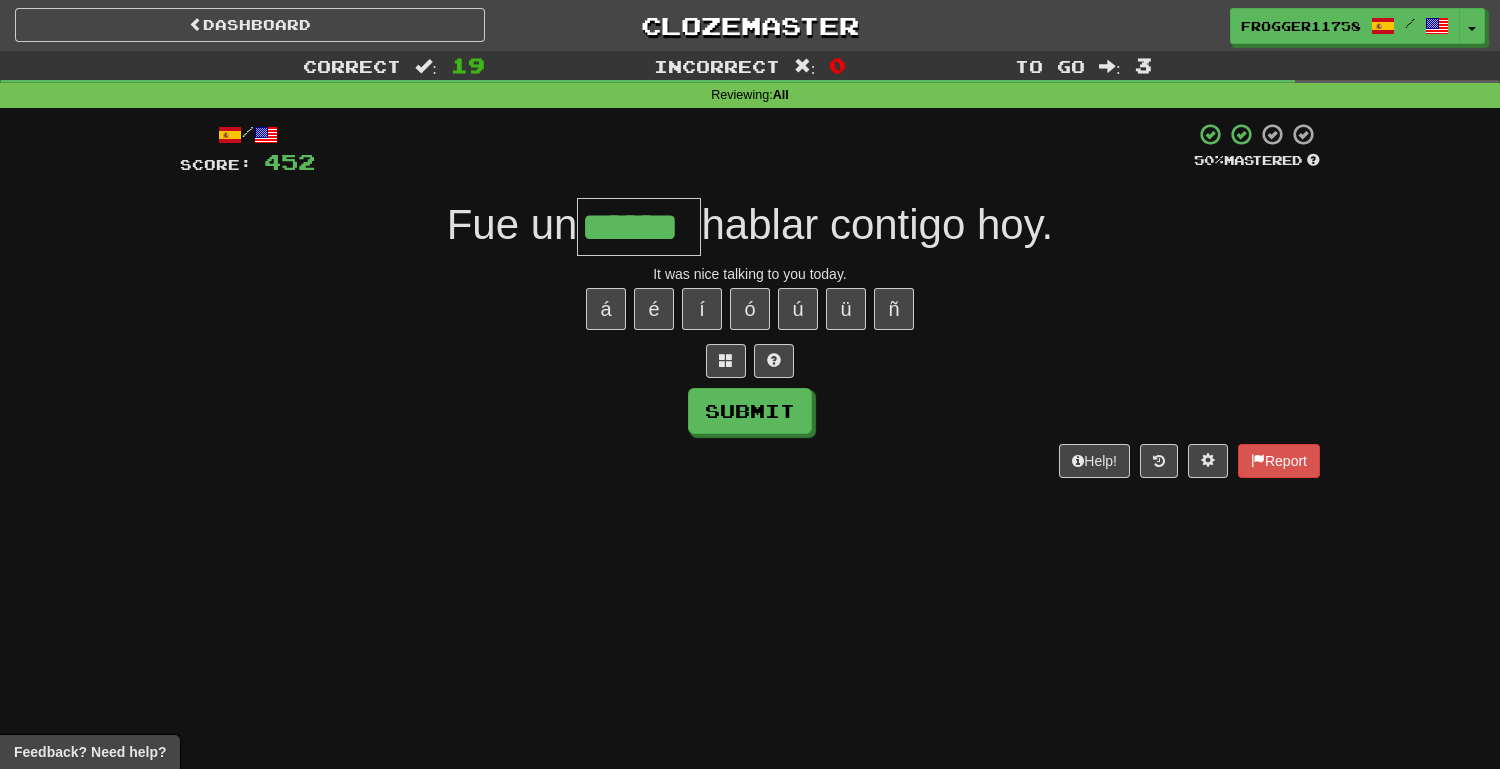 type on "******" 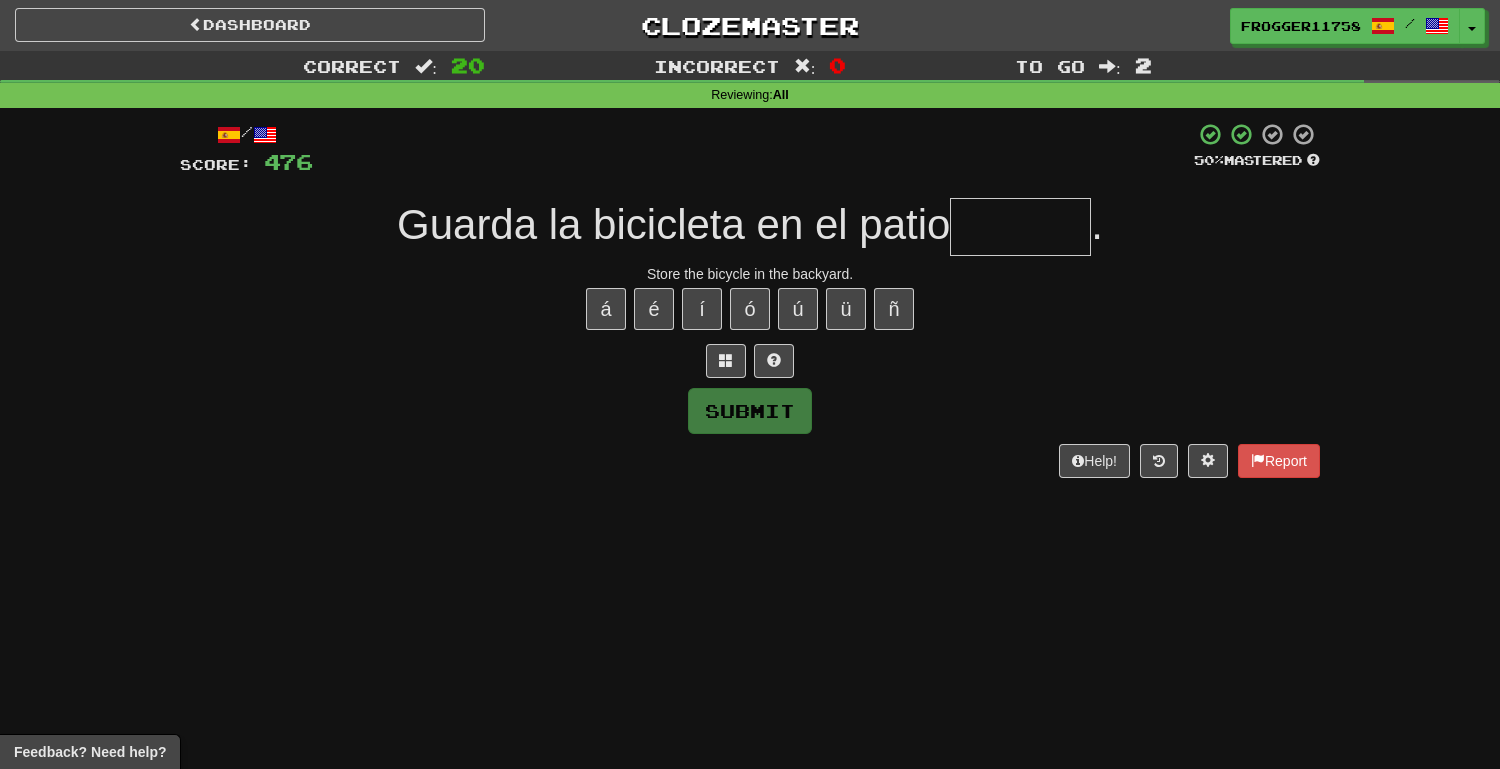 type on "*" 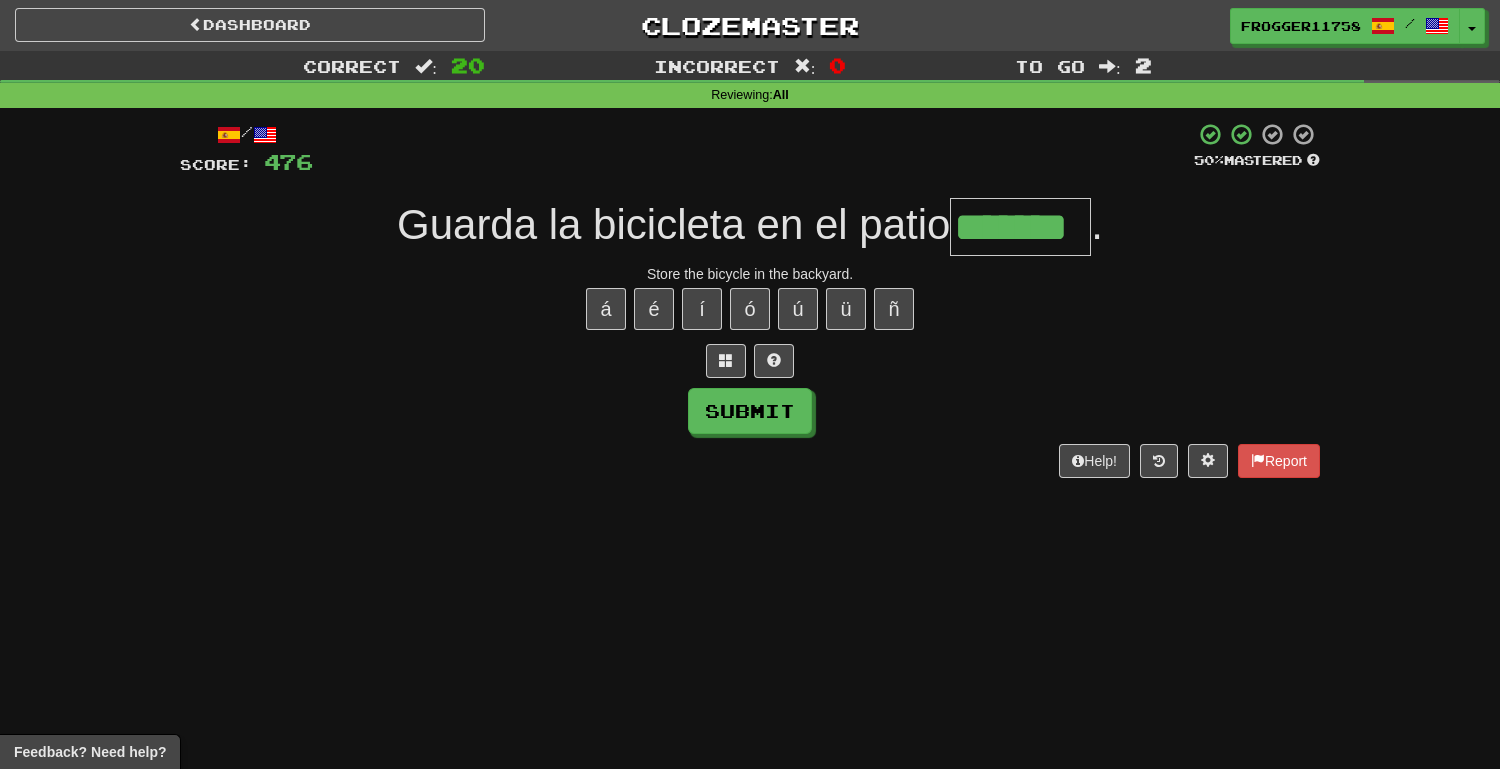 type on "*******" 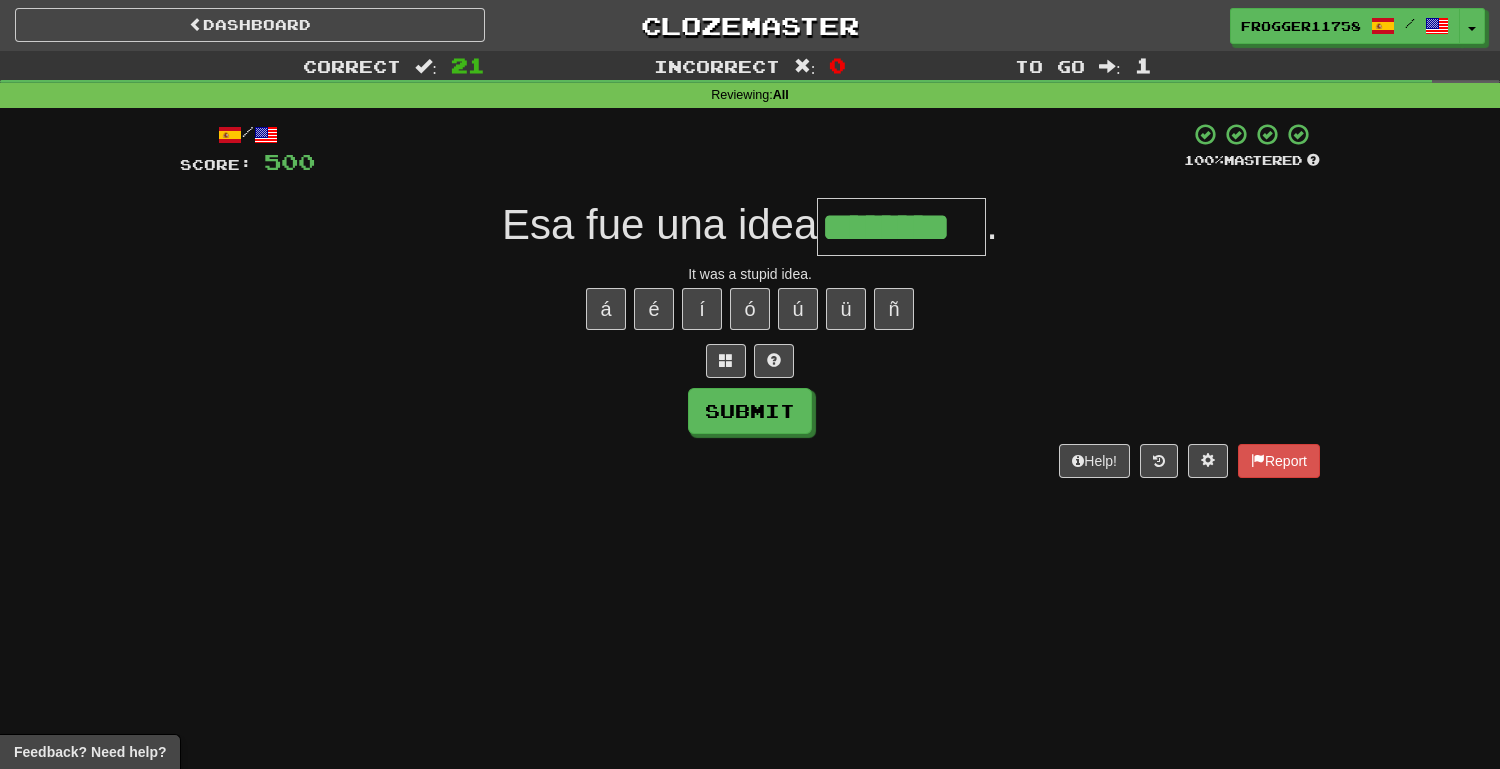 type on "********" 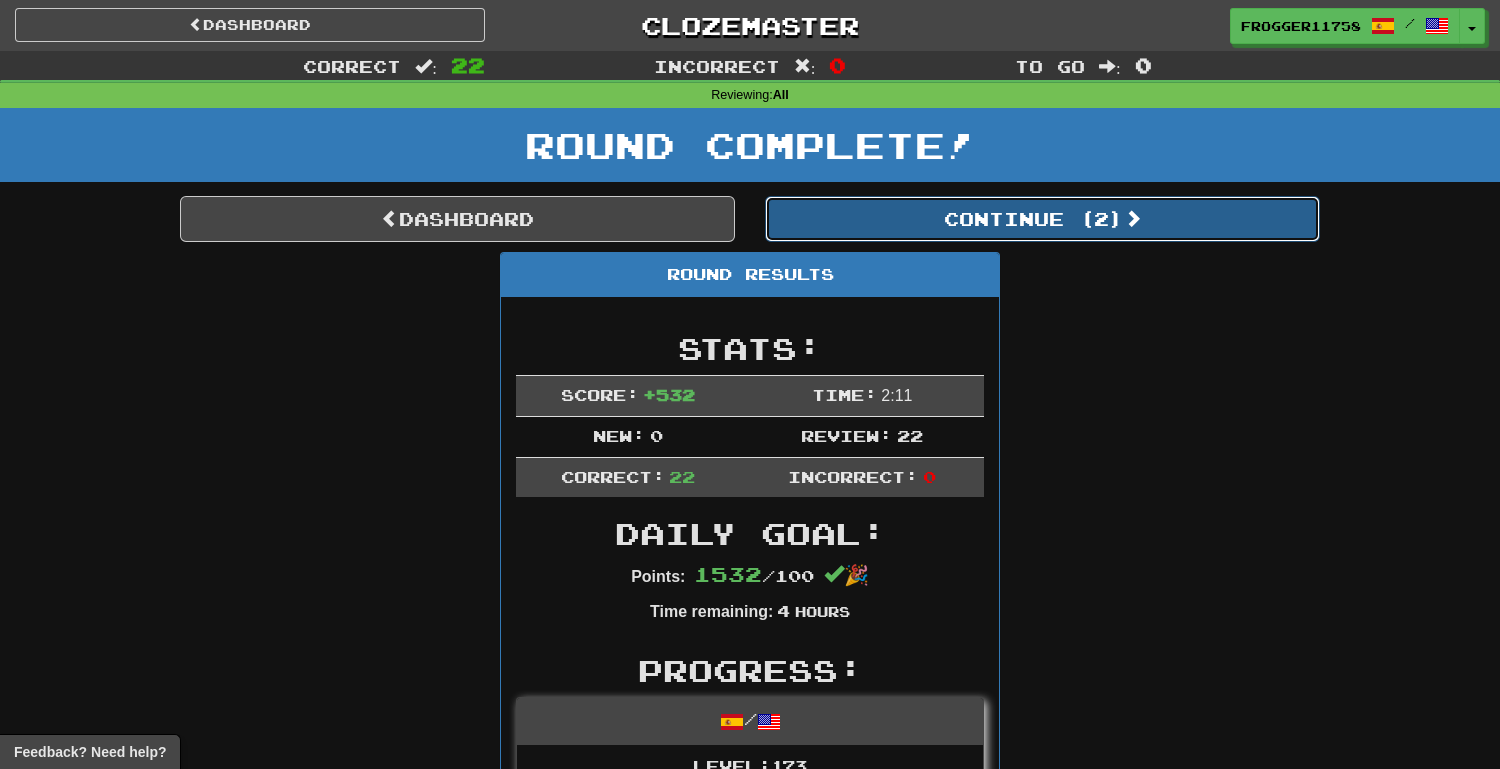 click on "Continue ( 2 )" at bounding box center [1042, 219] 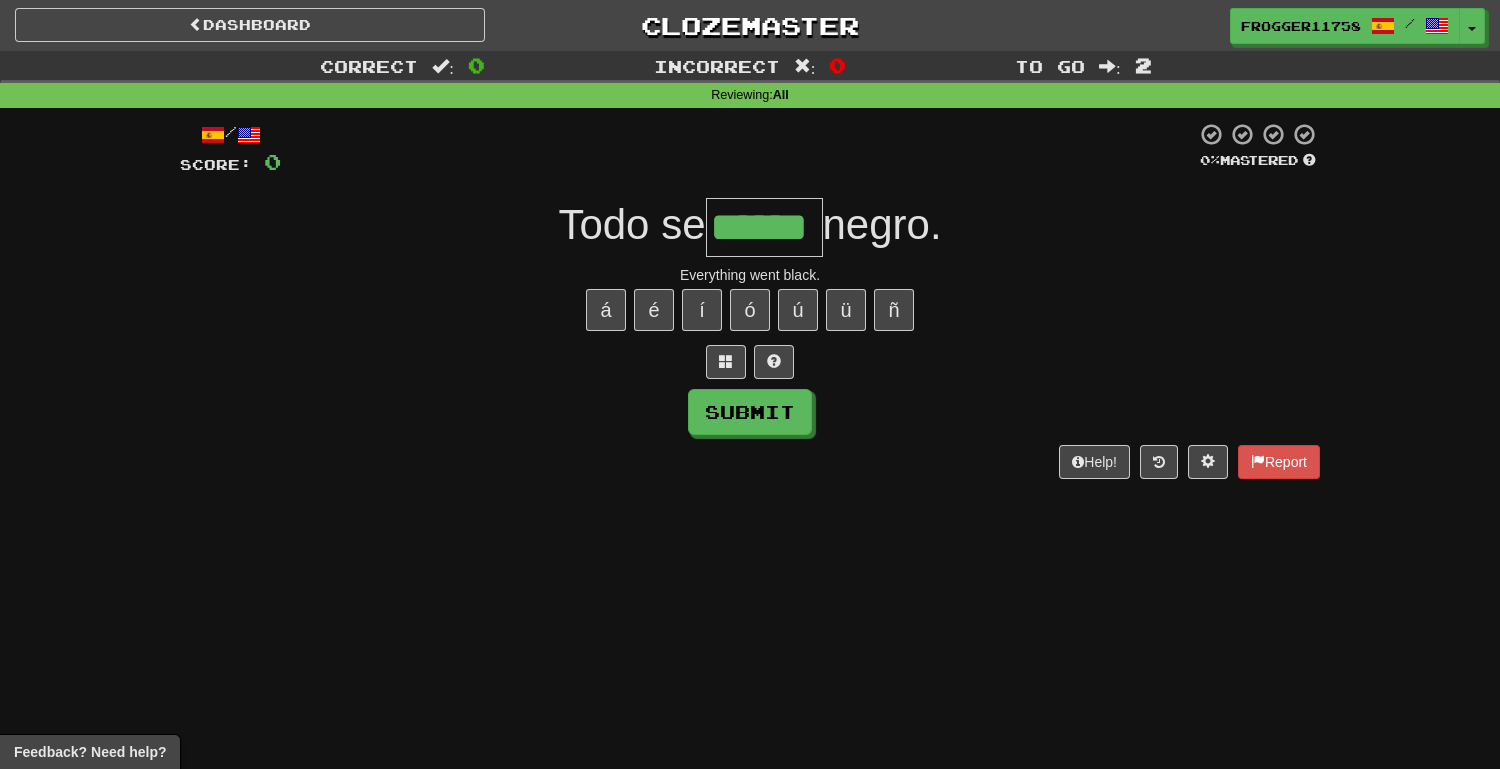 type on "******" 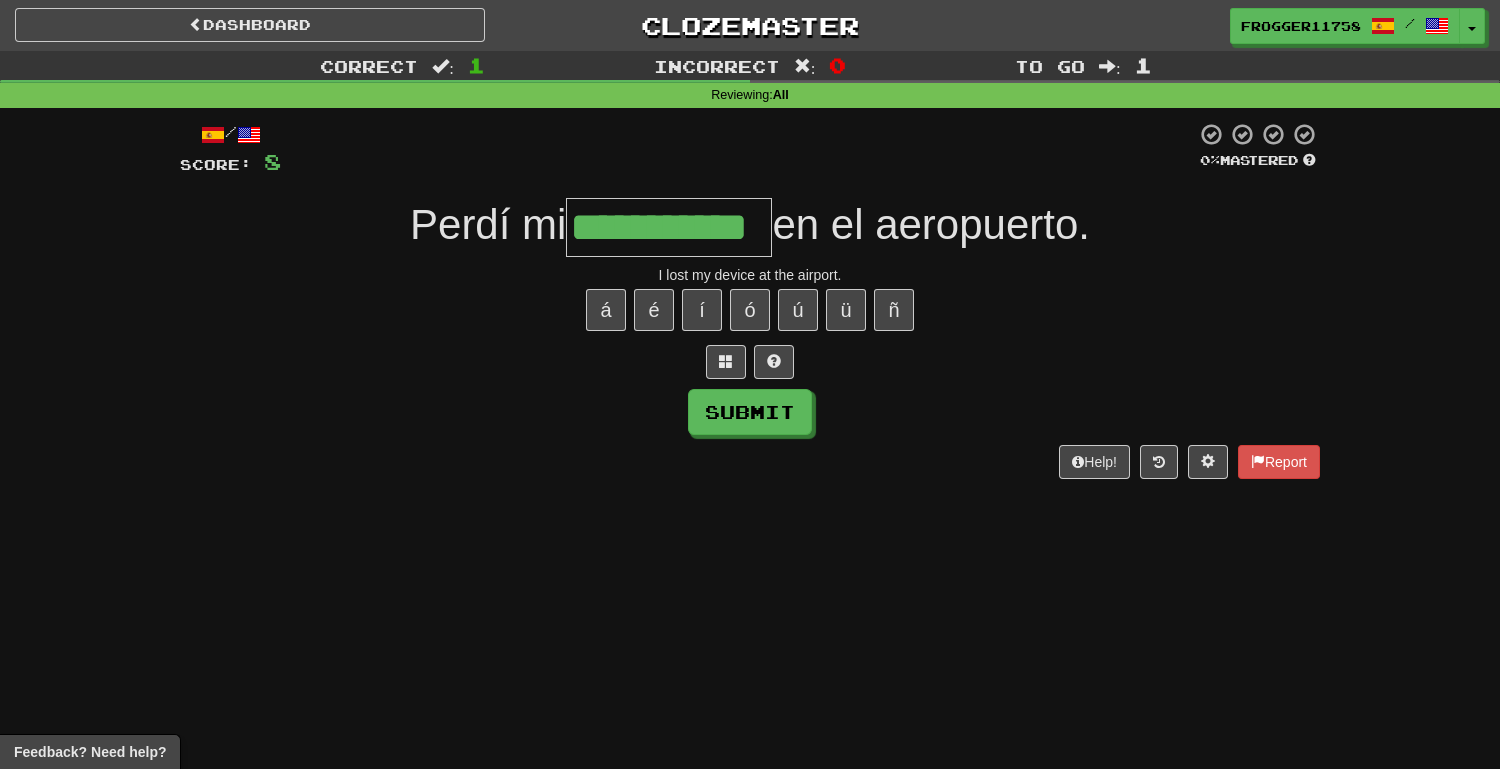 type on "**********" 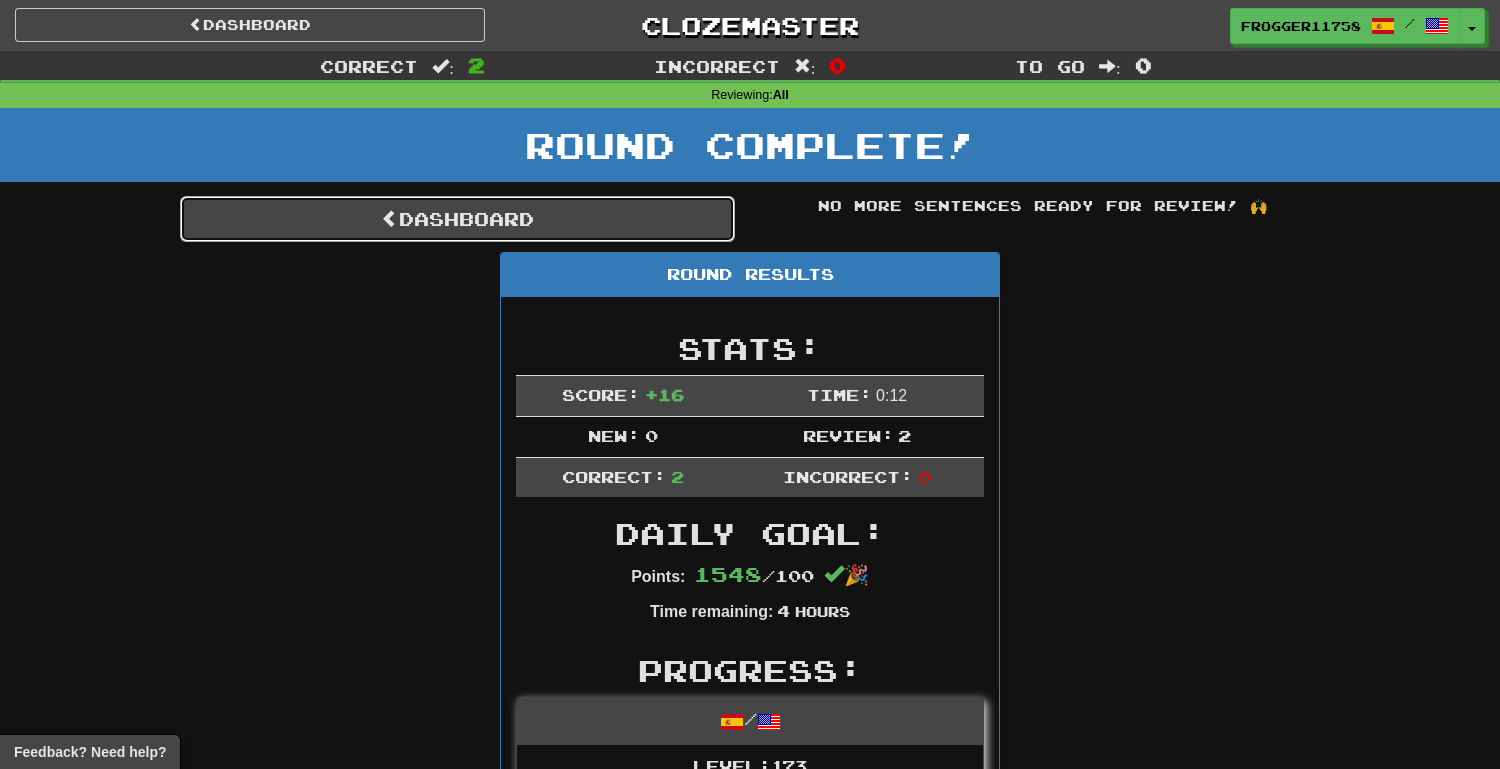 click on "Dashboard" at bounding box center (457, 219) 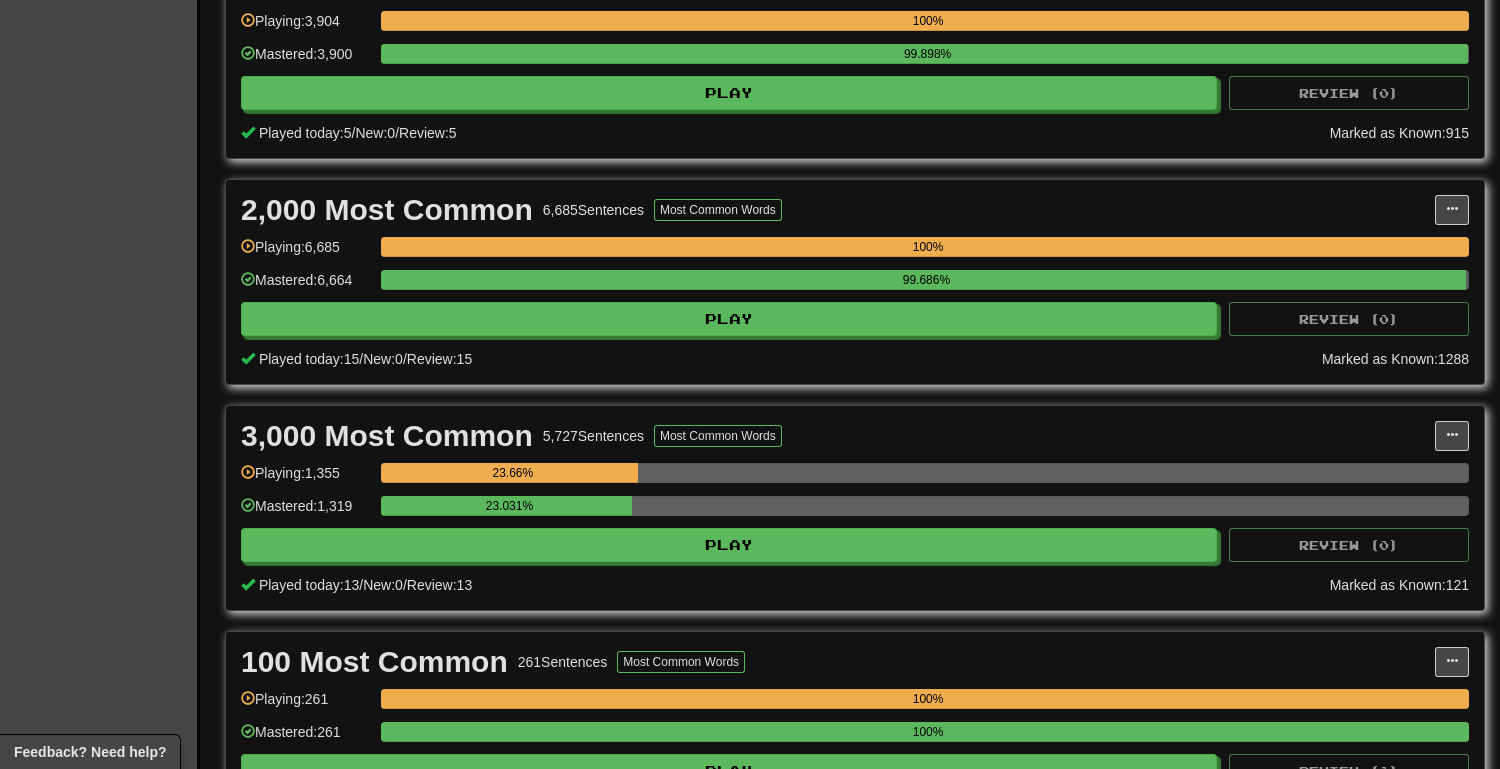 scroll, scrollTop: 515, scrollLeft: 0, axis: vertical 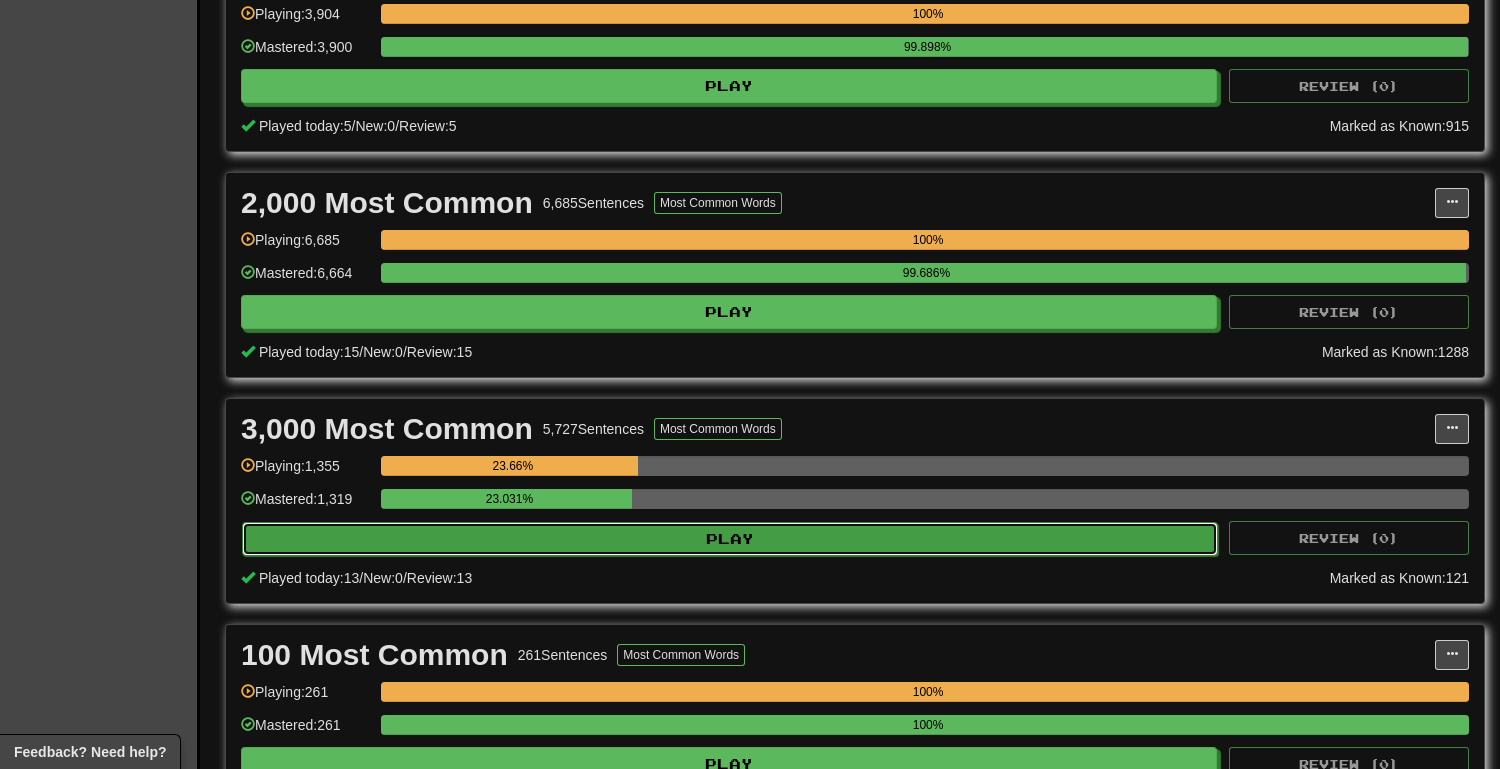 click on "Play" at bounding box center (730, 539) 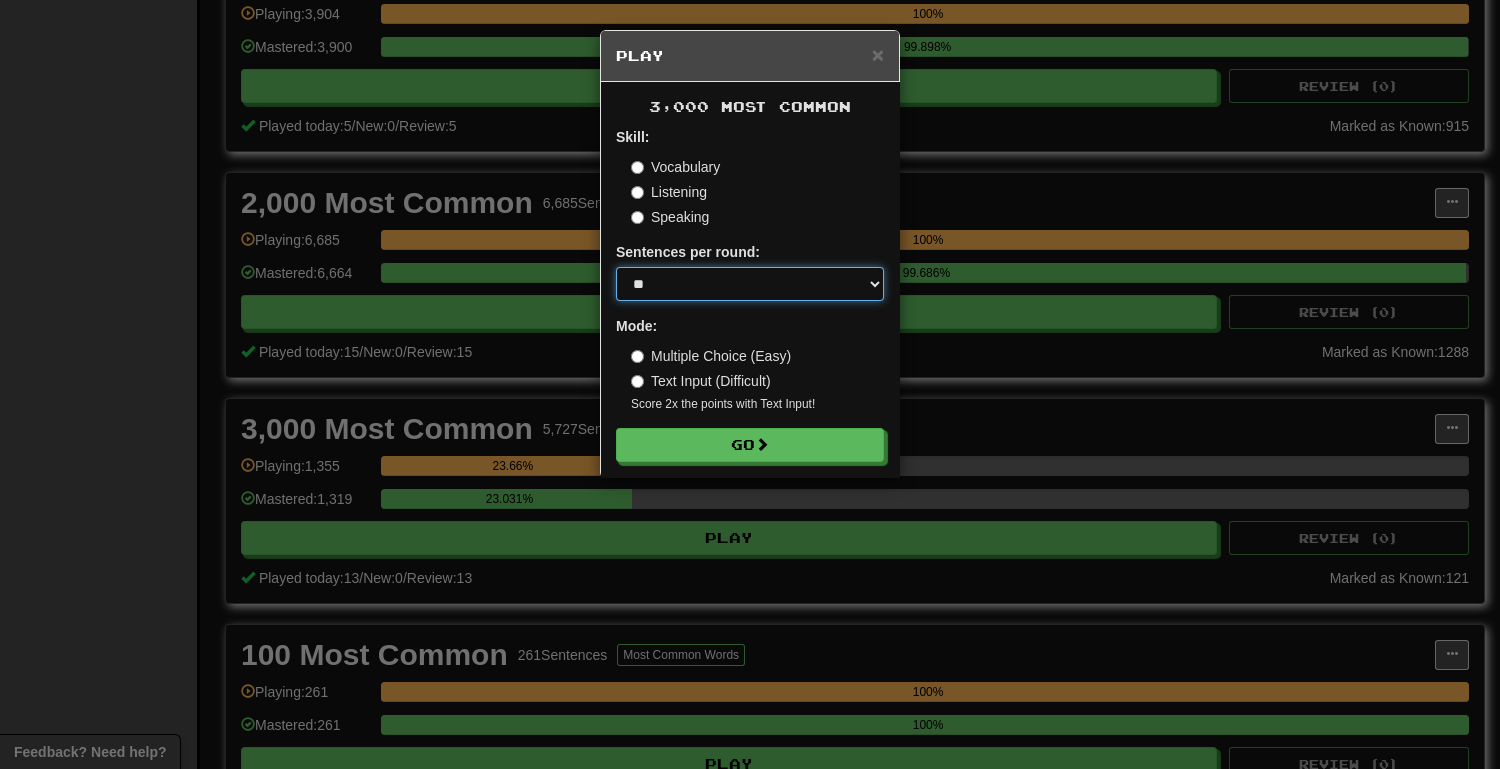 click on "* ** ** ** ** ** *** ********" at bounding box center (750, 284) 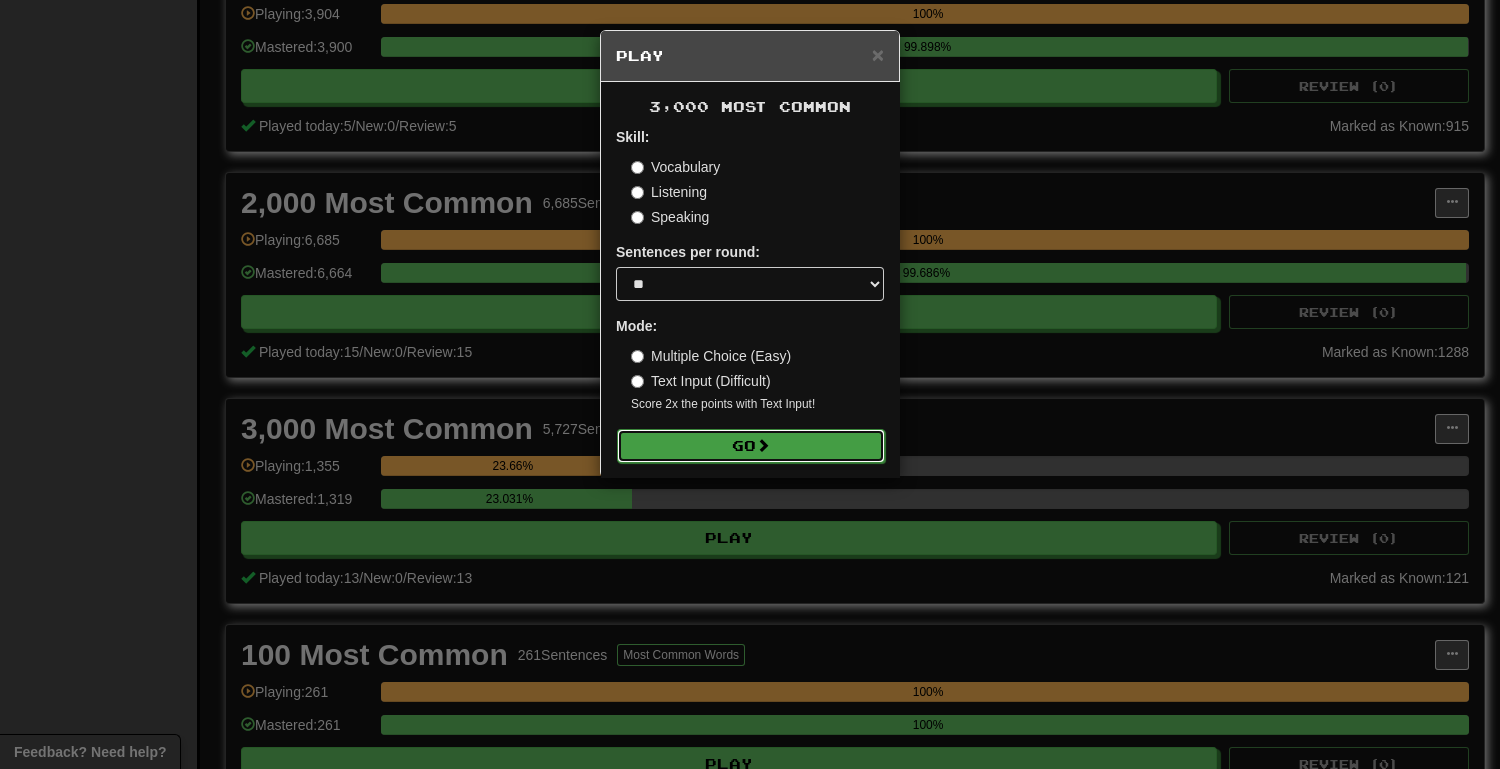 click on "Go" at bounding box center (751, 446) 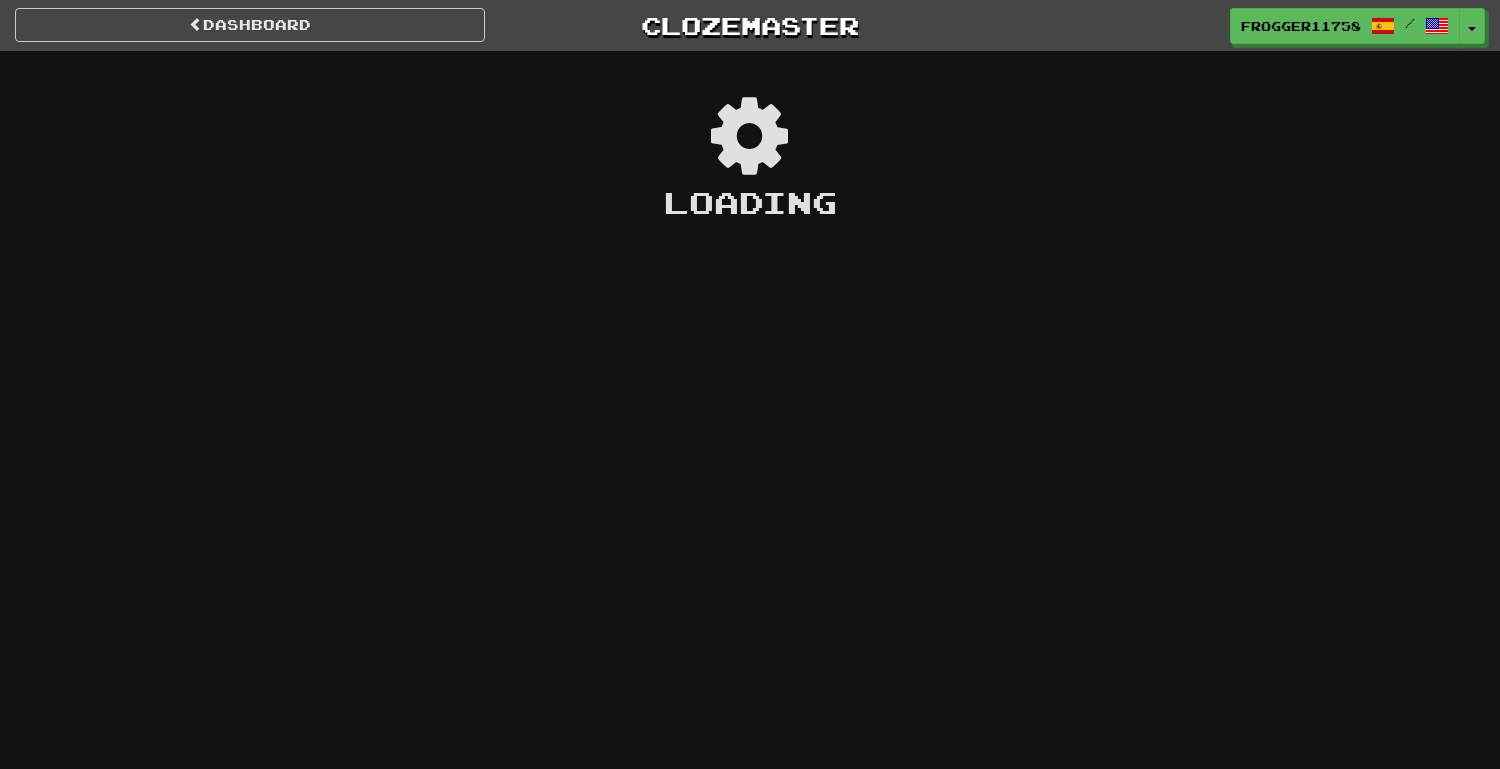 scroll, scrollTop: 0, scrollLeft: 0, axis: both 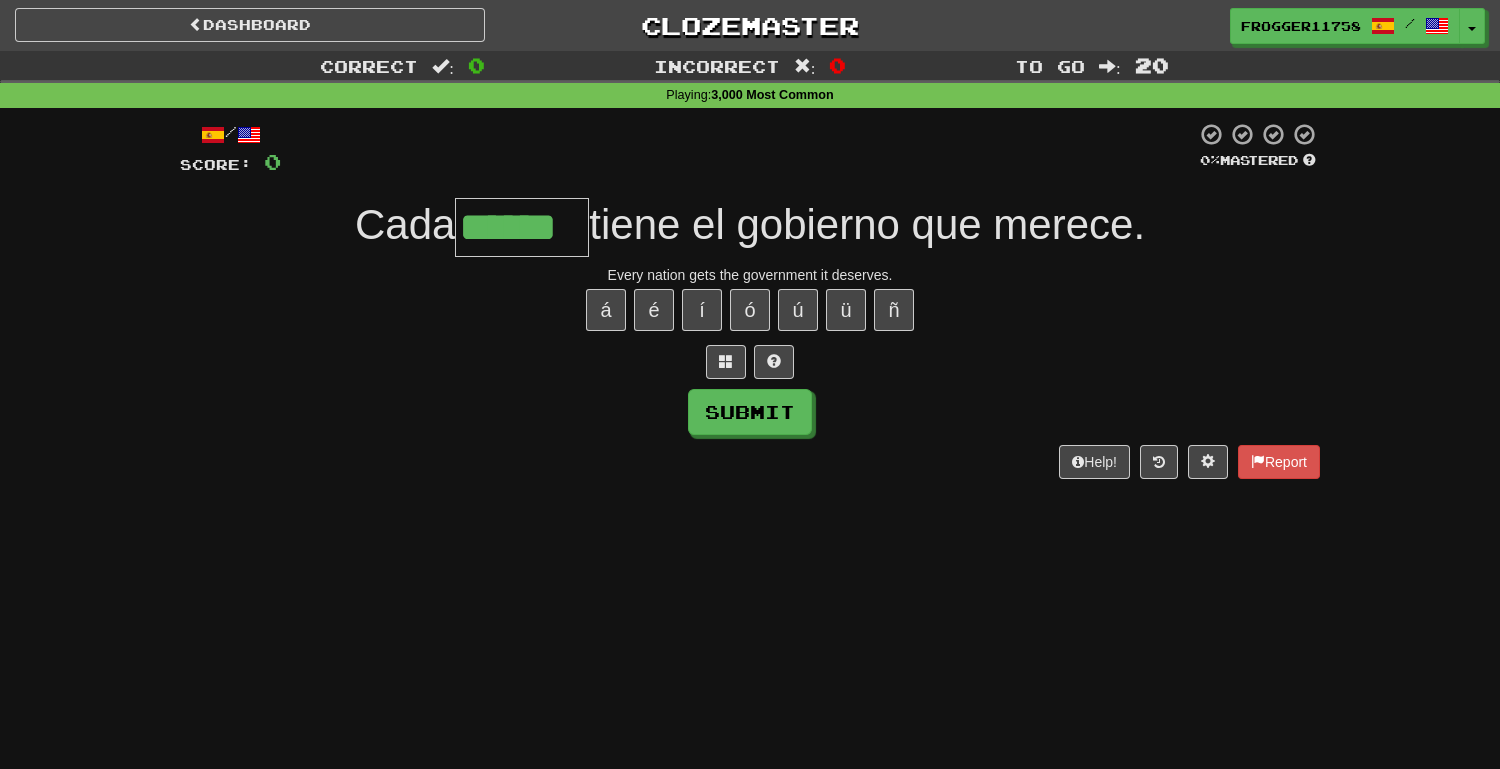 type on "******" 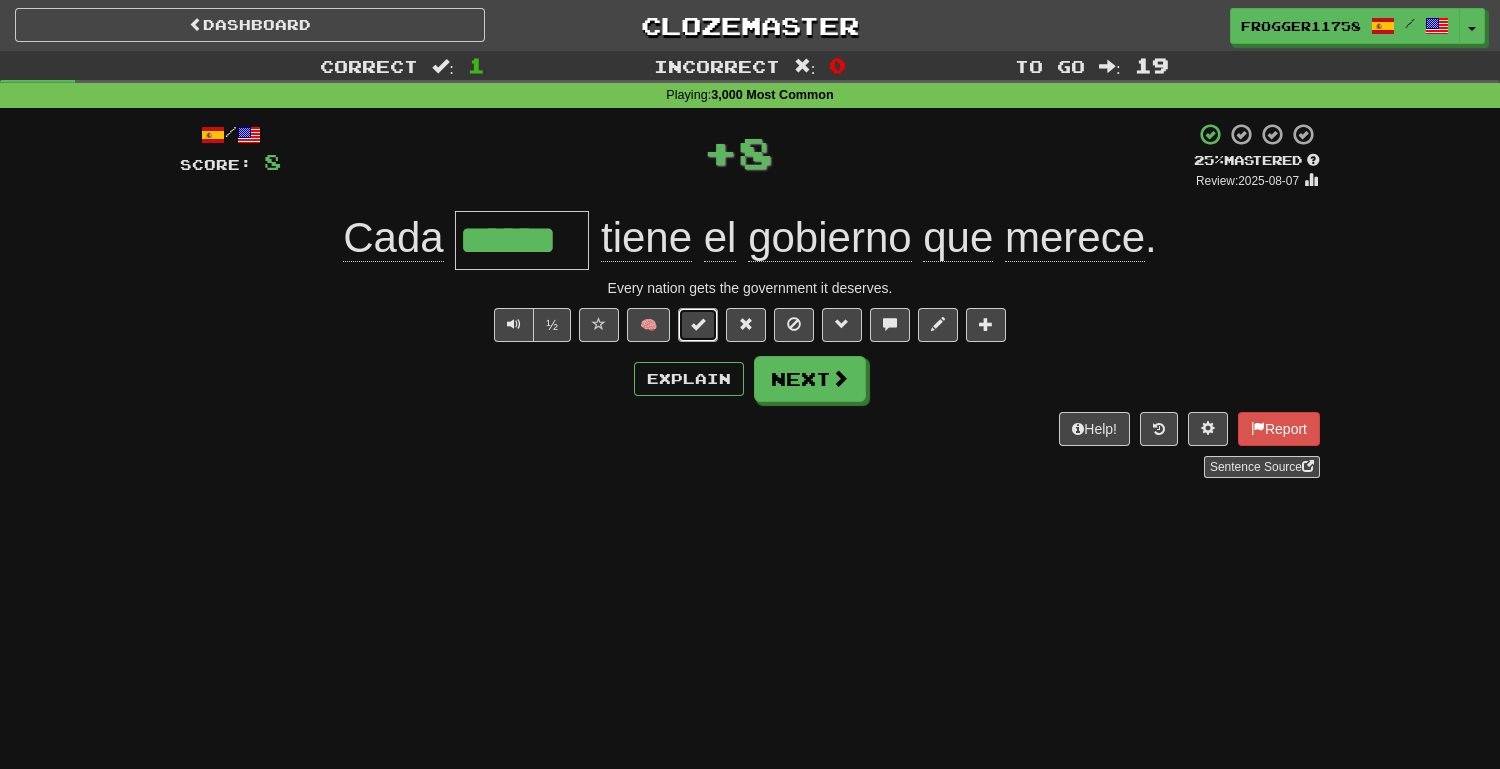click at bounding box center (698, 325) 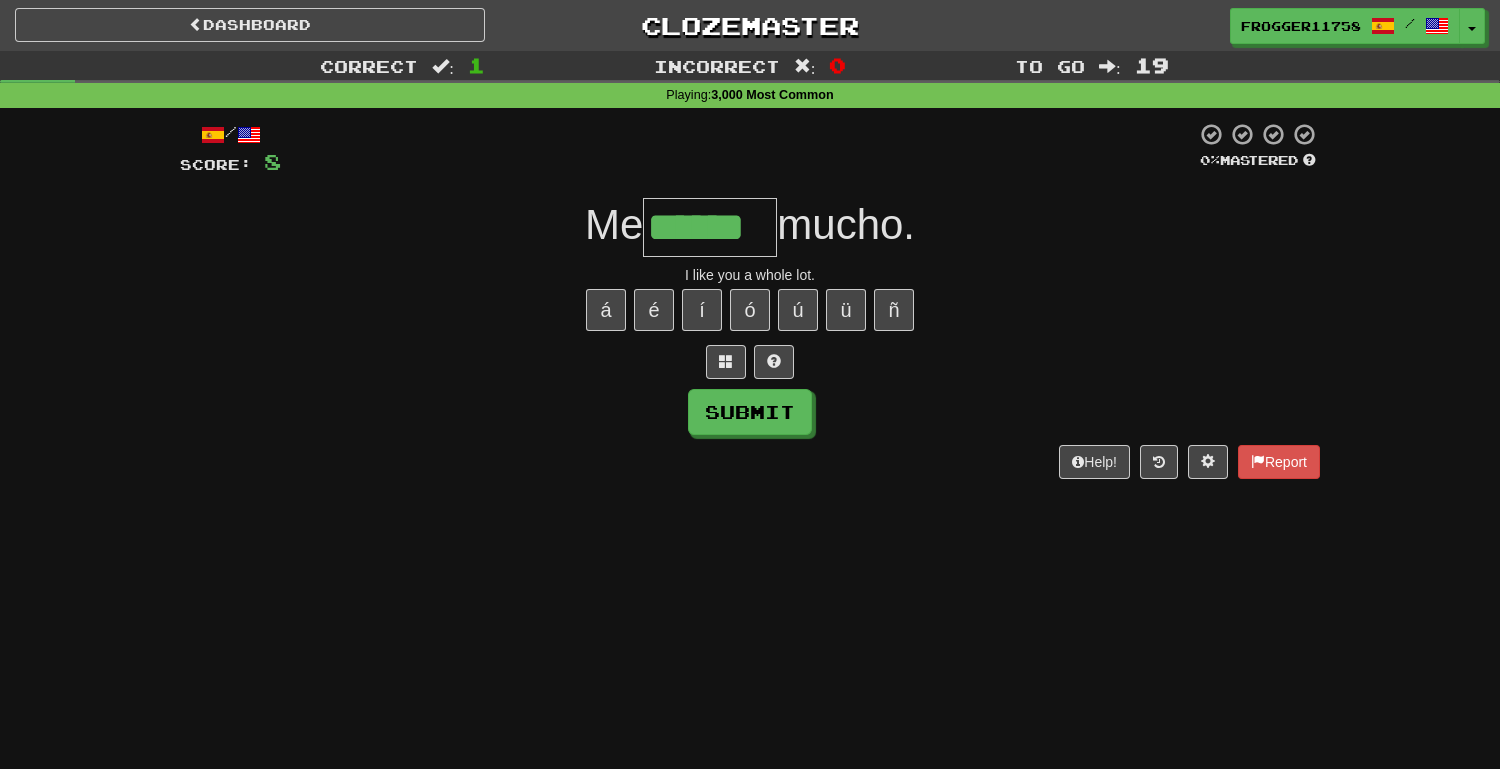 type on "******" 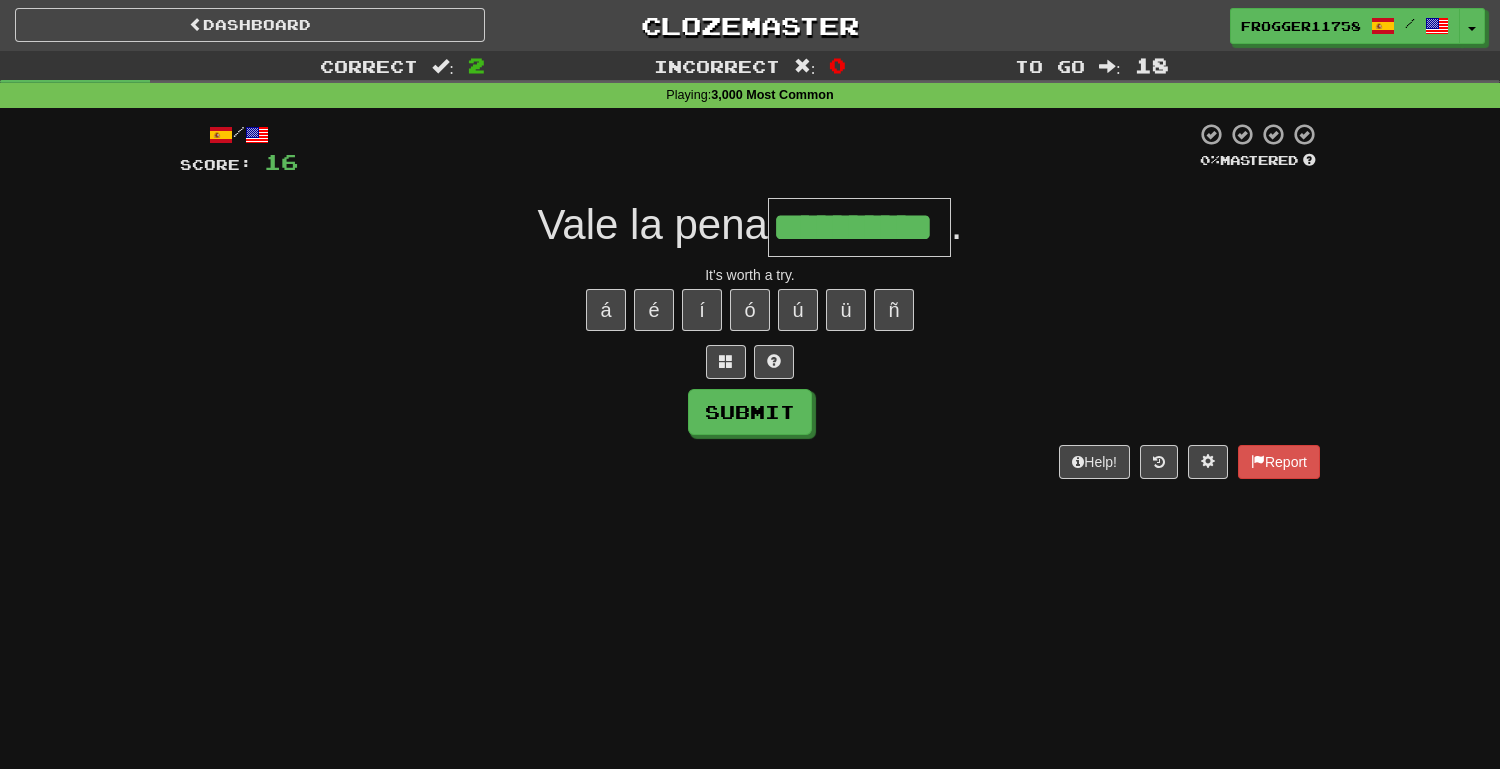 type on "**********" 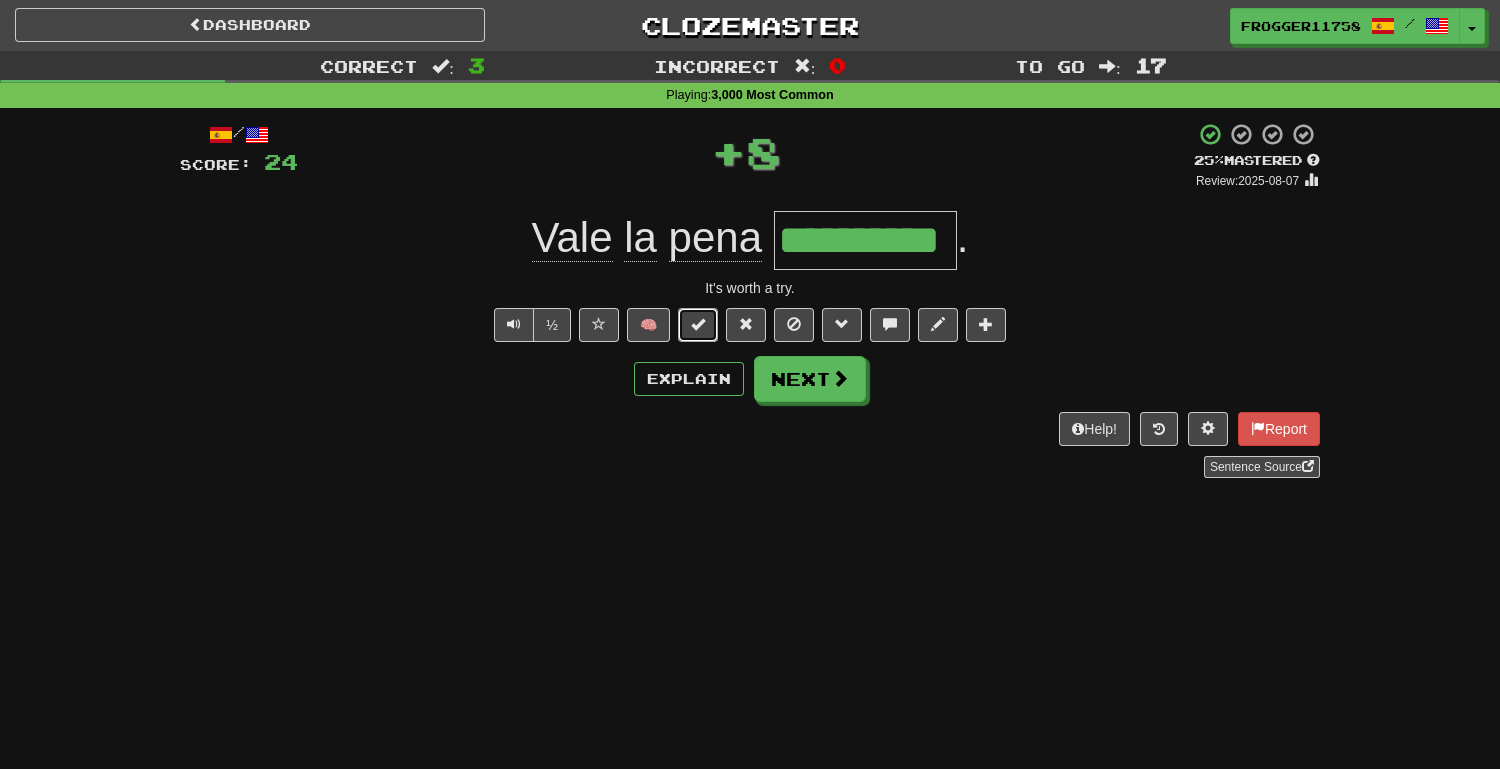 click at bounding box center [698, 325] 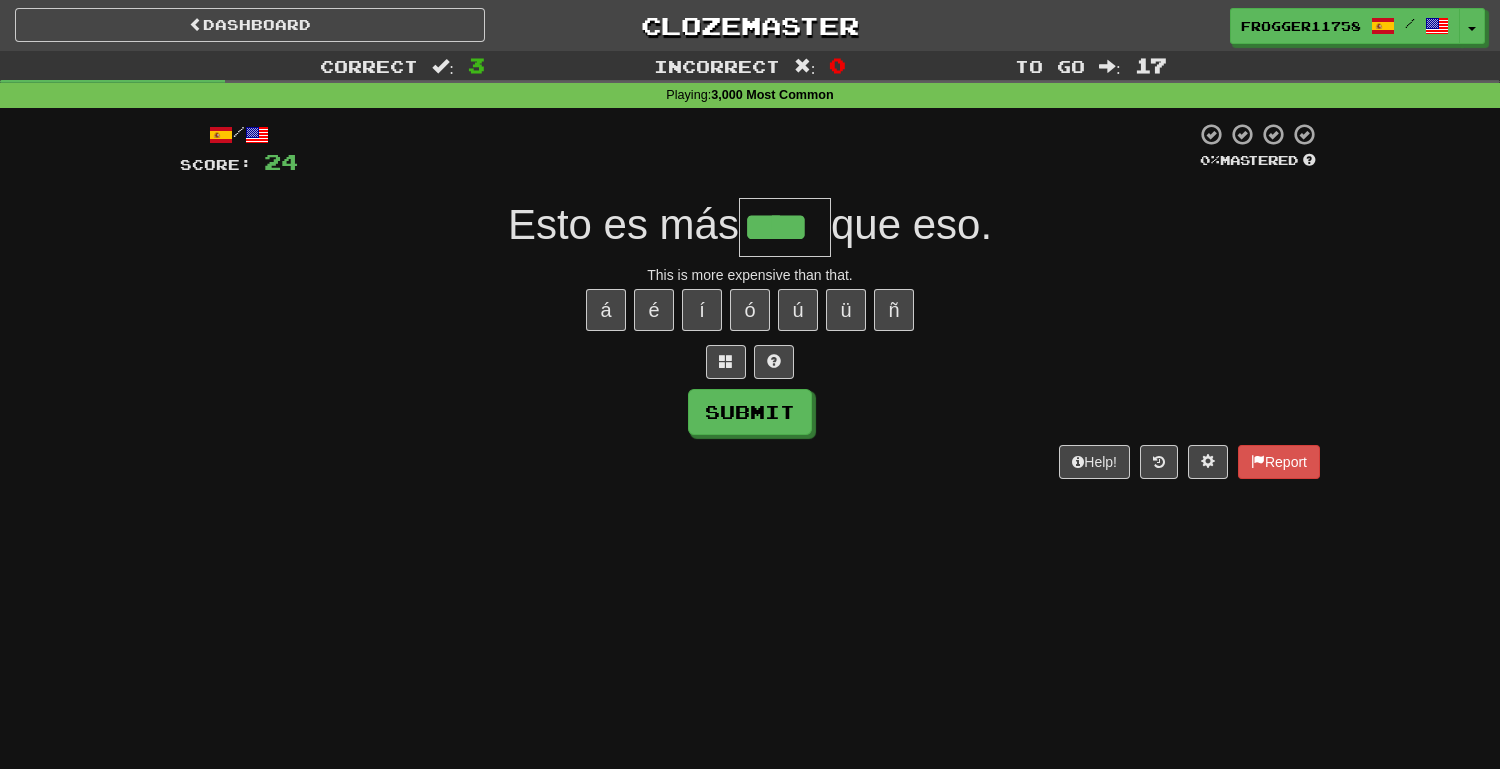 type on "****" 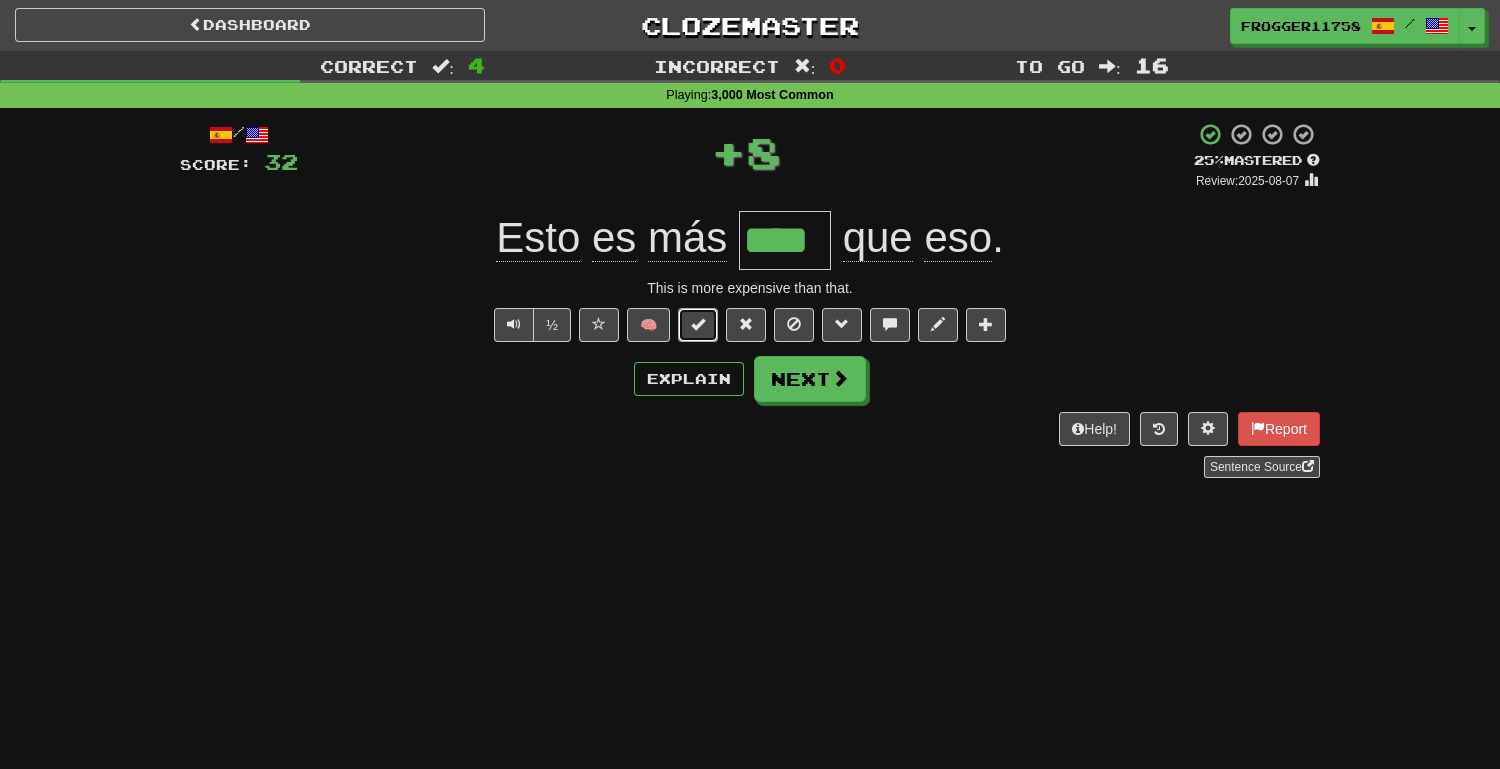 click at bounding box center [698, 325] 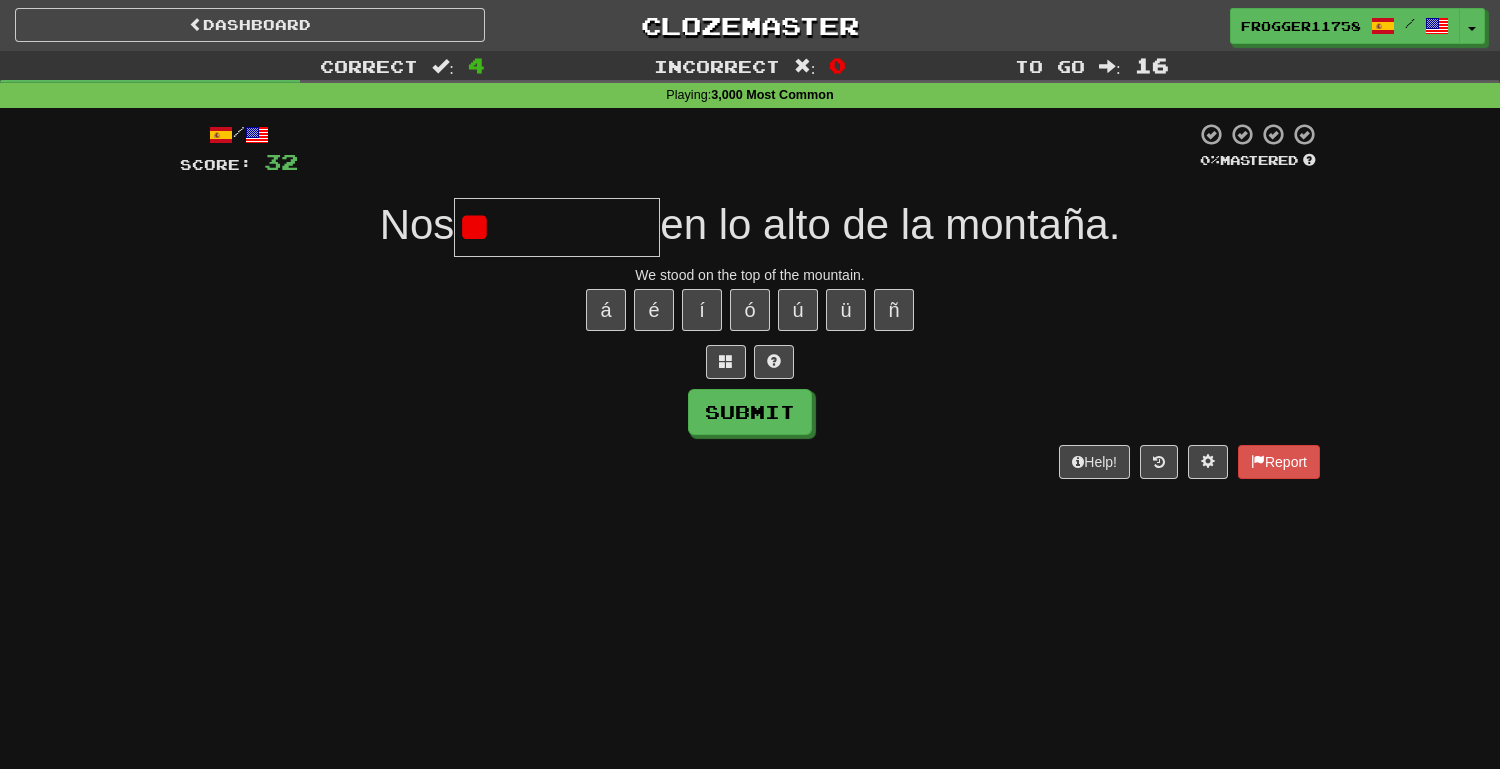 type on "*" 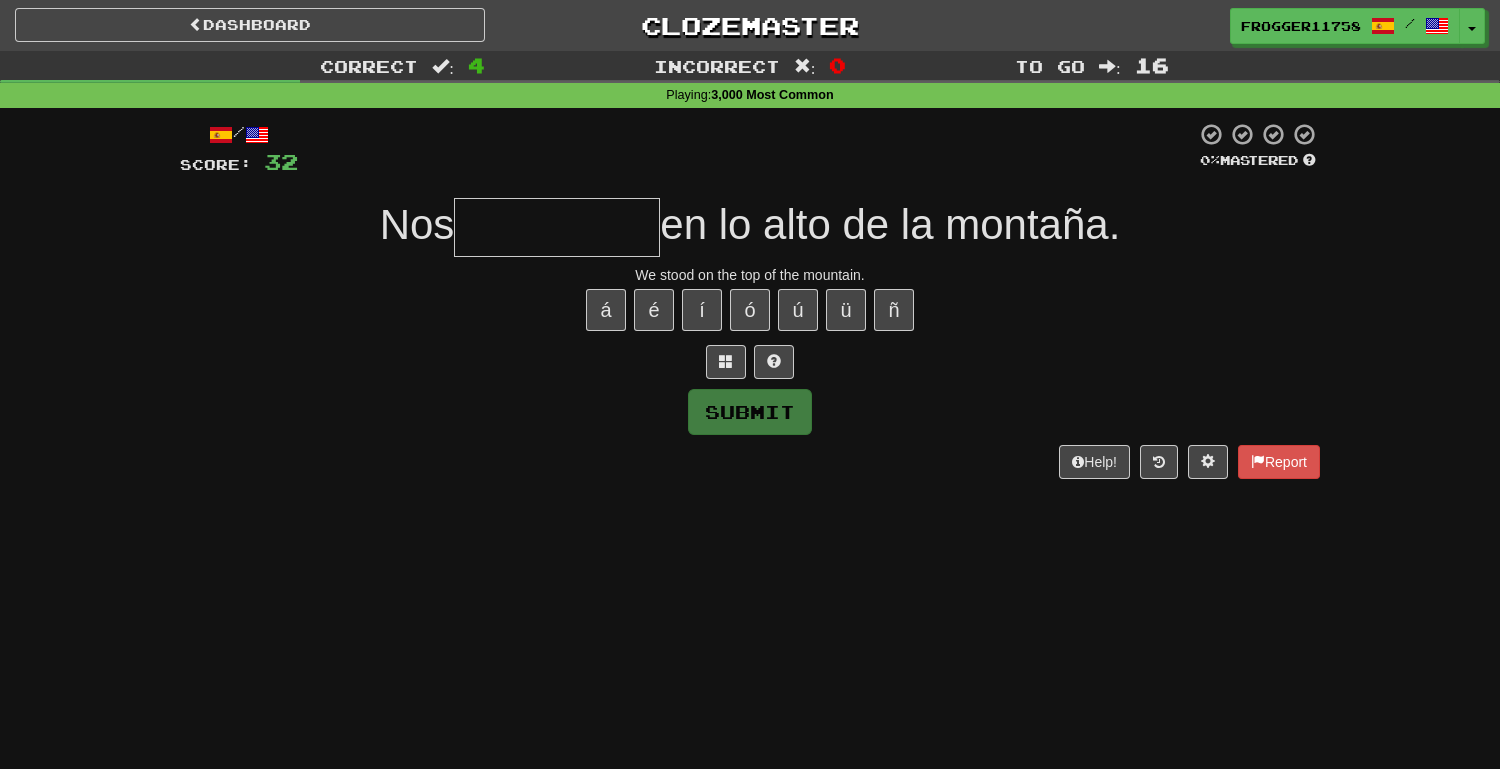 type on "*" 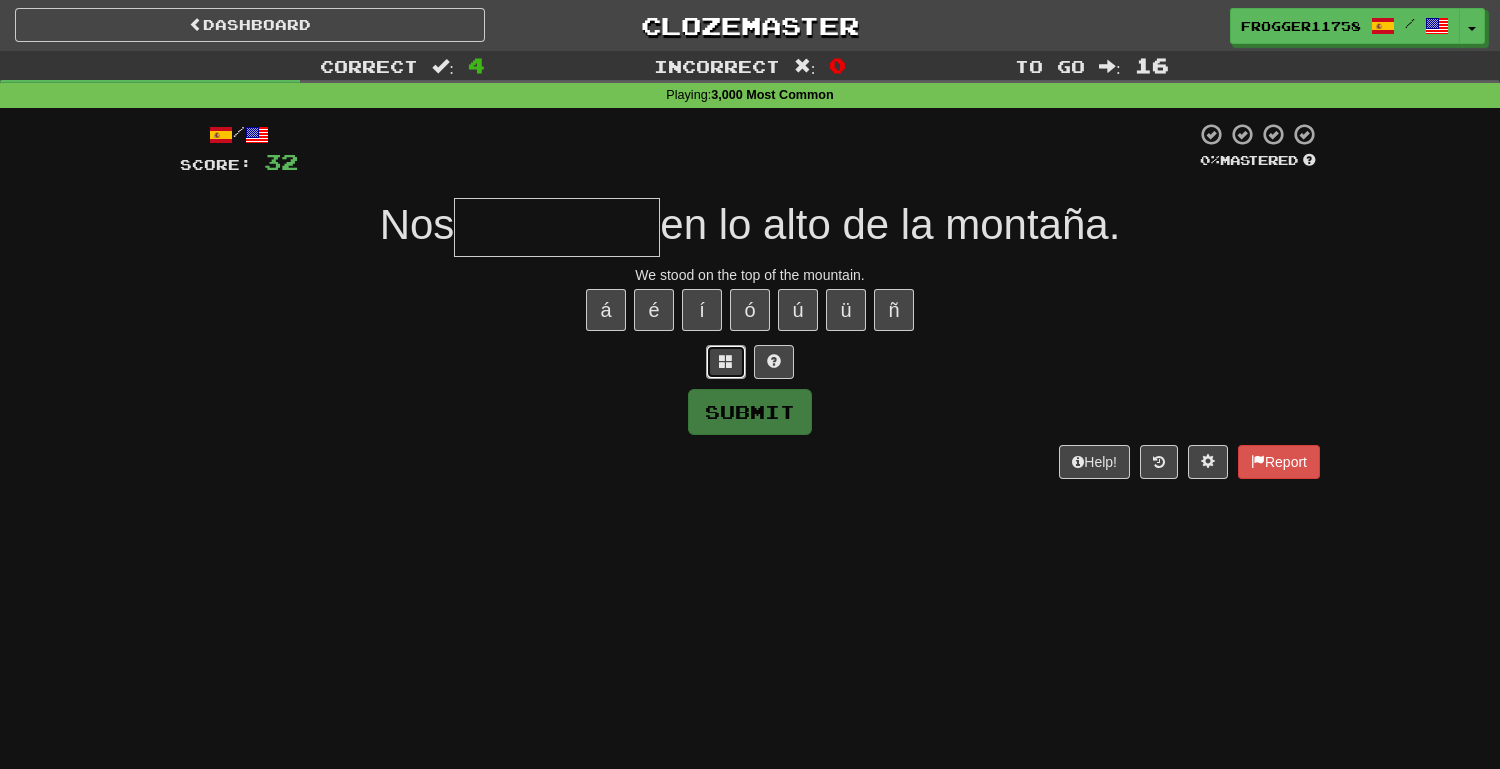 click at bounding box center (726, 361) 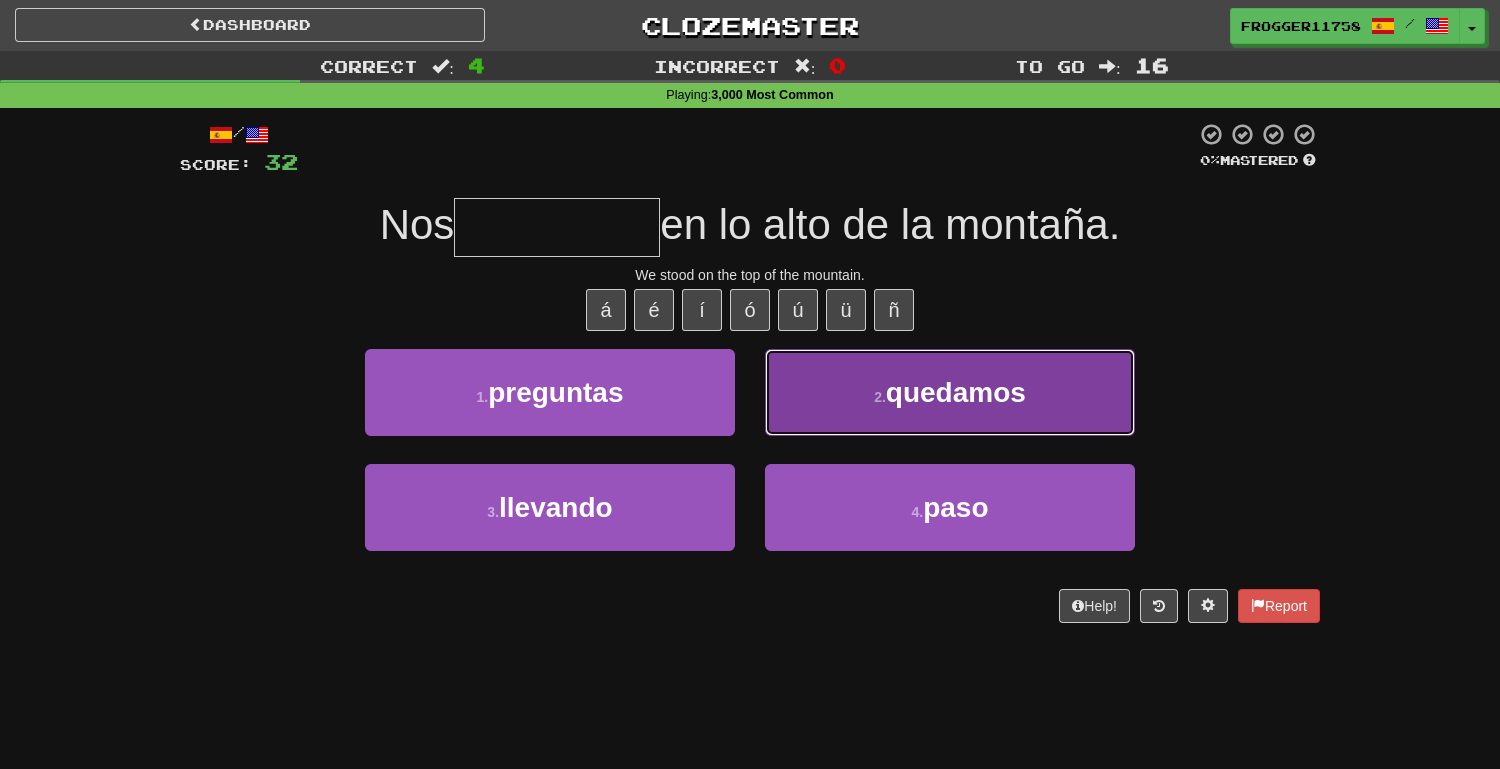 click on "2 ." at bounding box center [880, 397] 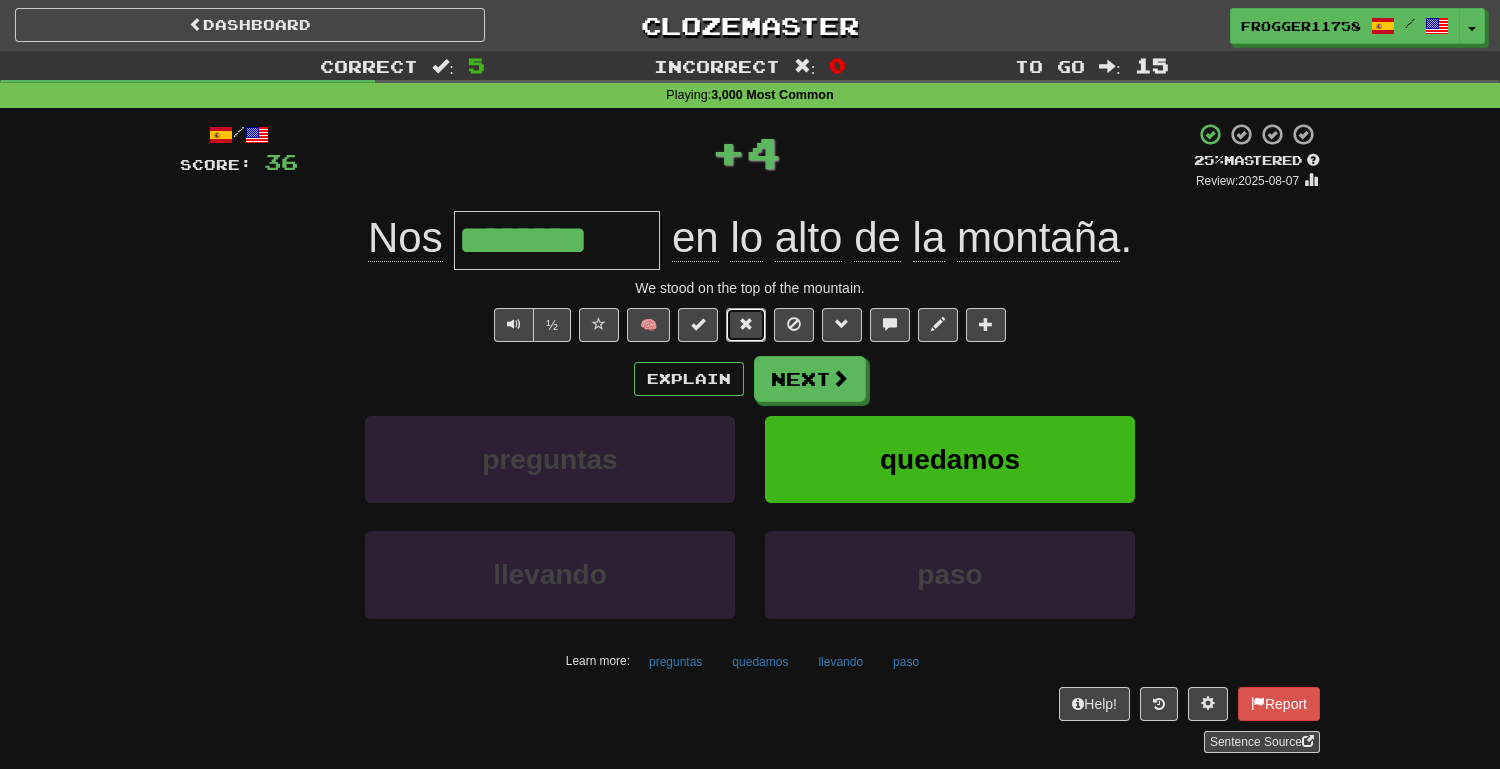 click at bounding box center (746, 324) 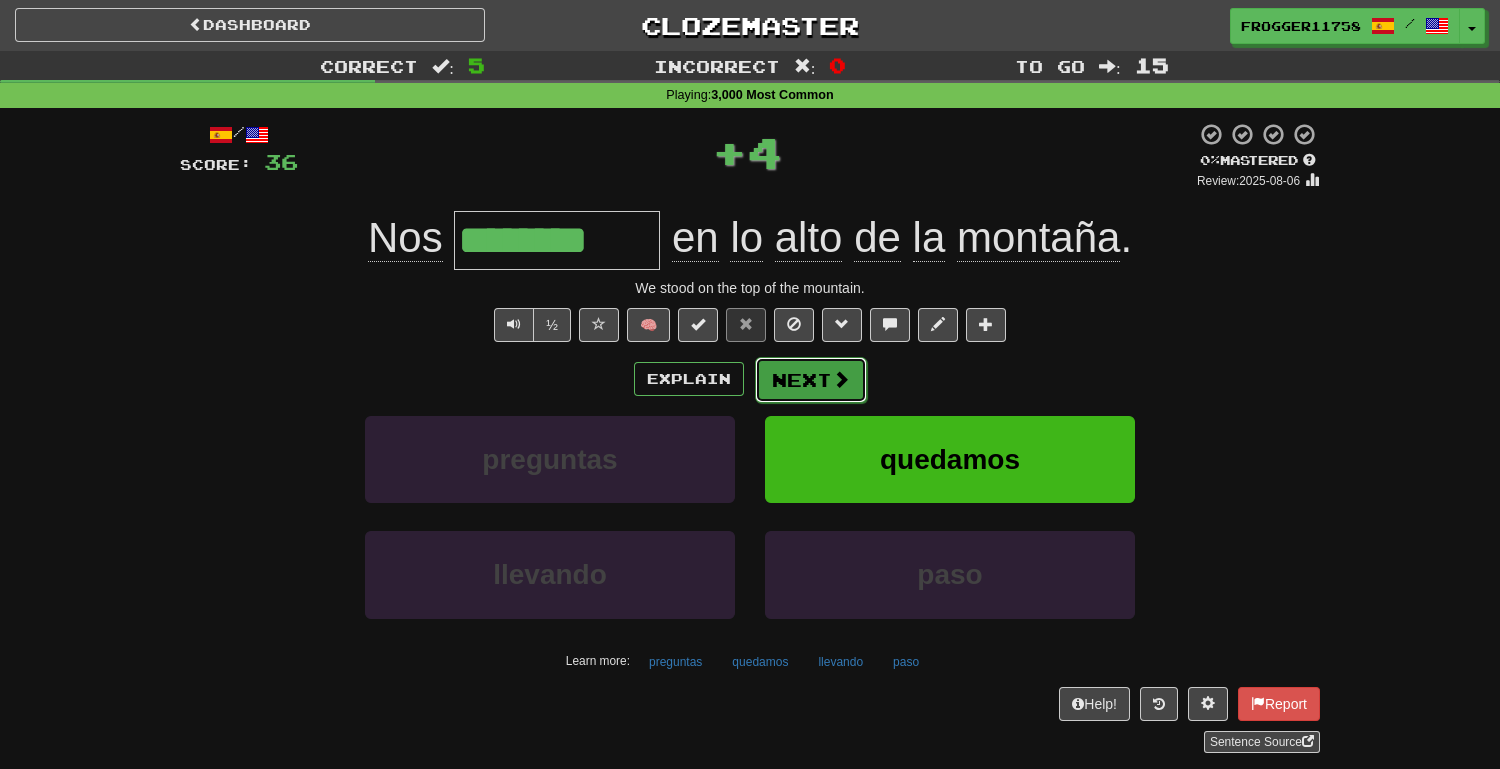 click on "Next" at bounding box center (811, 380) 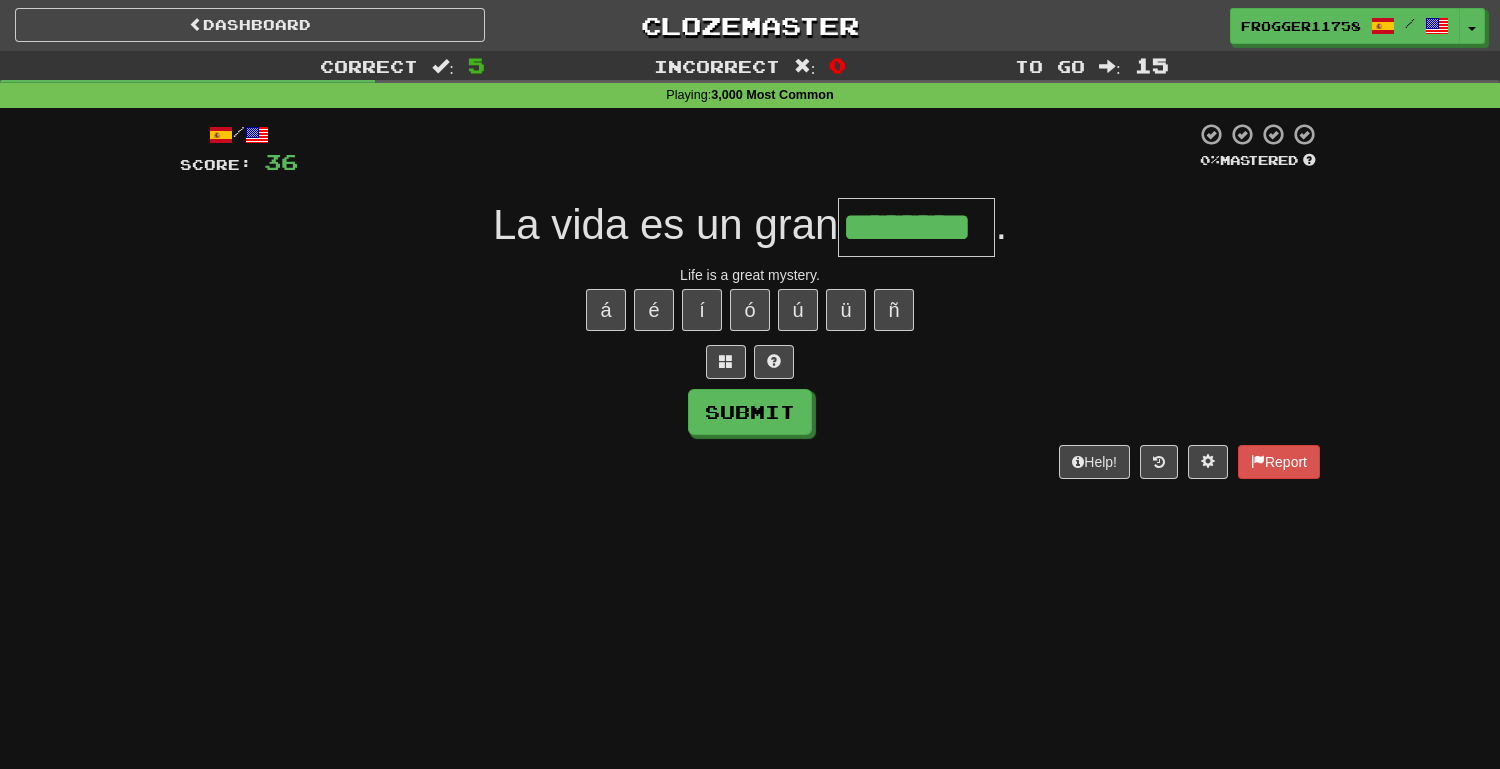 type on "********" 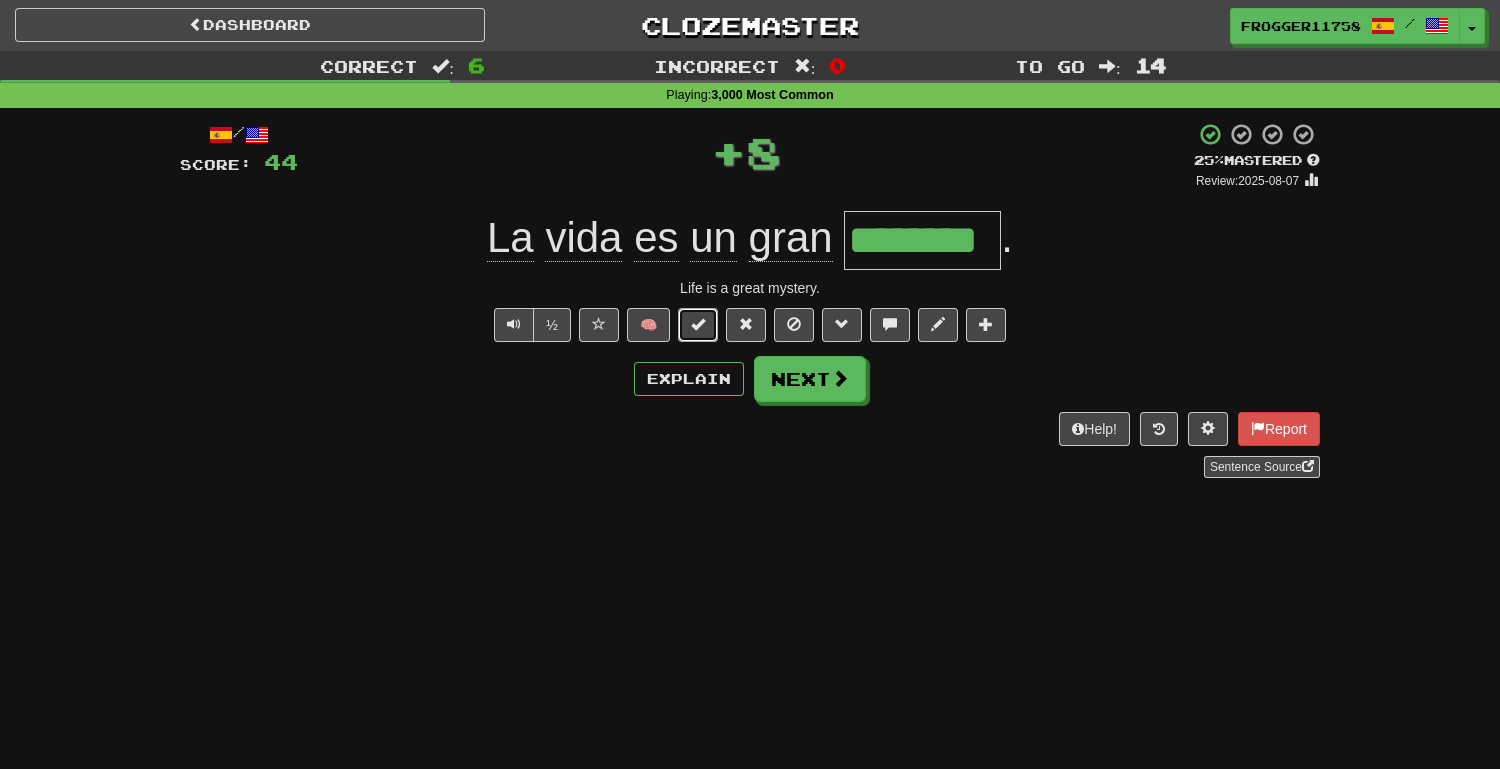 click at bounding box center [698, 325] 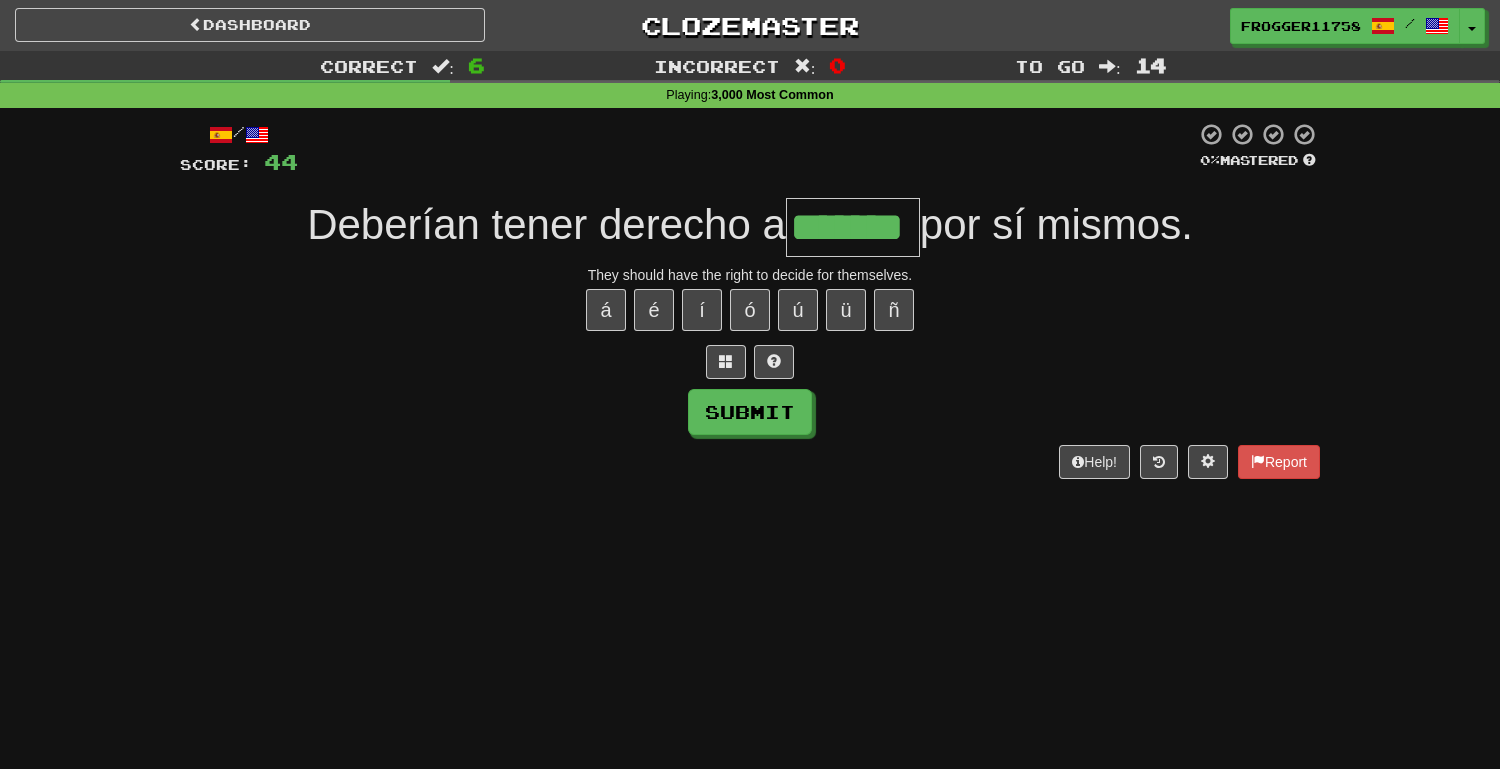 type on "*******" 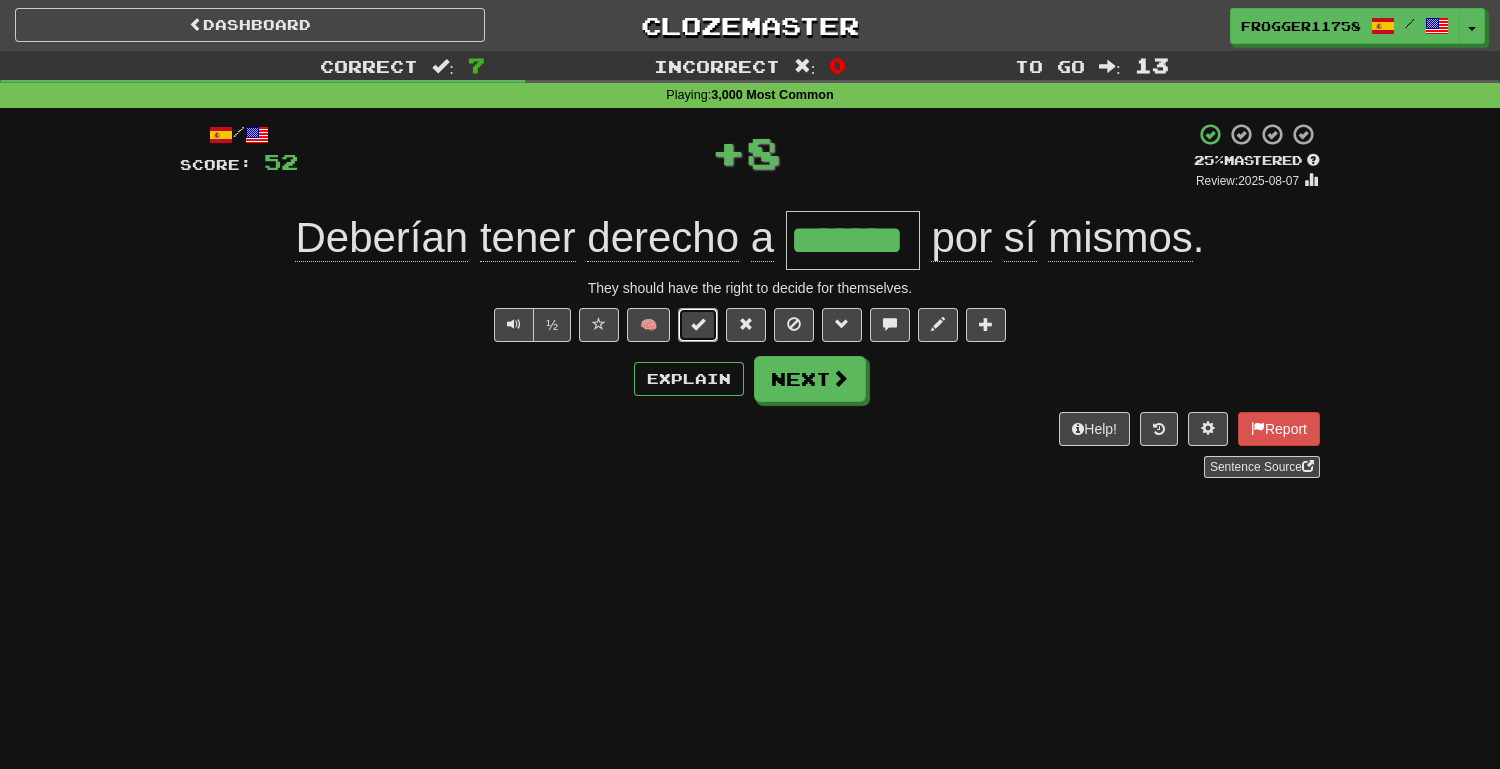 click at bounding box center (698, 325) 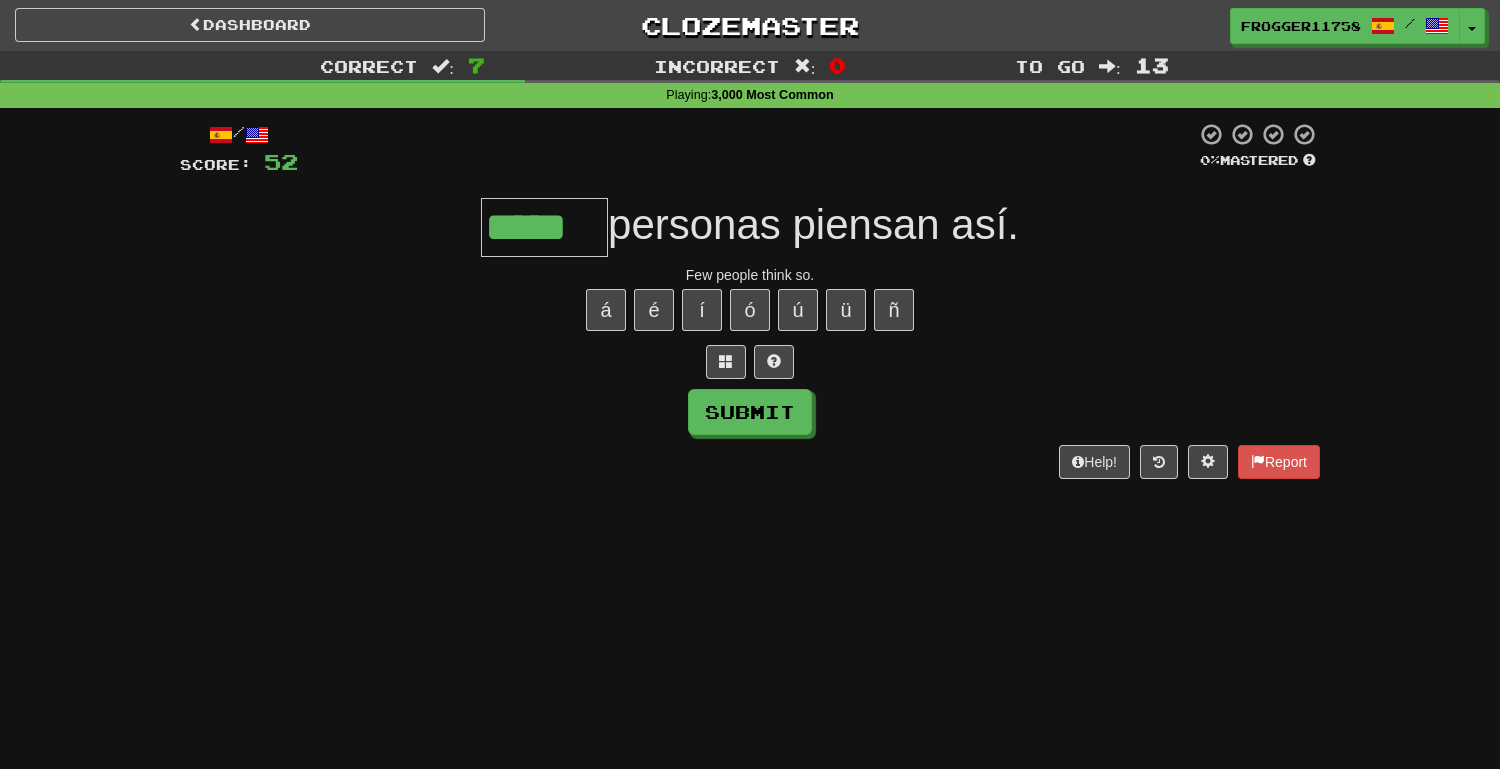 type on "*****" 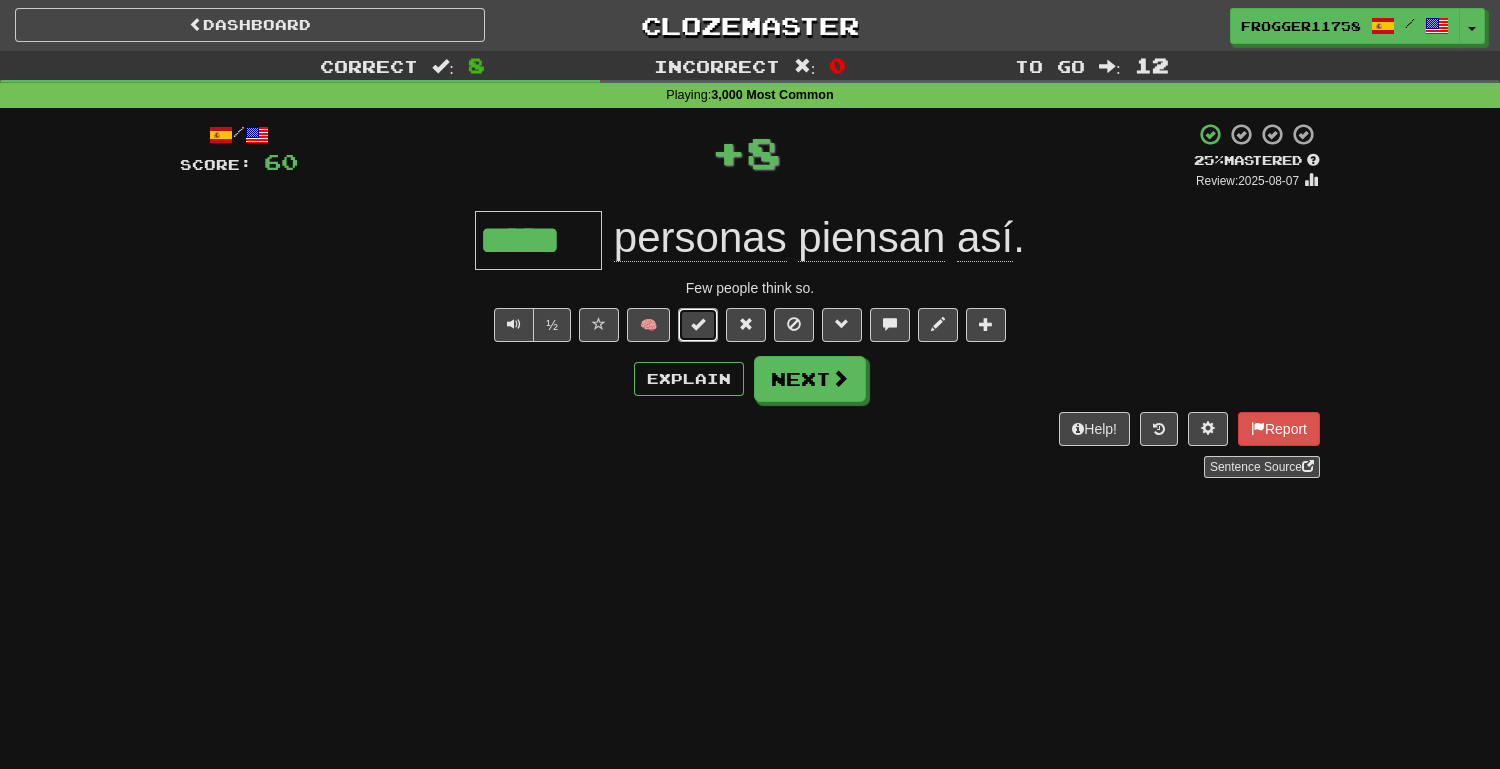 click at bounding box center [698, 325] 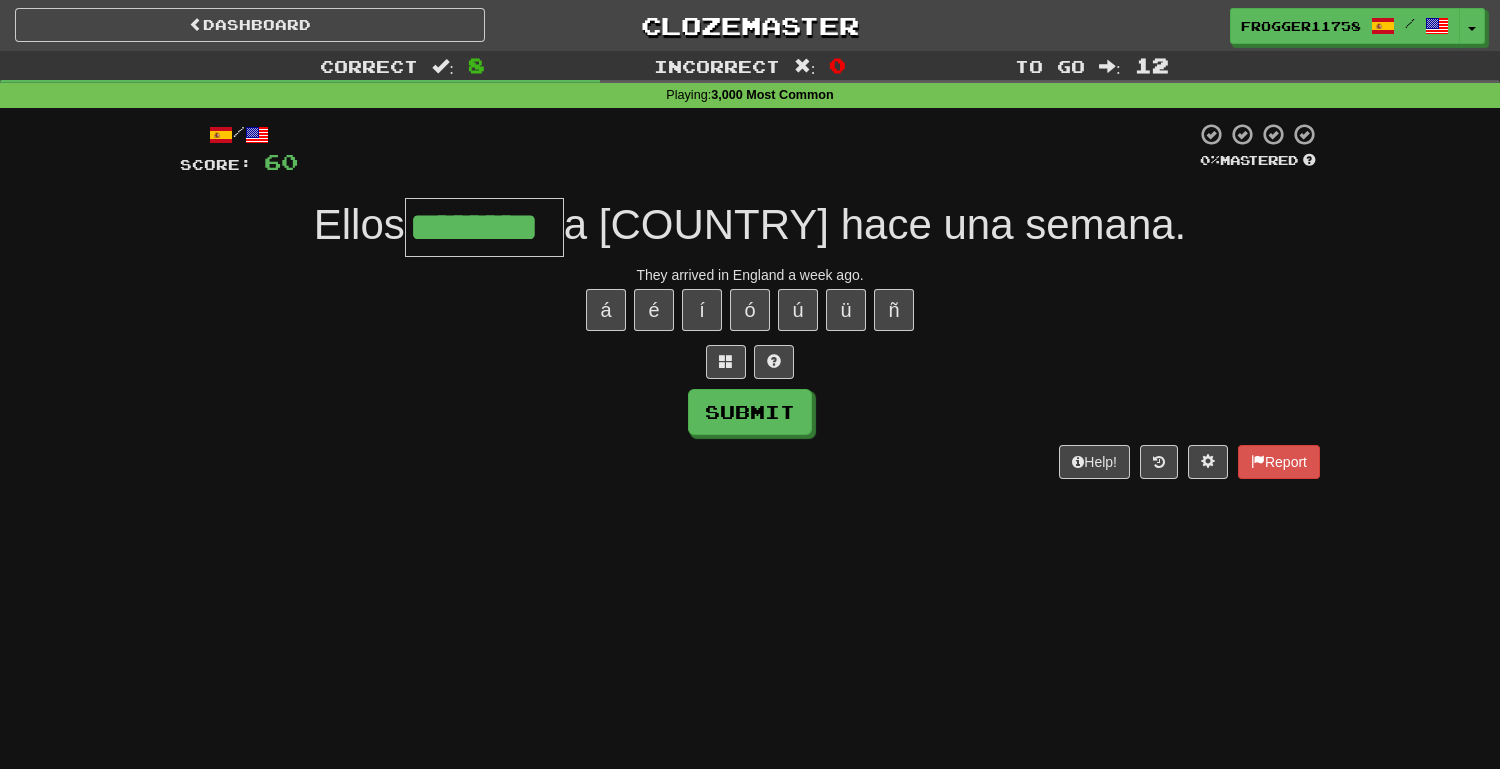 type on "********" 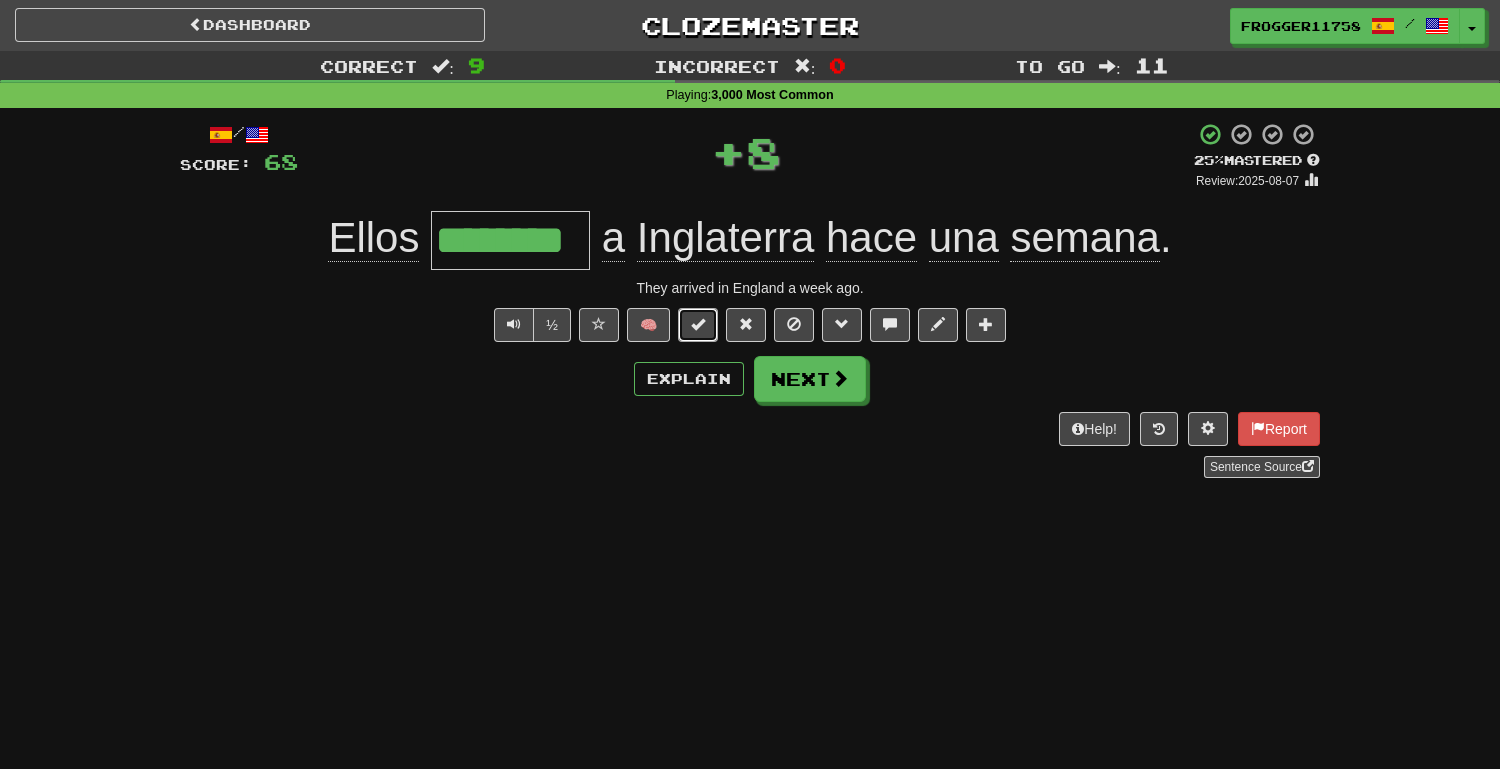 click at bounding box center [698, 324] 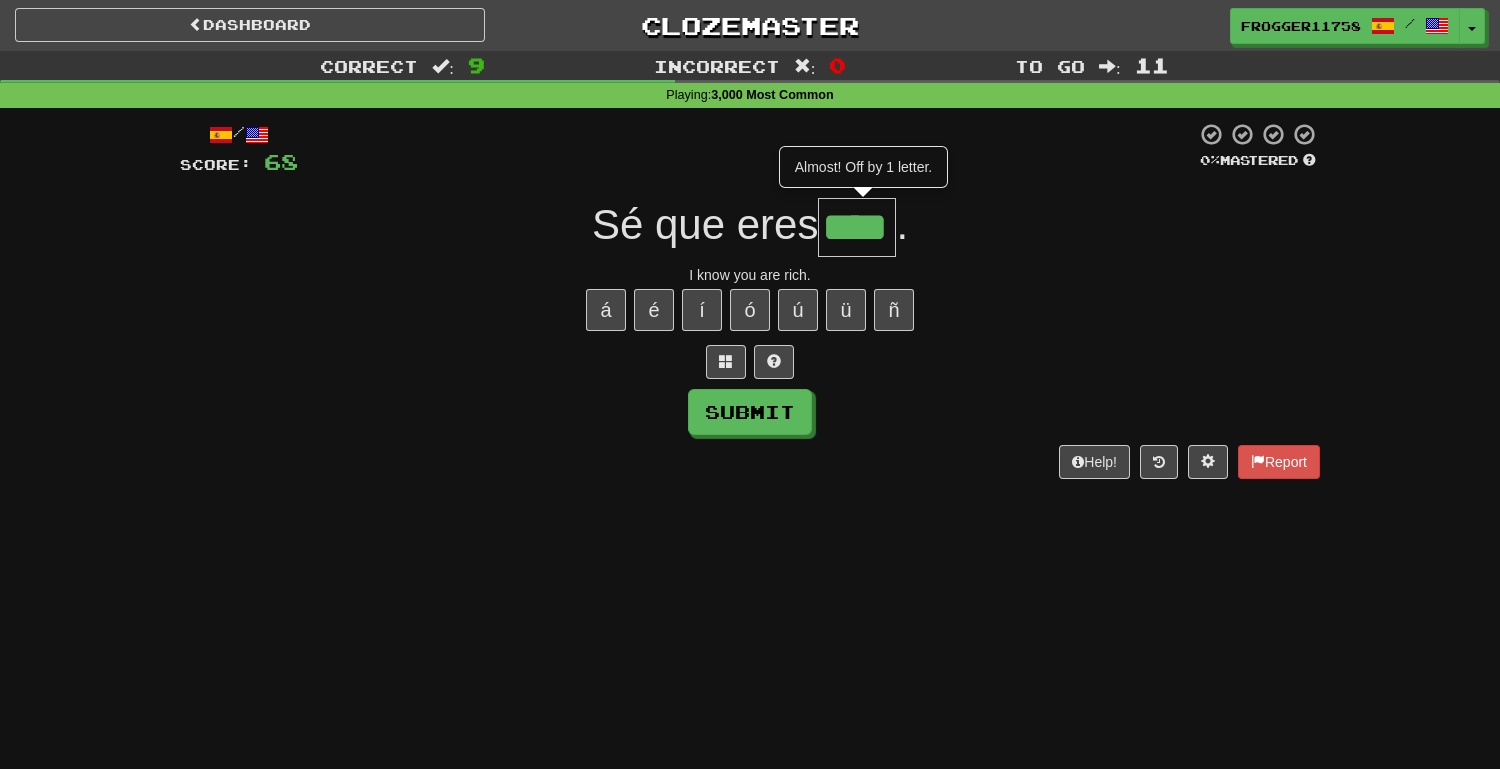 type on "****" 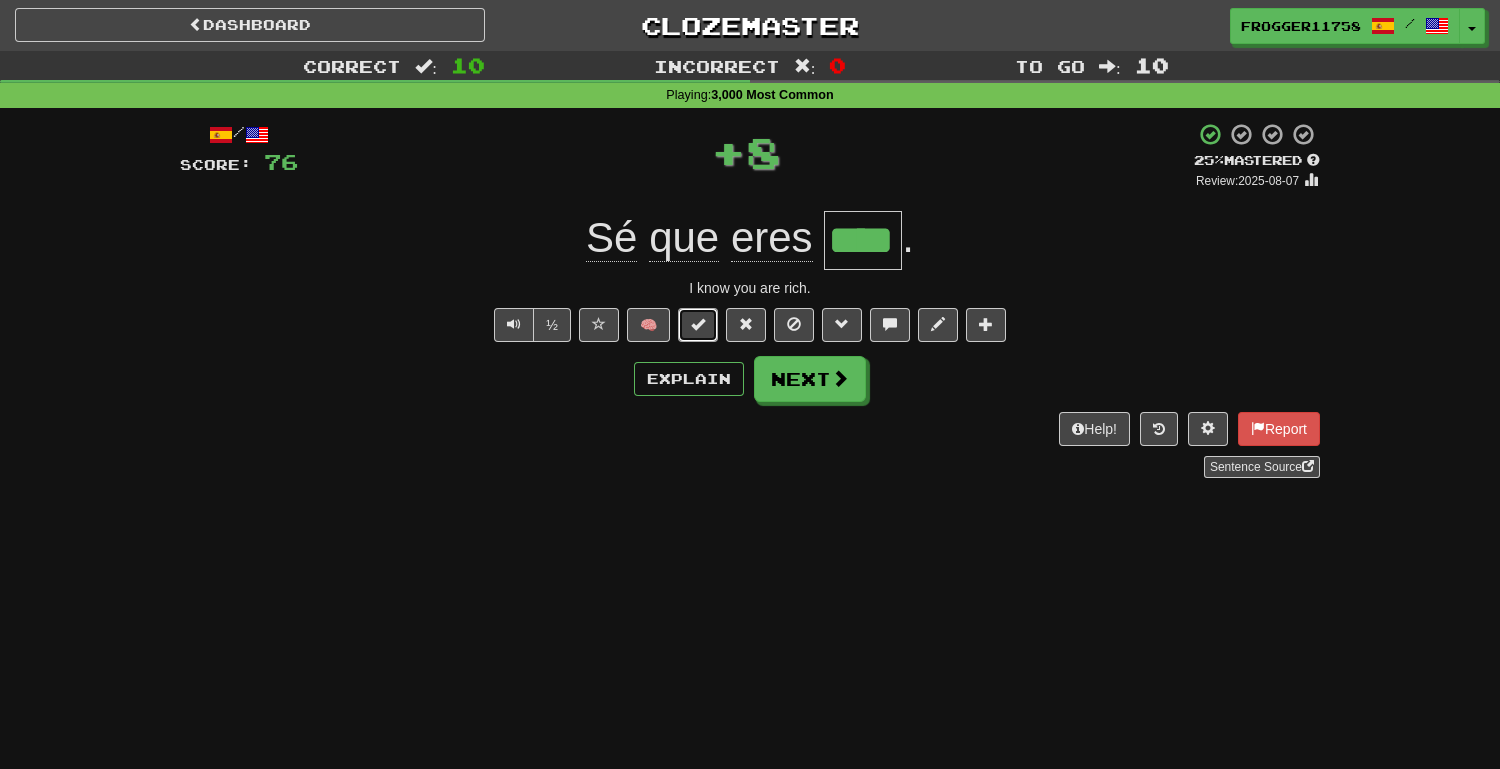 click at bounding box center [698, 325] 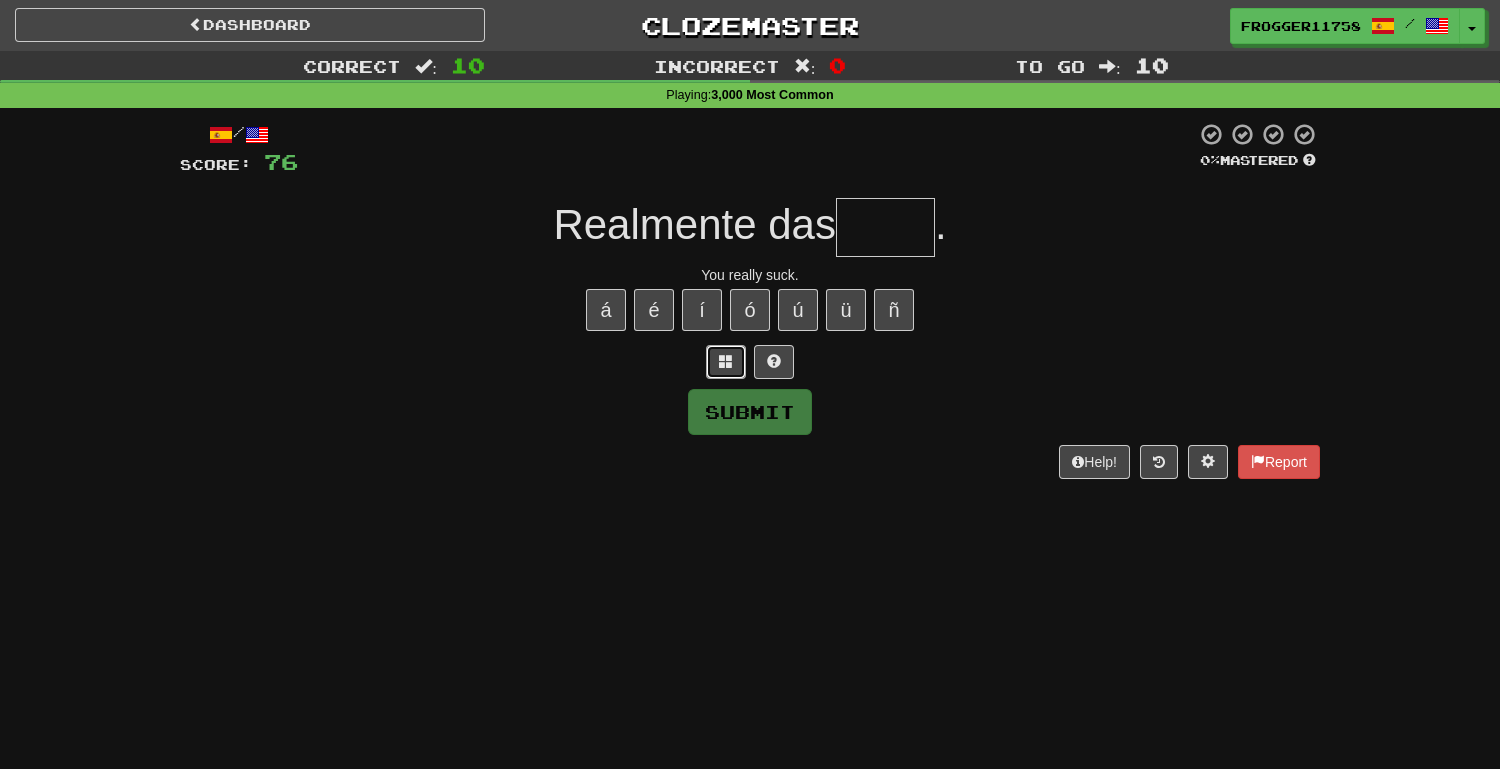 click at bounding box center (726, 362) 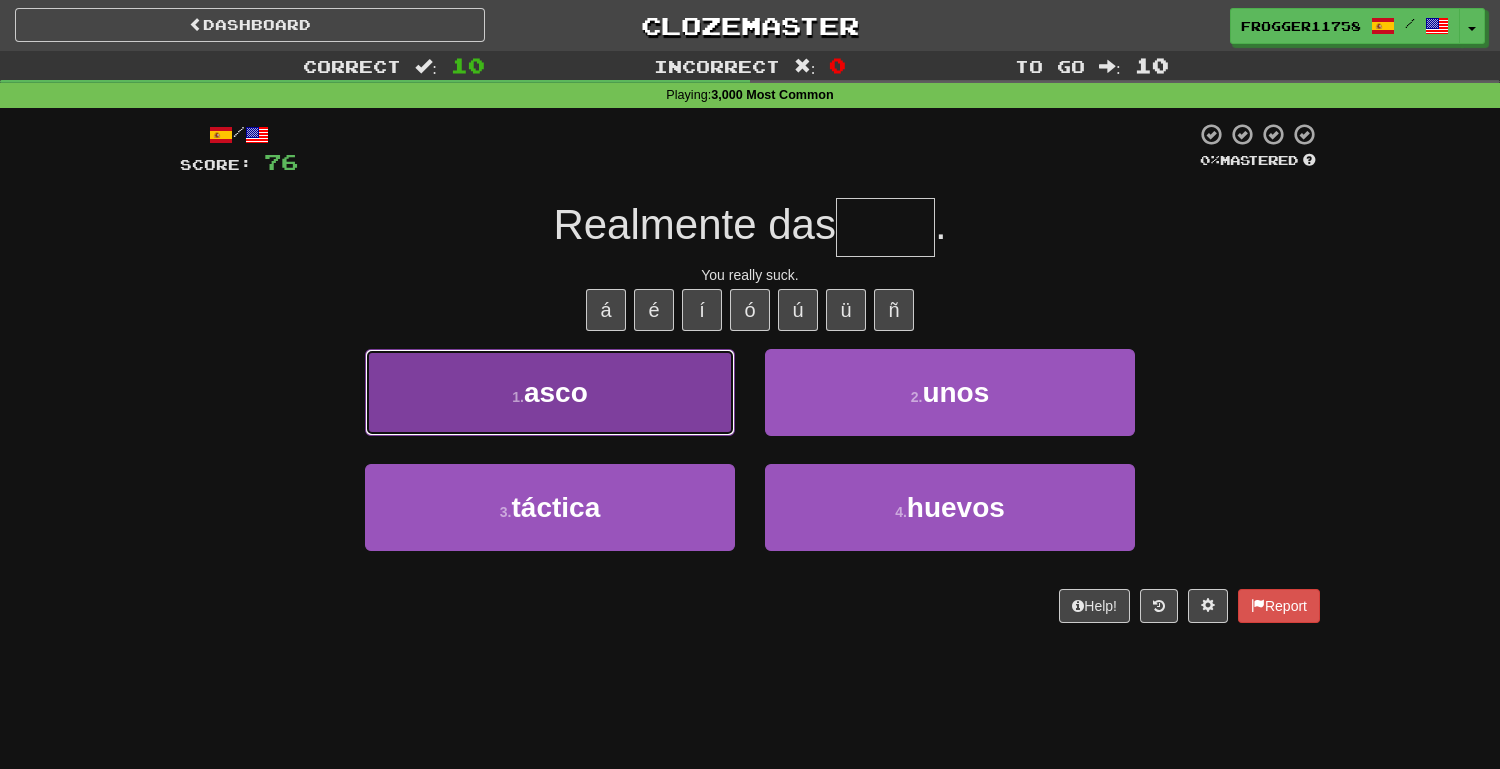 click on "1 .  asco" at bounding box center [550, 392] 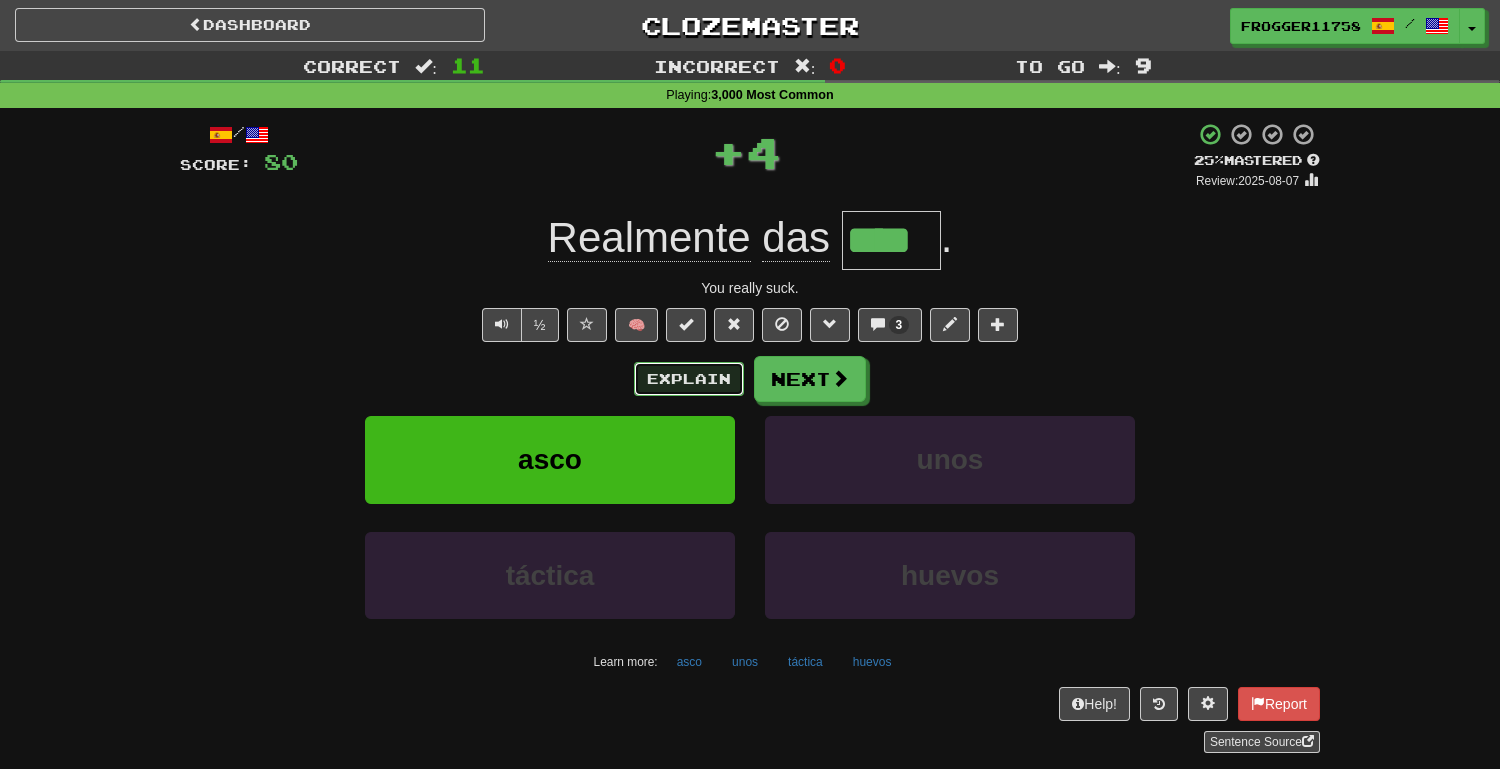 click on "Explain" at bounding box center (689, 379) 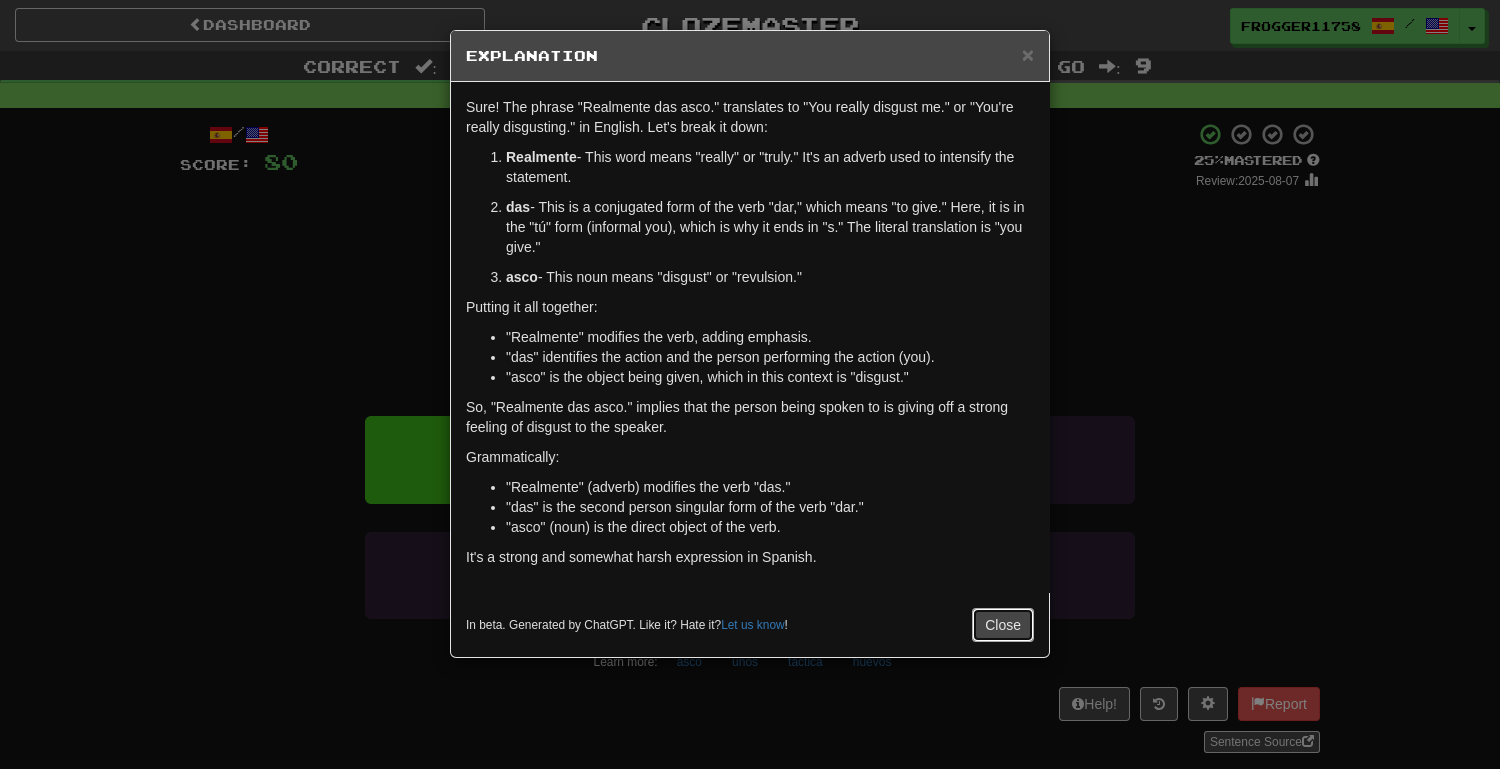 click on "Close" at bounding box center (1003, 625) 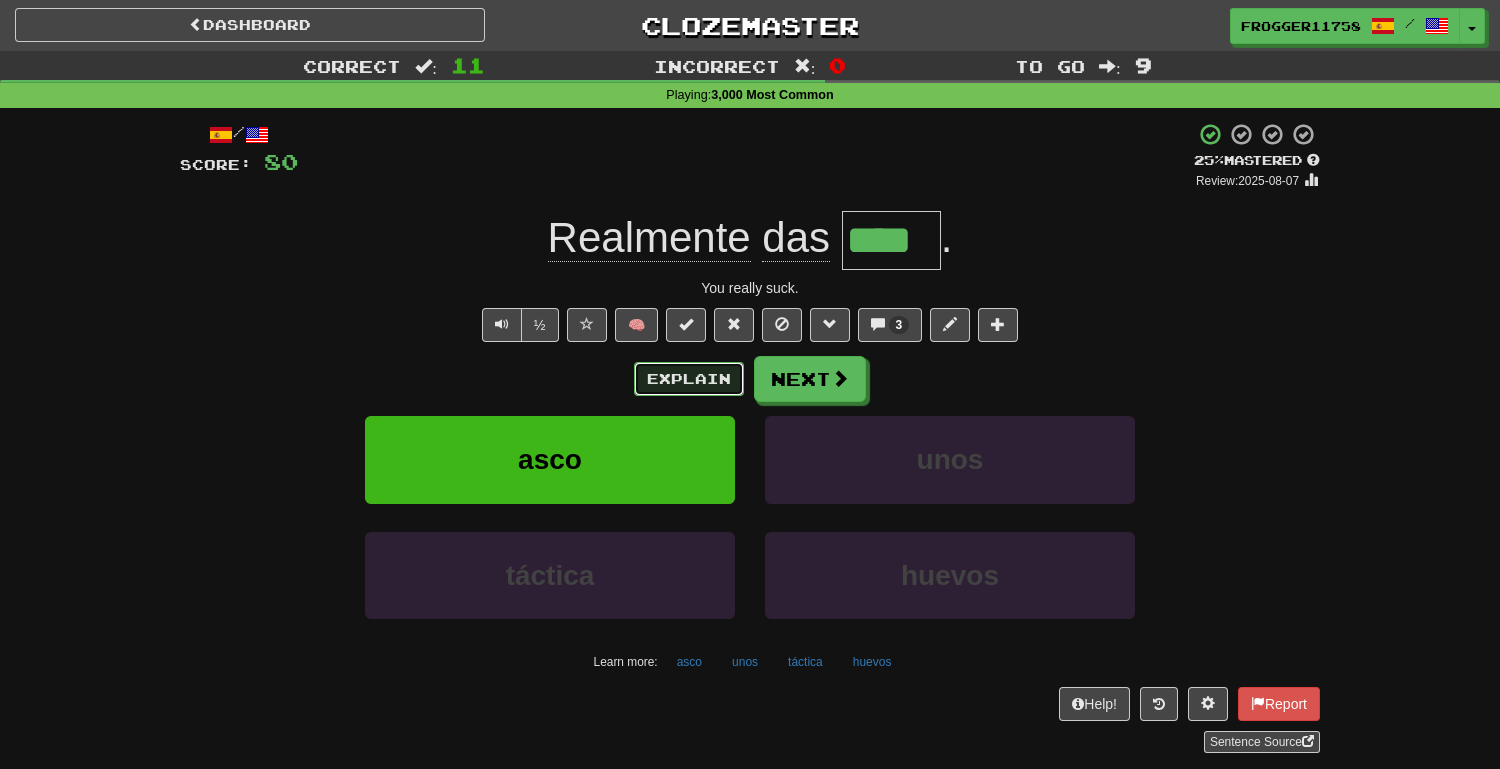 click on "Explain" at bounding box center (689, 379) 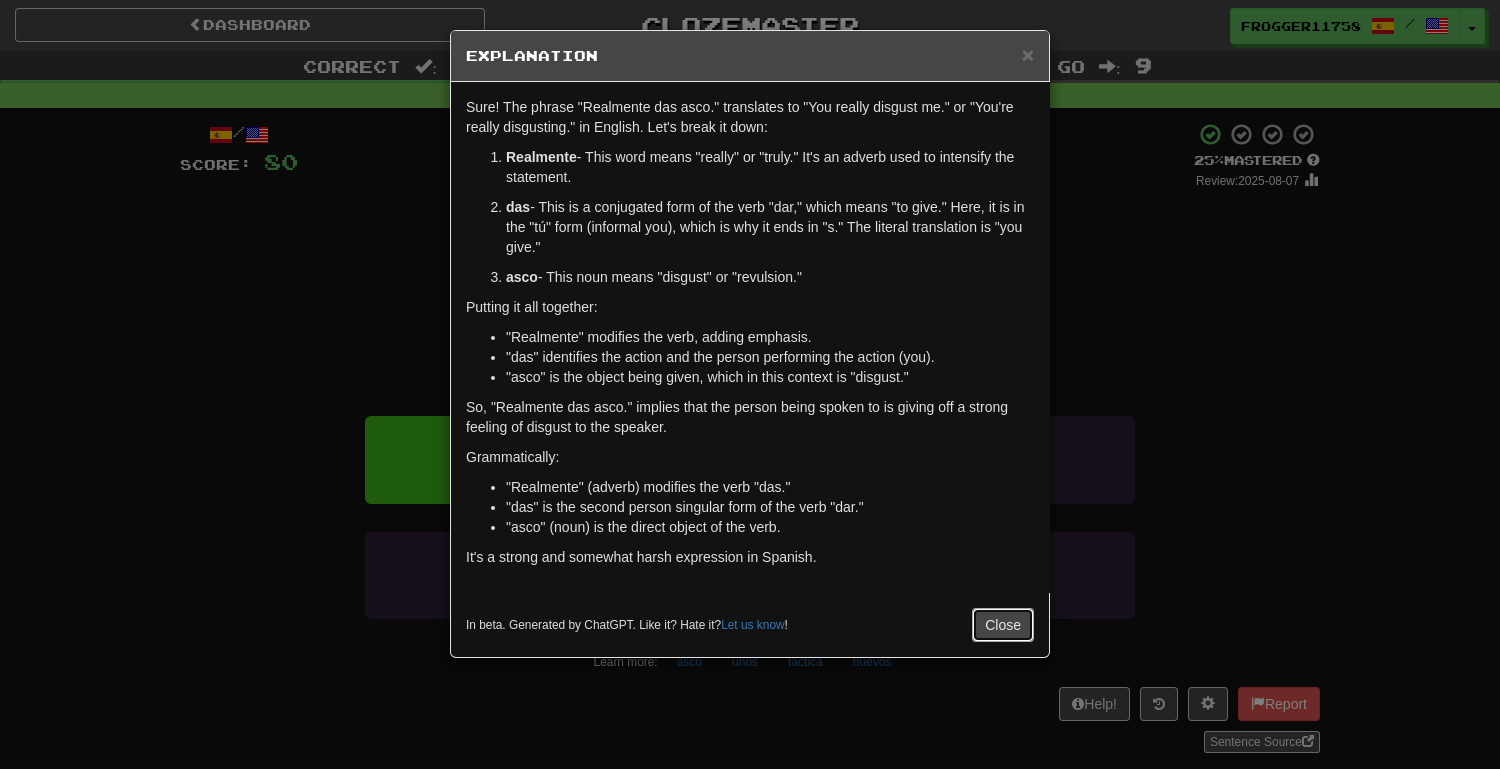 click on "Close" at bounding box center [1003, 625] 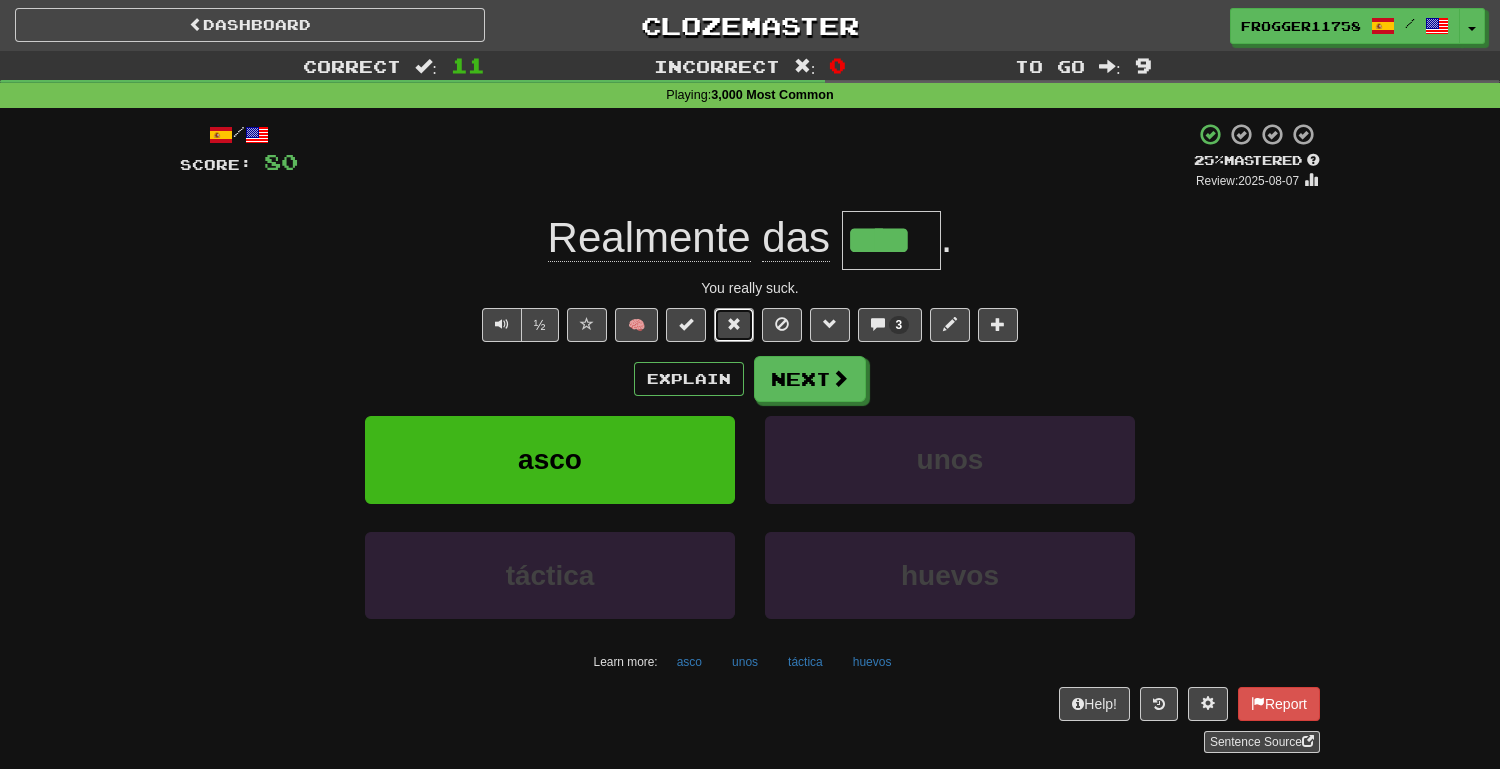 click at bounding box center (734, 325) 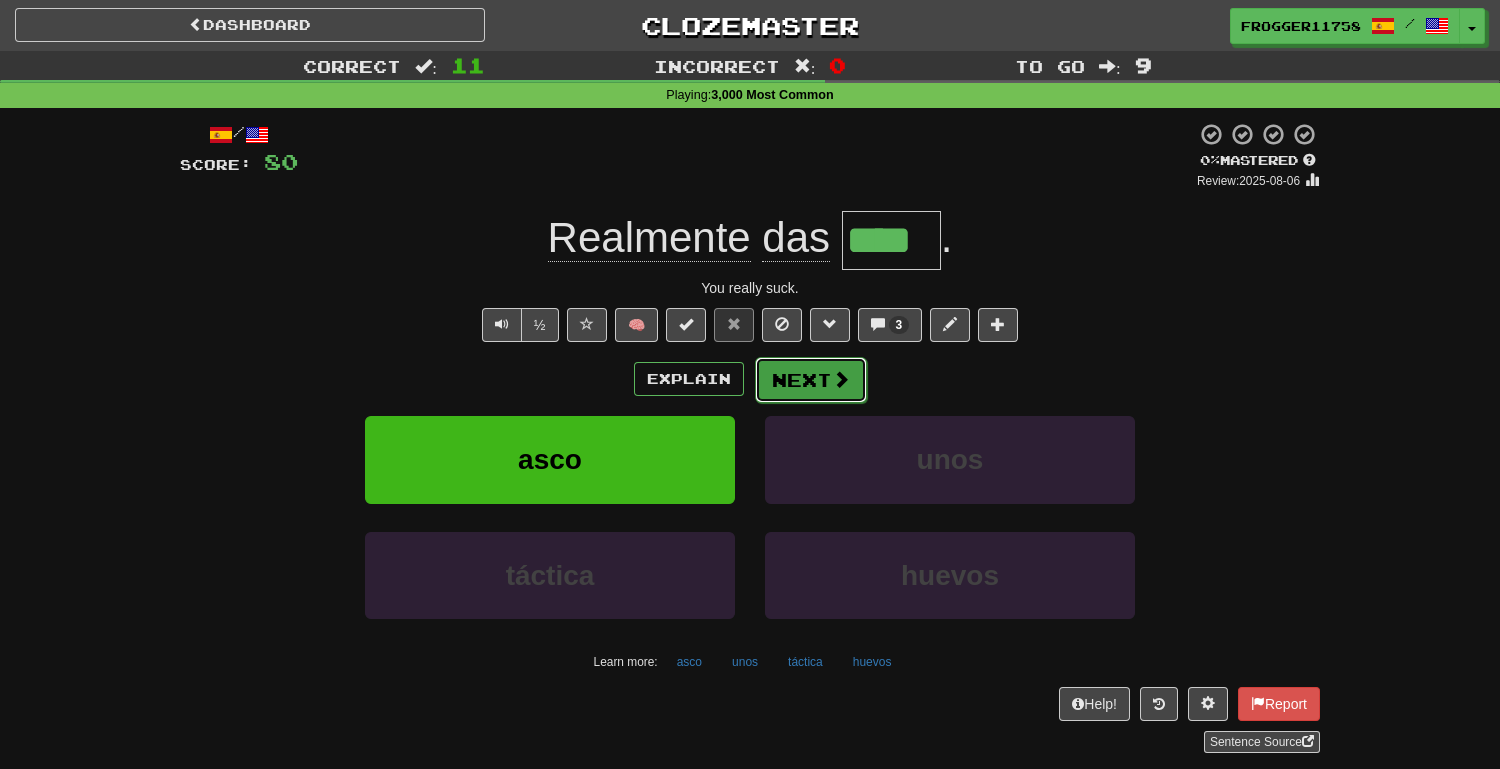 click on "Next" at bounding box center (811, 380) 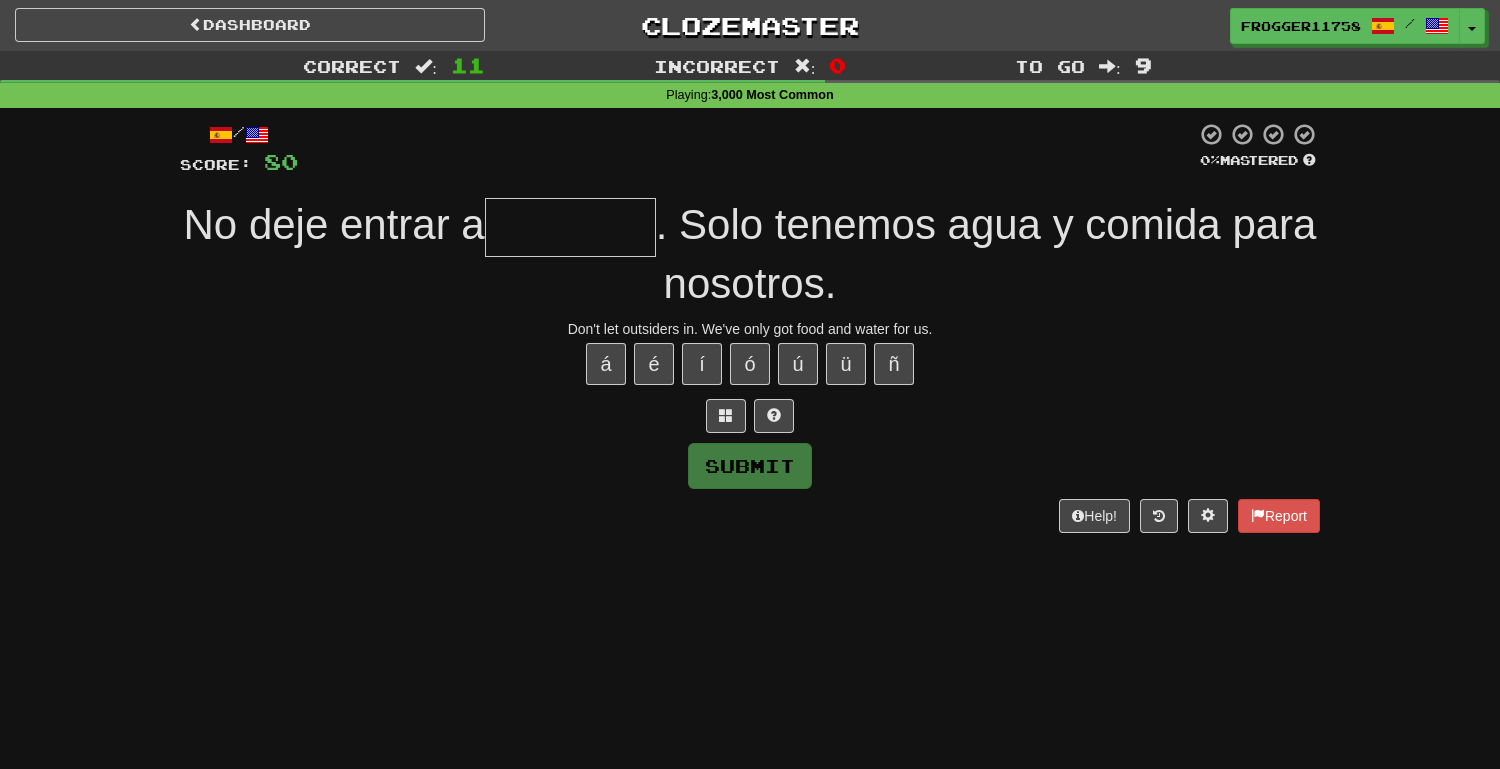 type on "*" 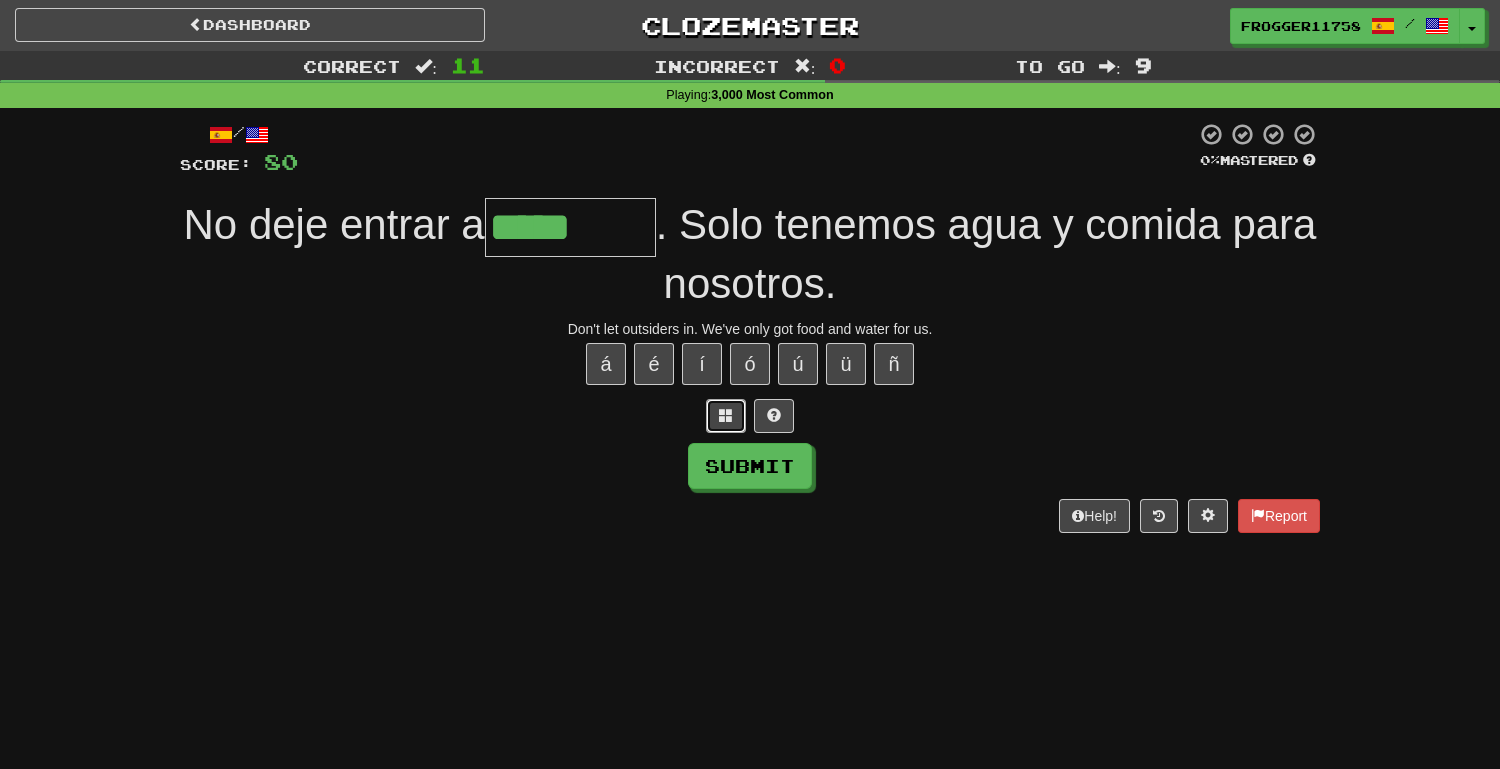 click at bounding box center (726, 415) 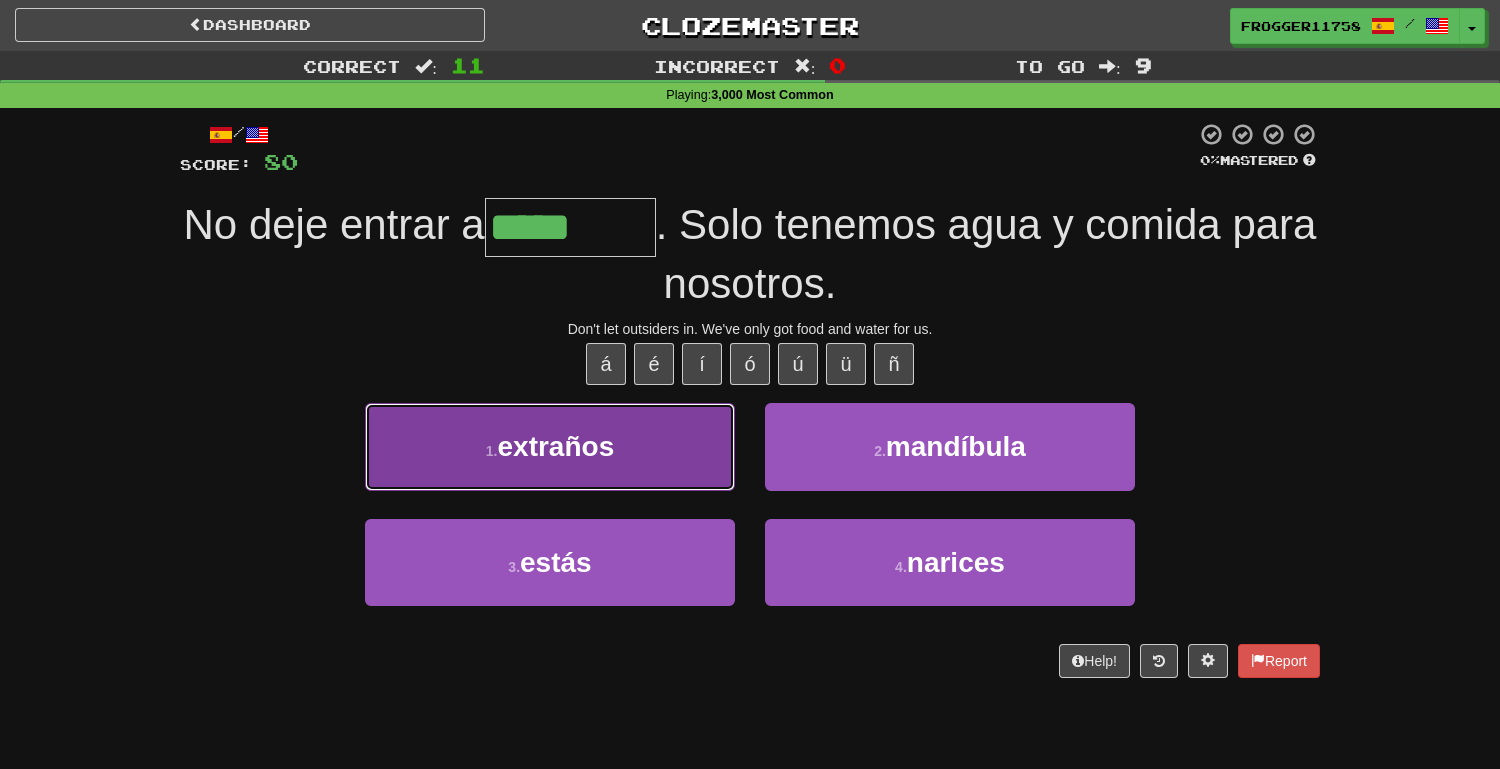 click on "1 .  extraños" at bounding box center (550, 446) 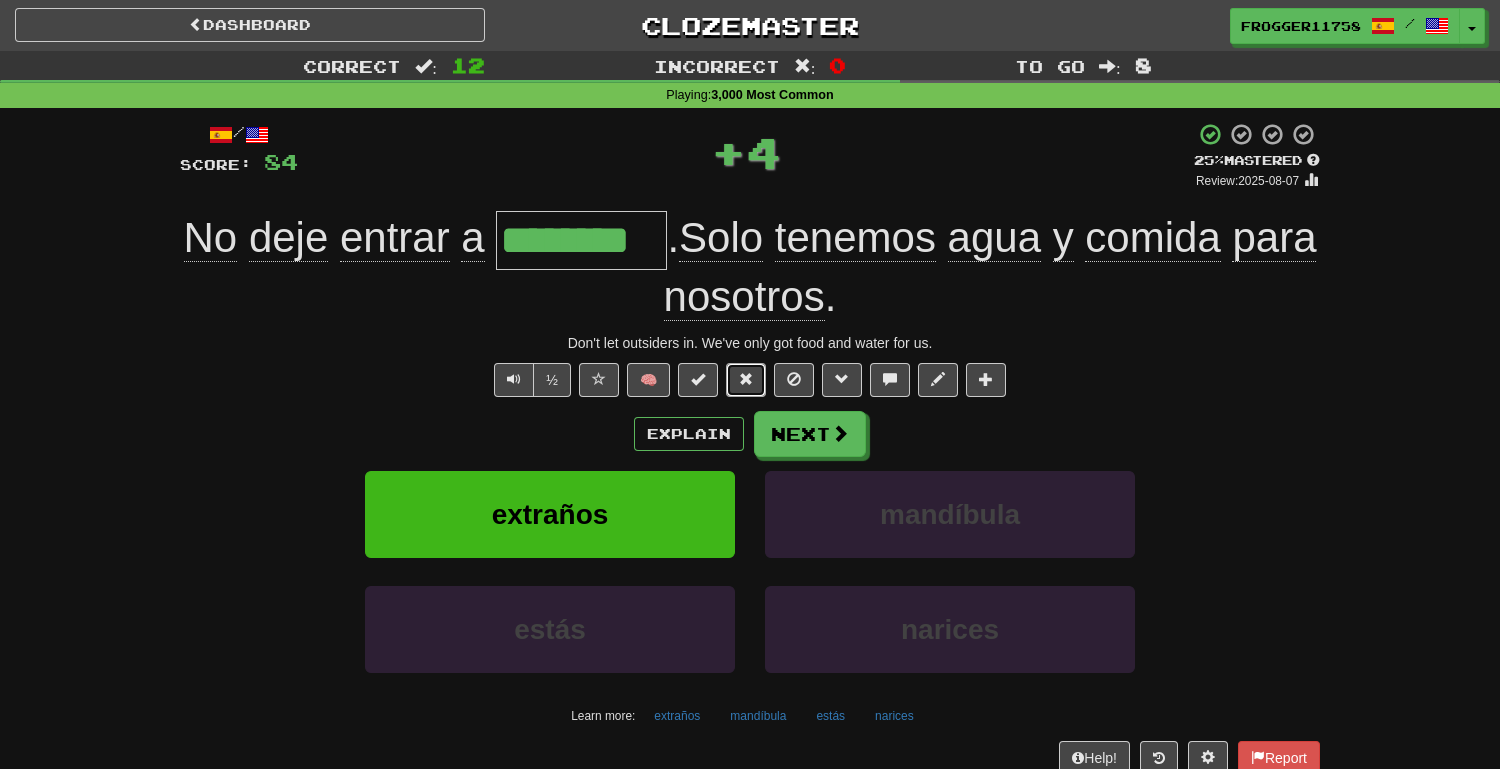 click at bounding box center [746, 380] 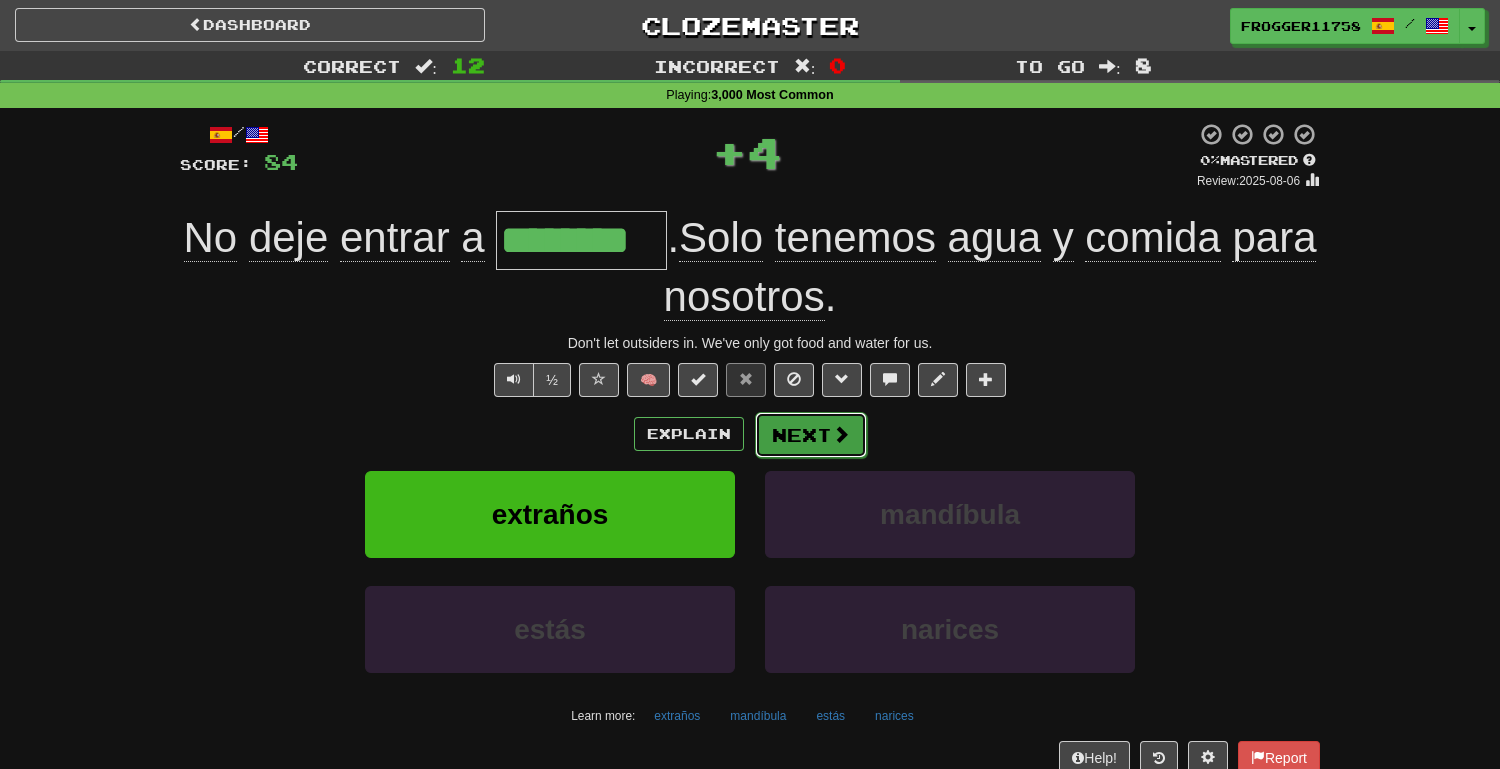 click on "Next" at bounding box center (811, 435) 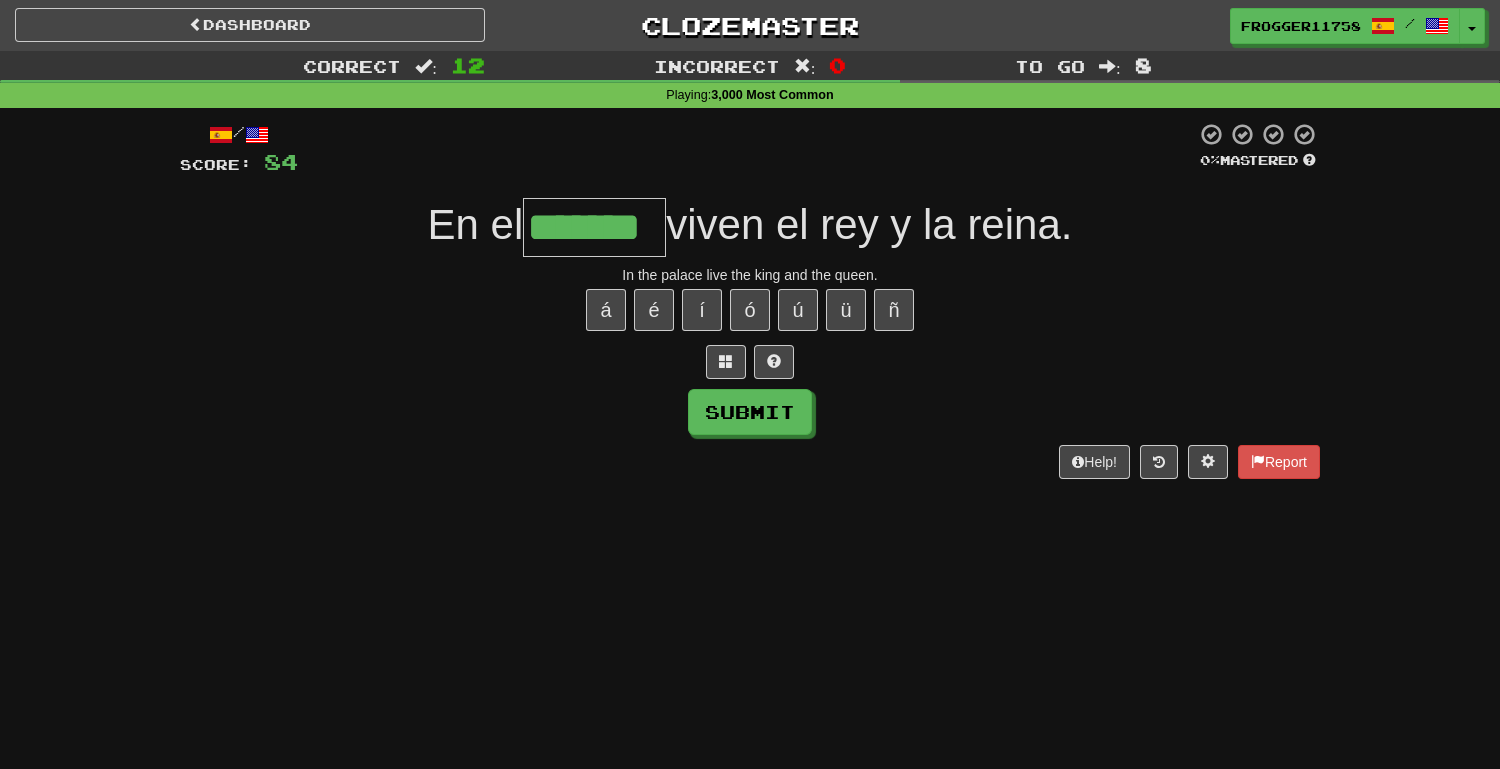 type on "*******" 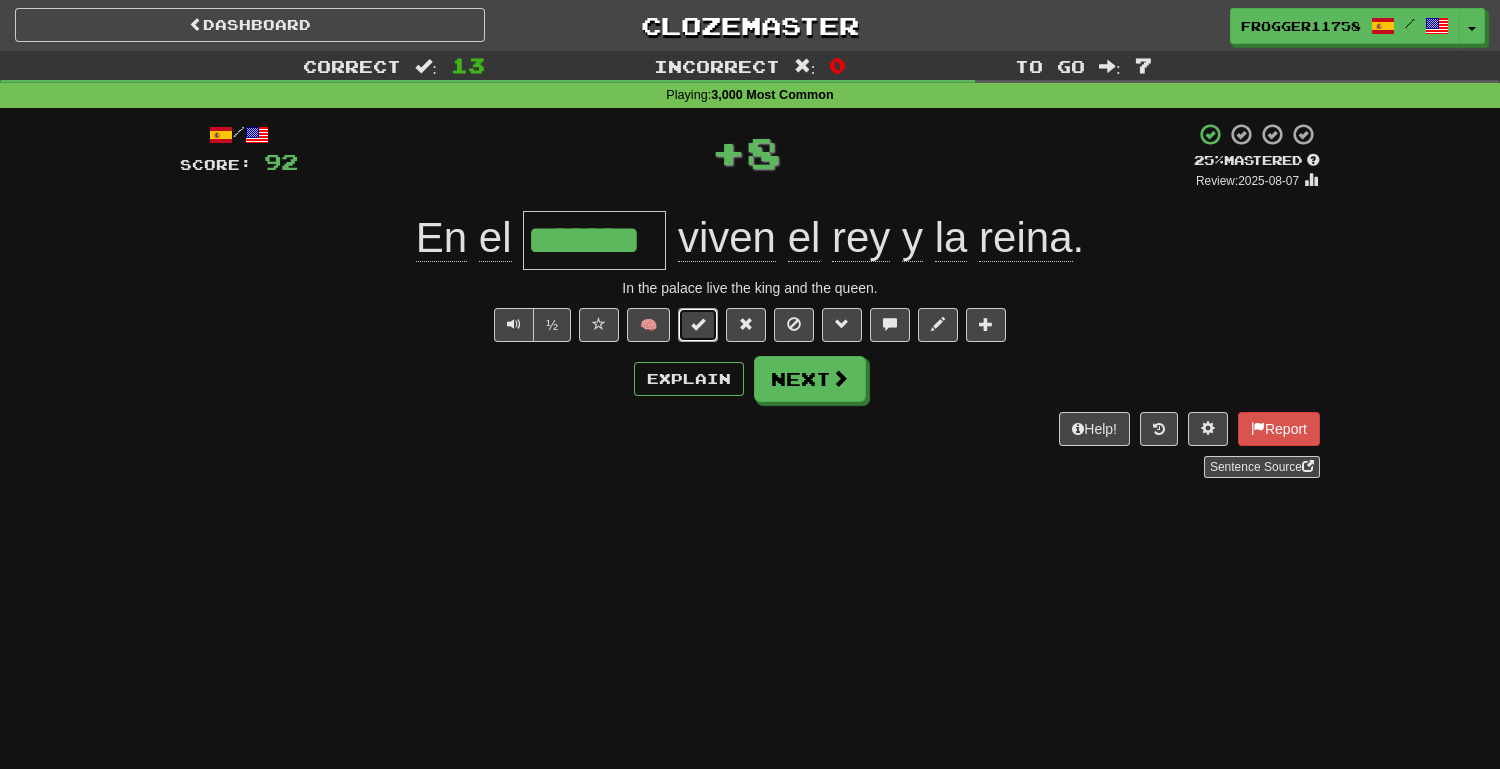 click at bounding box center [698, 324] 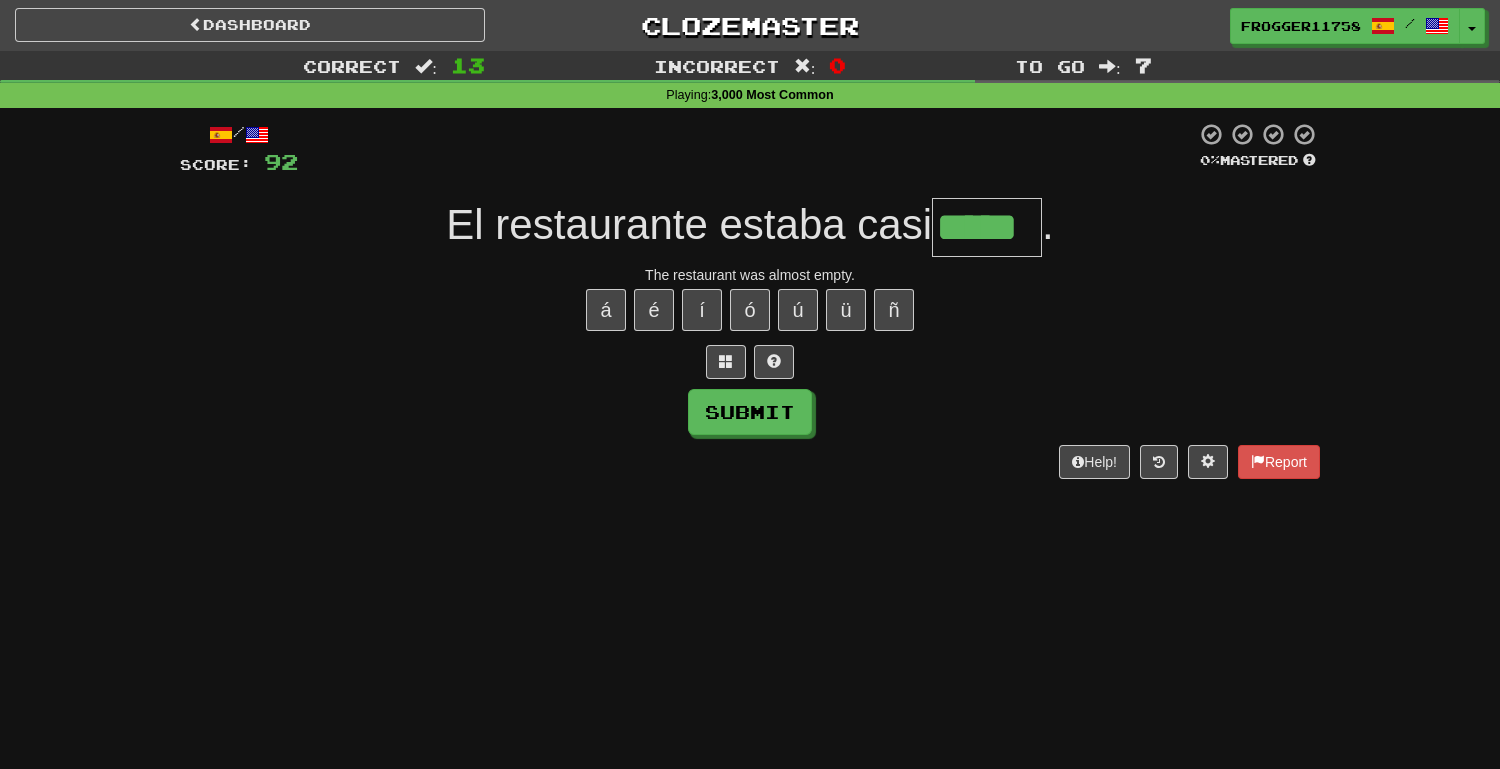 type on "*****" 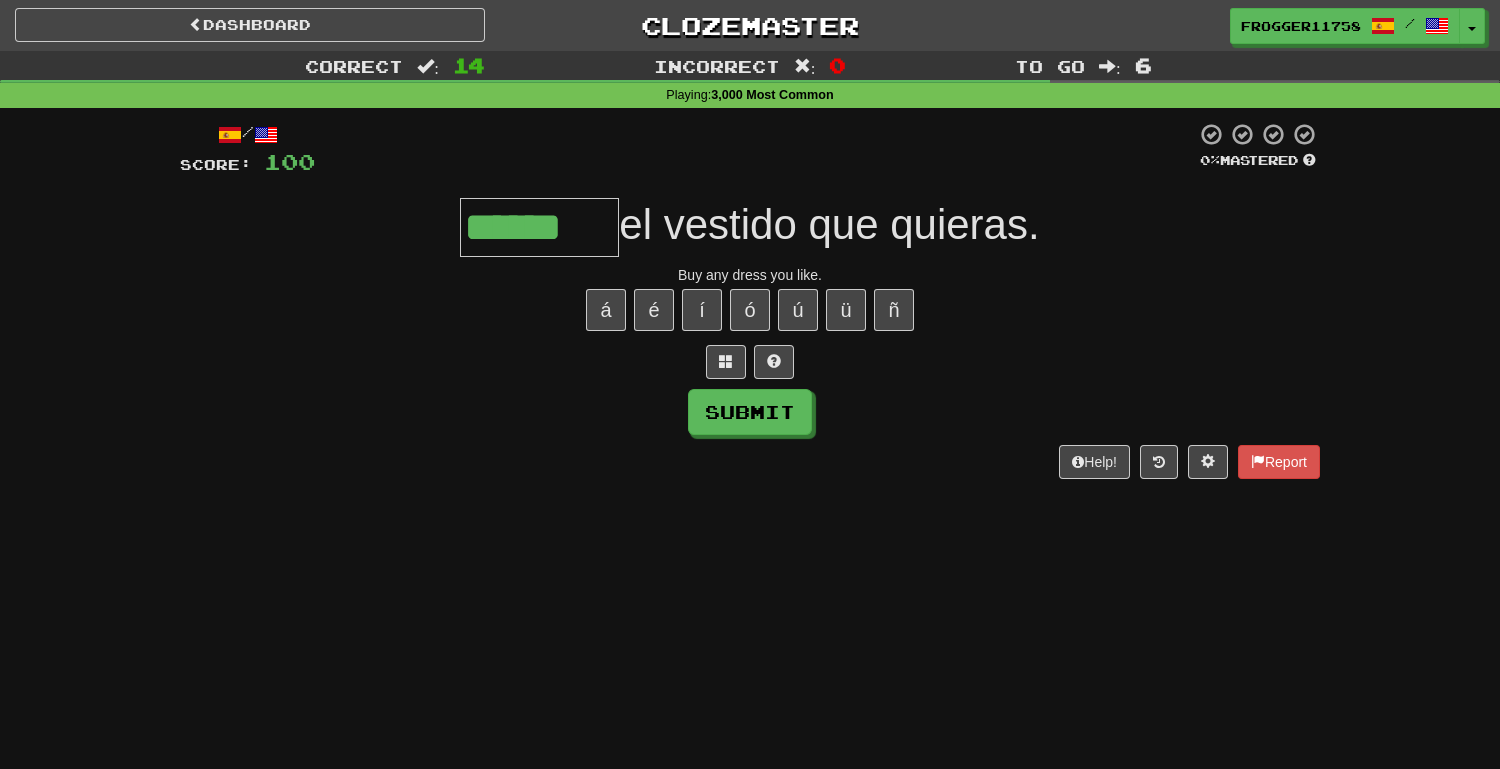 type on "******" 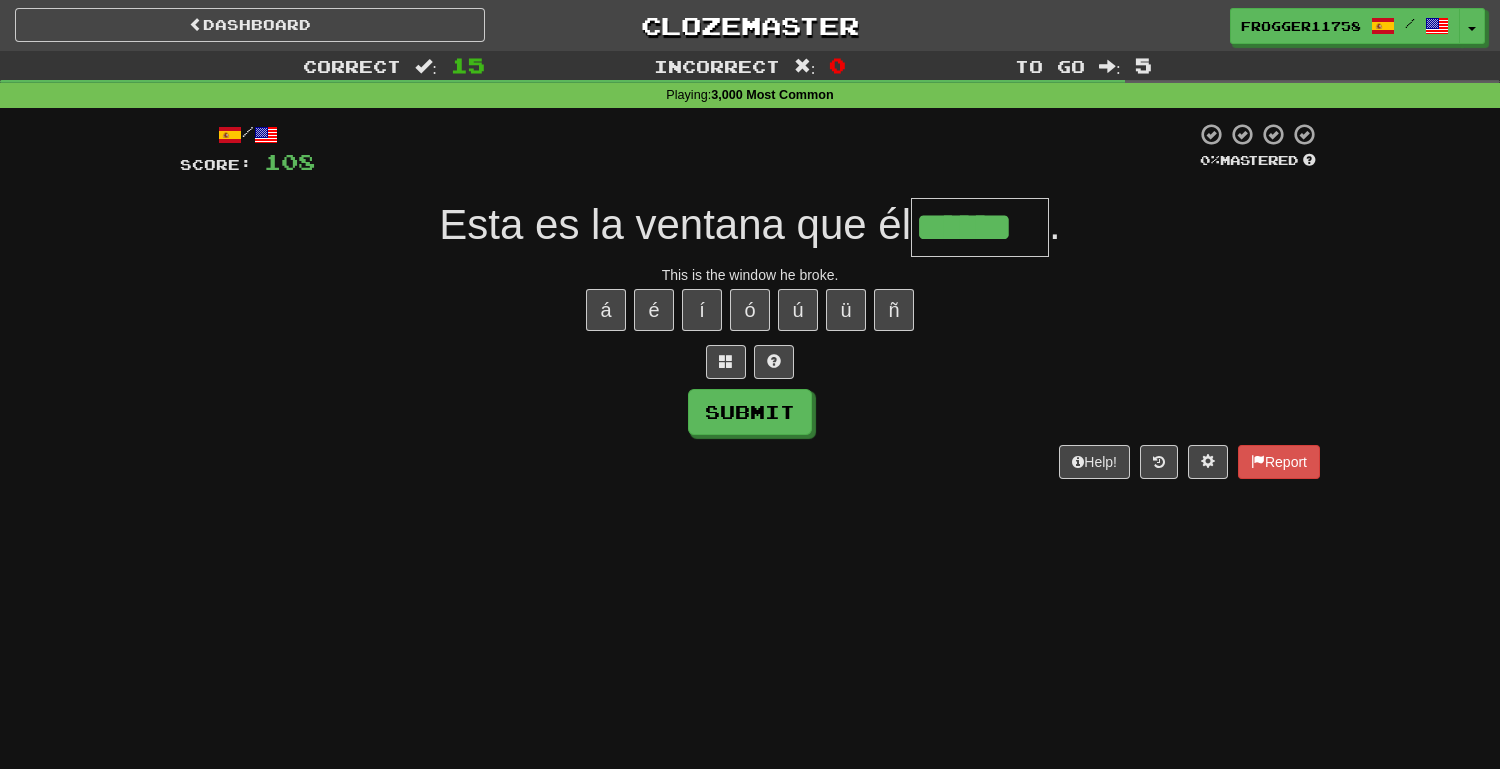 type on "******" 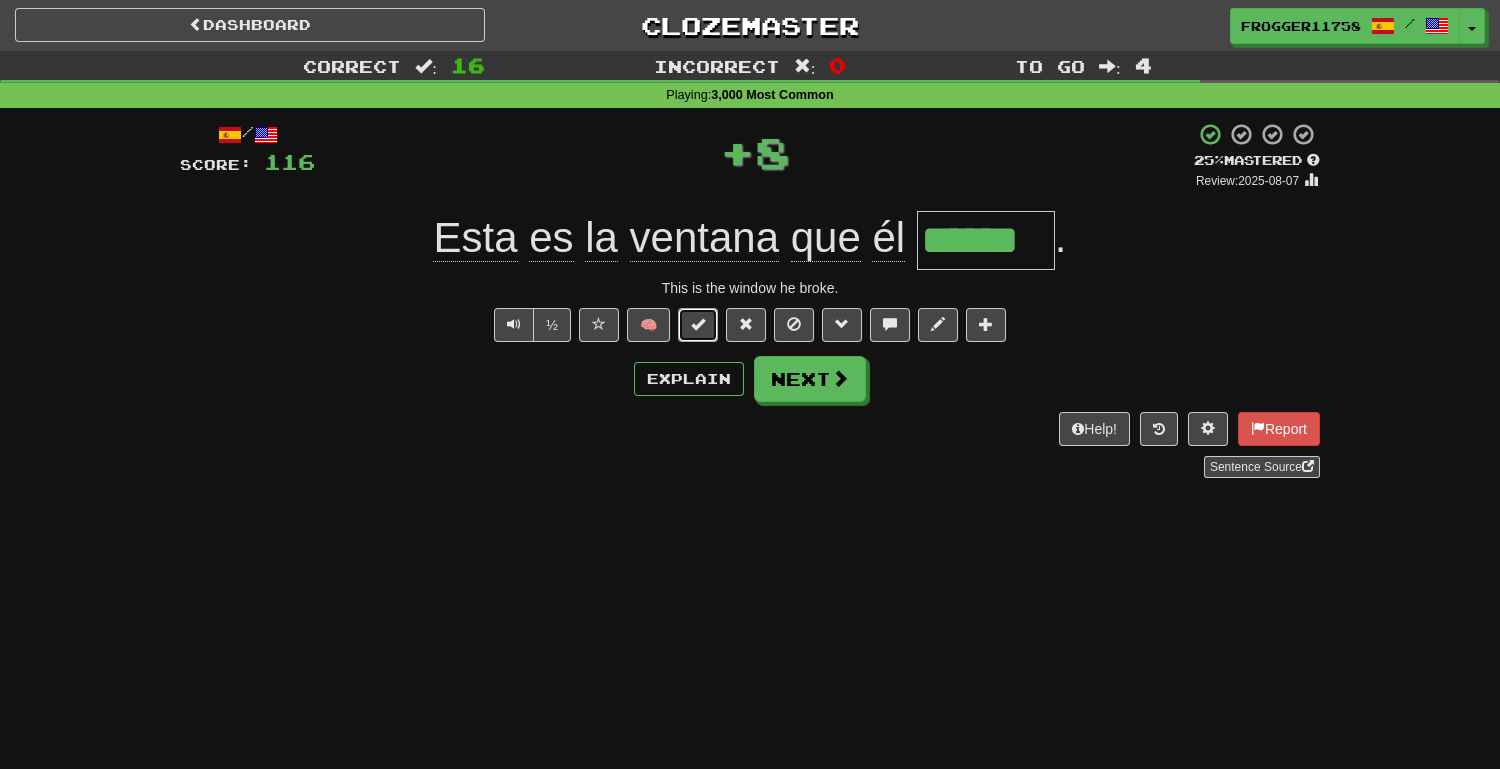 click at bounding box center [698, 324] 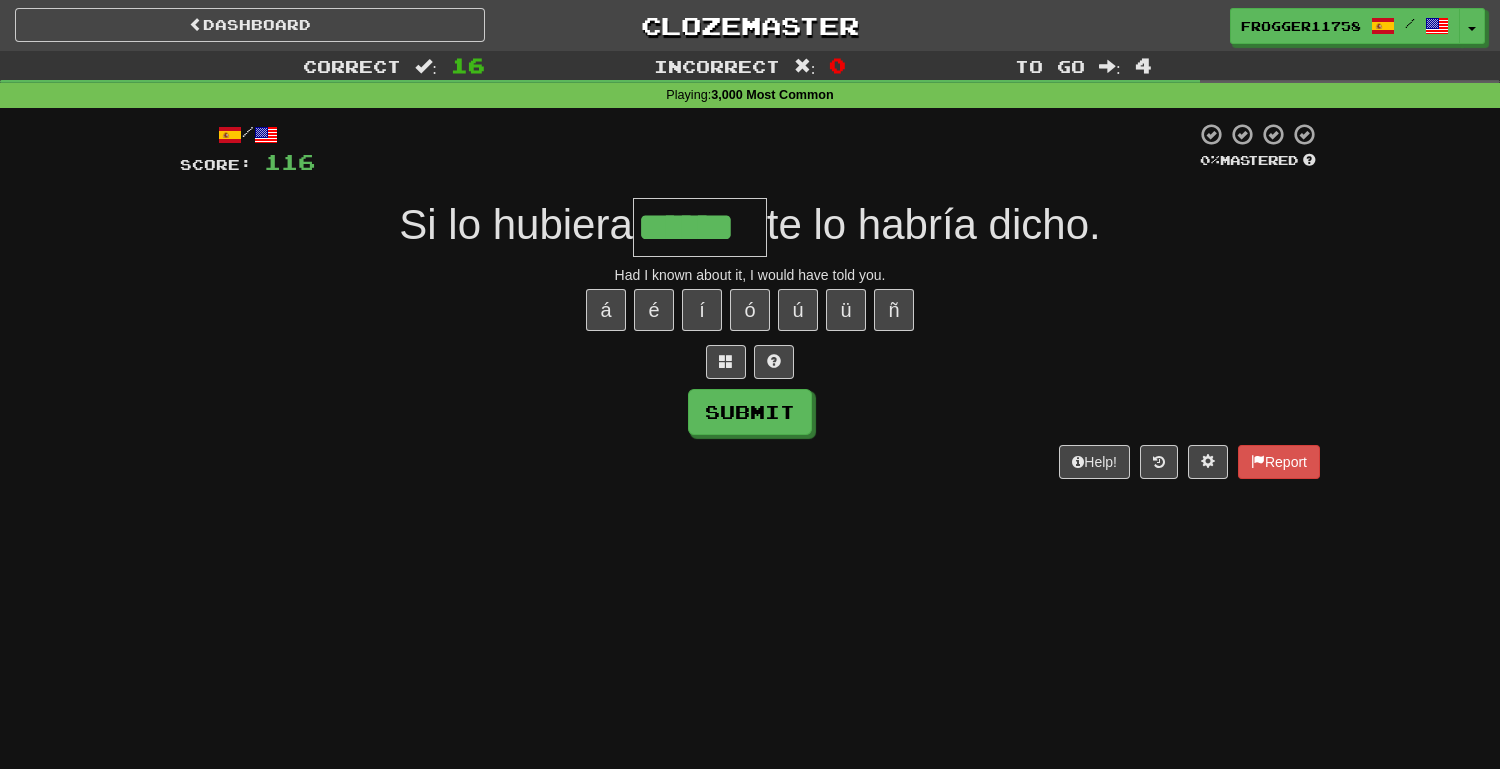 type on "******" 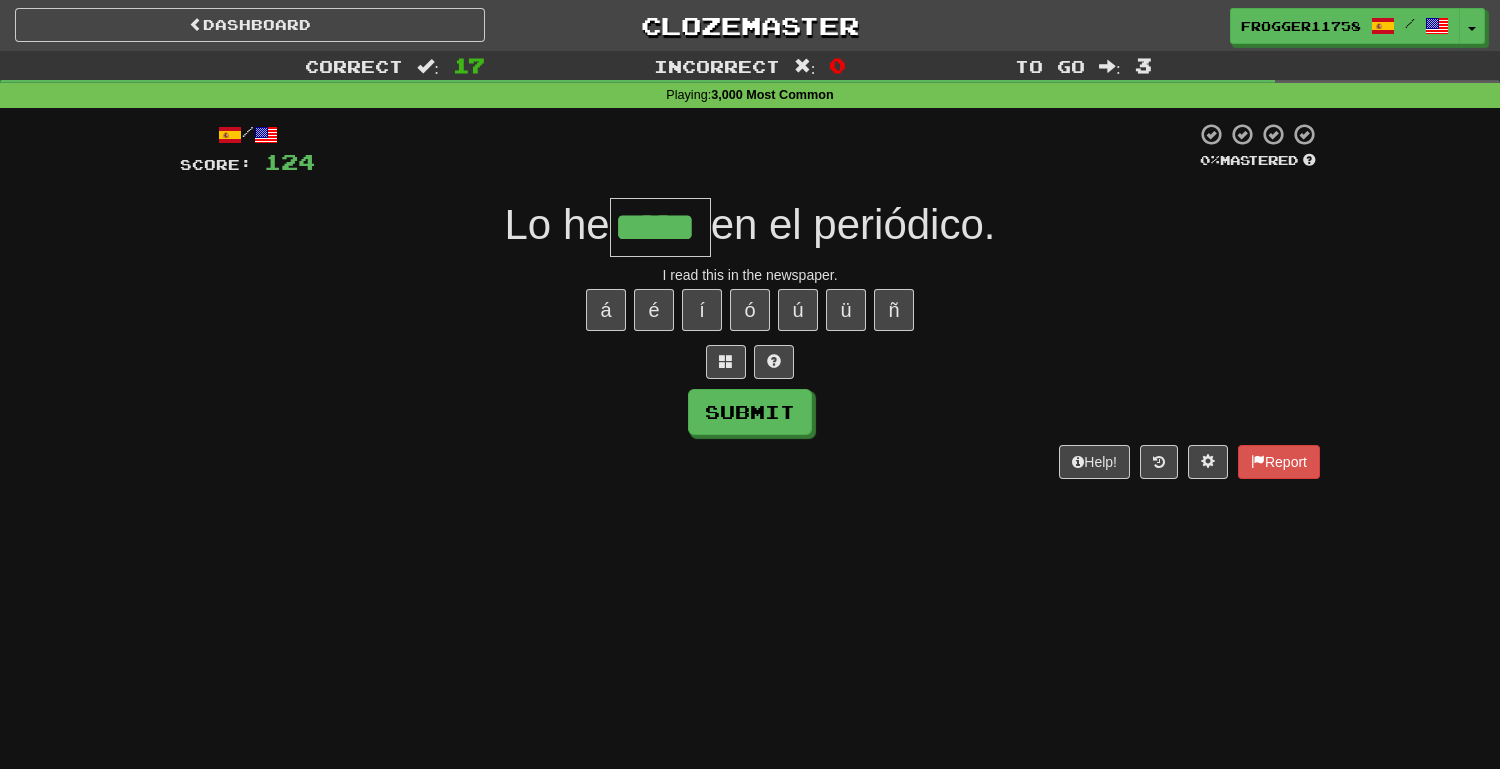 type on "*****" 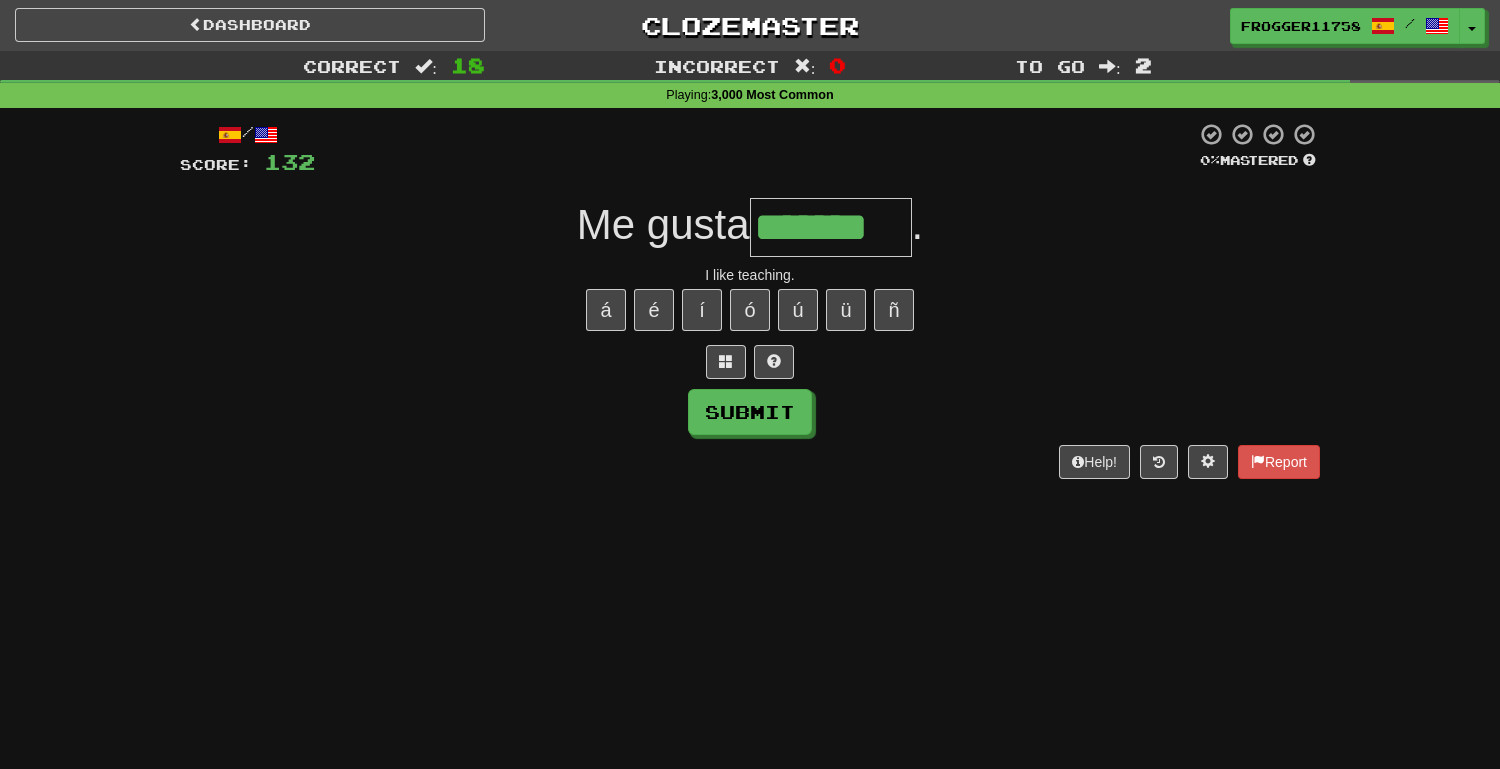 type on "*******" 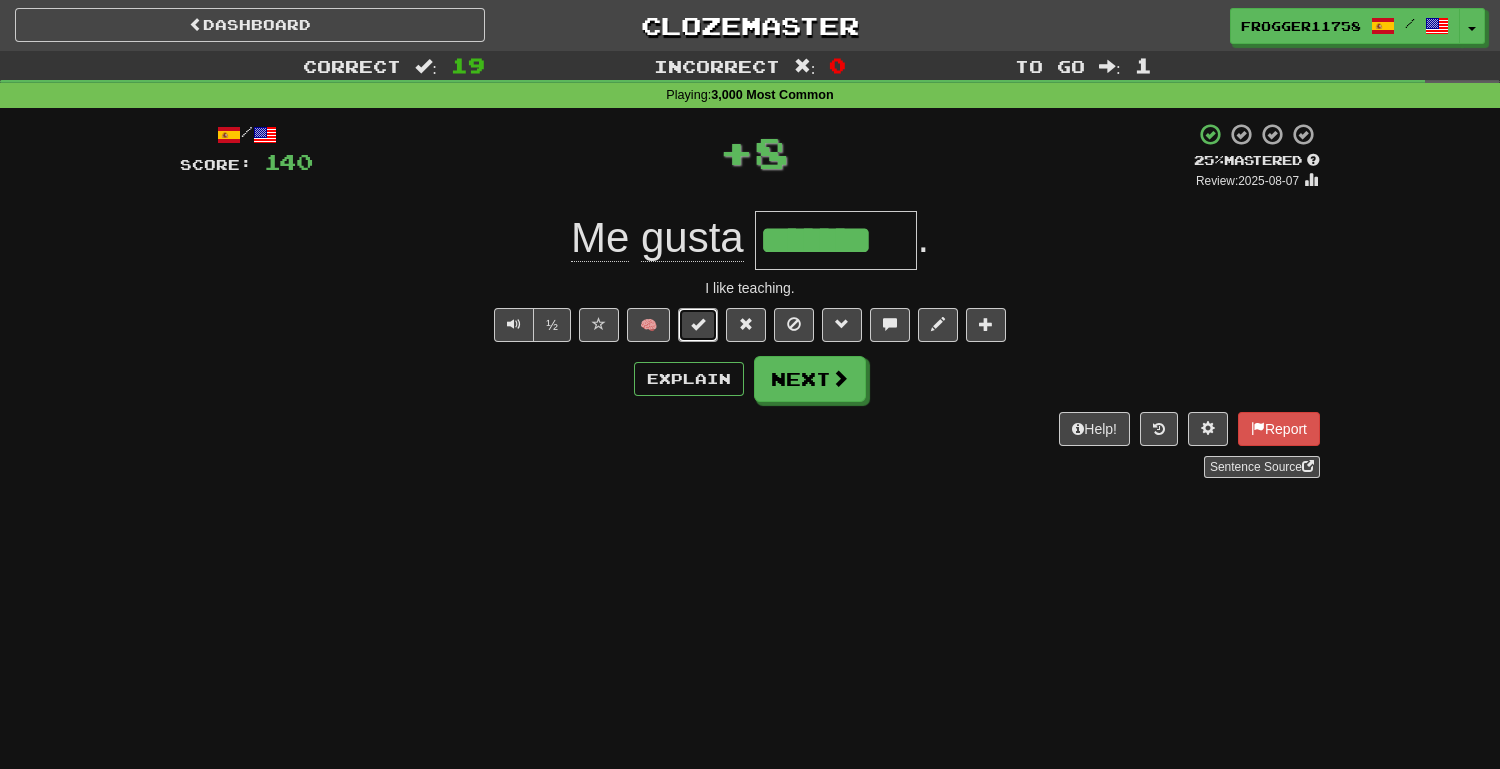 click at bounding box center (698, 324) 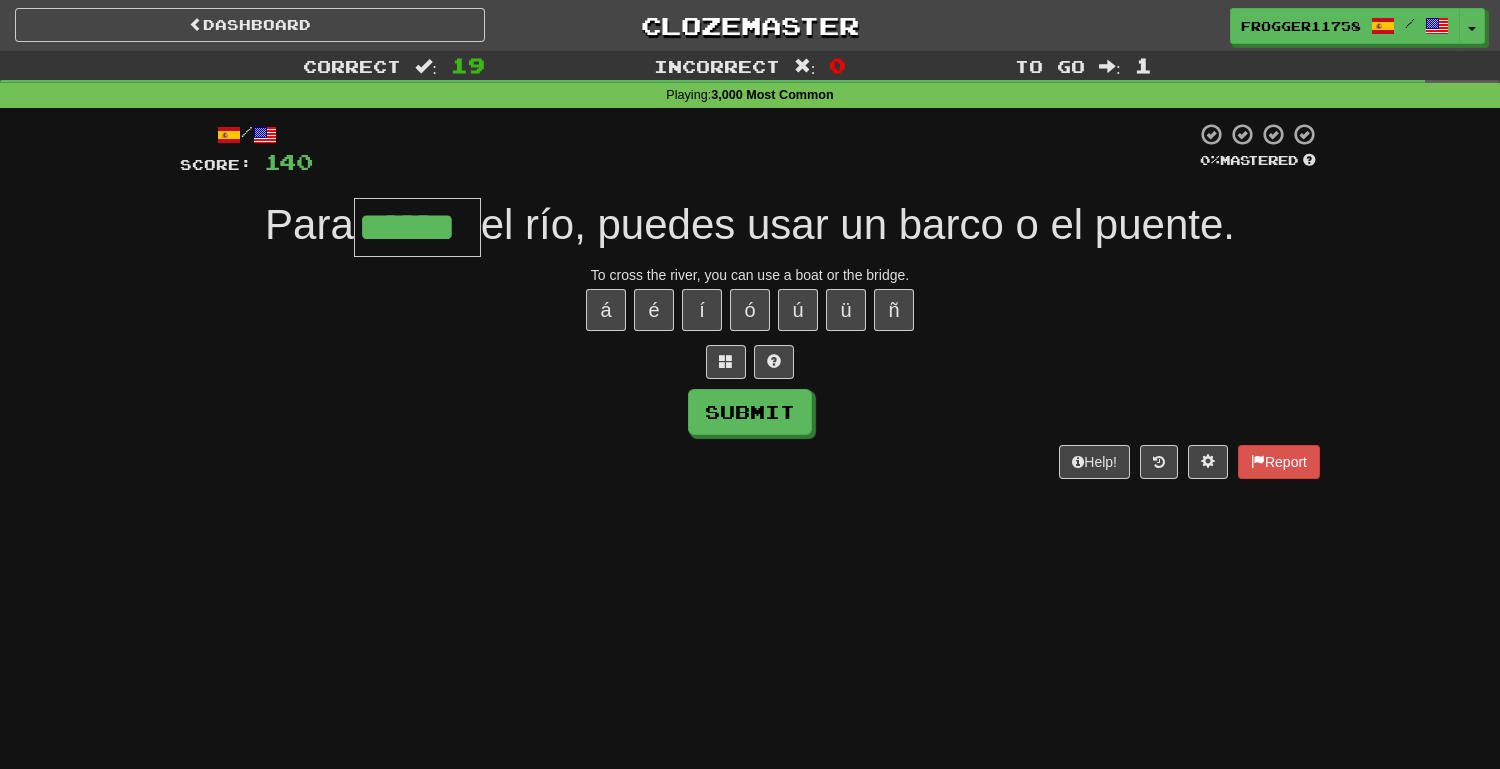 type on "******" 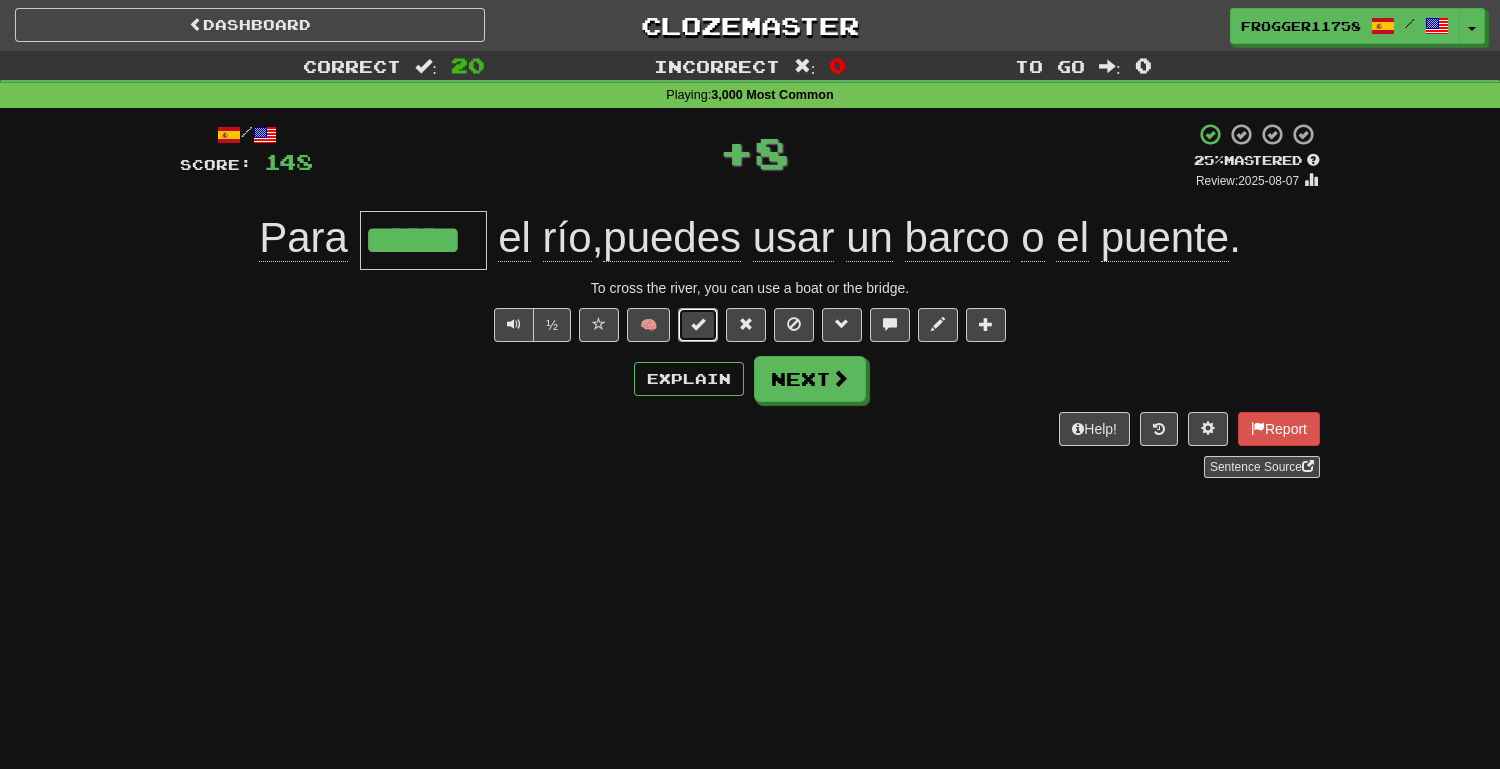 click at bounding box center (698, 325) 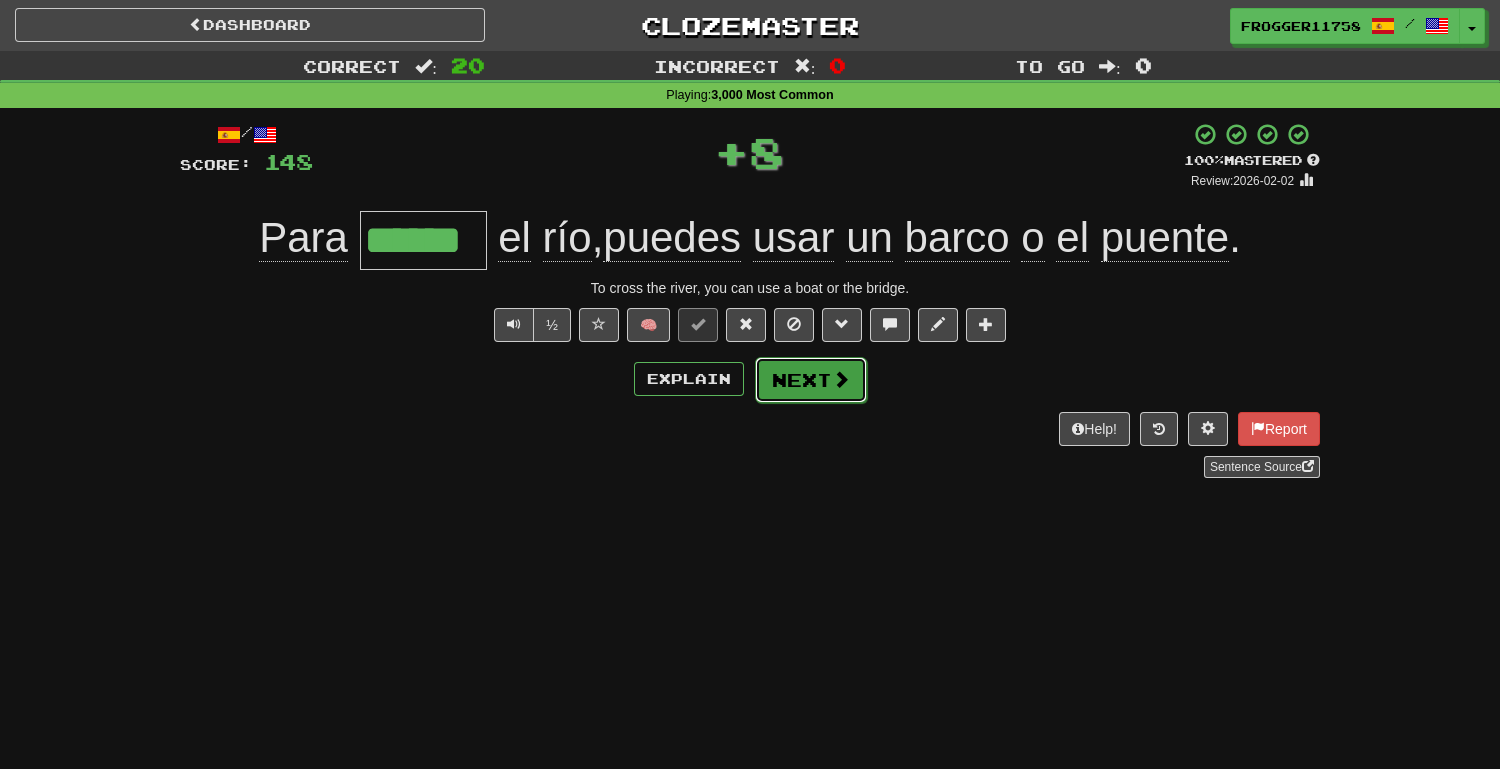 click on "Next" at bounding box center (811, 380) 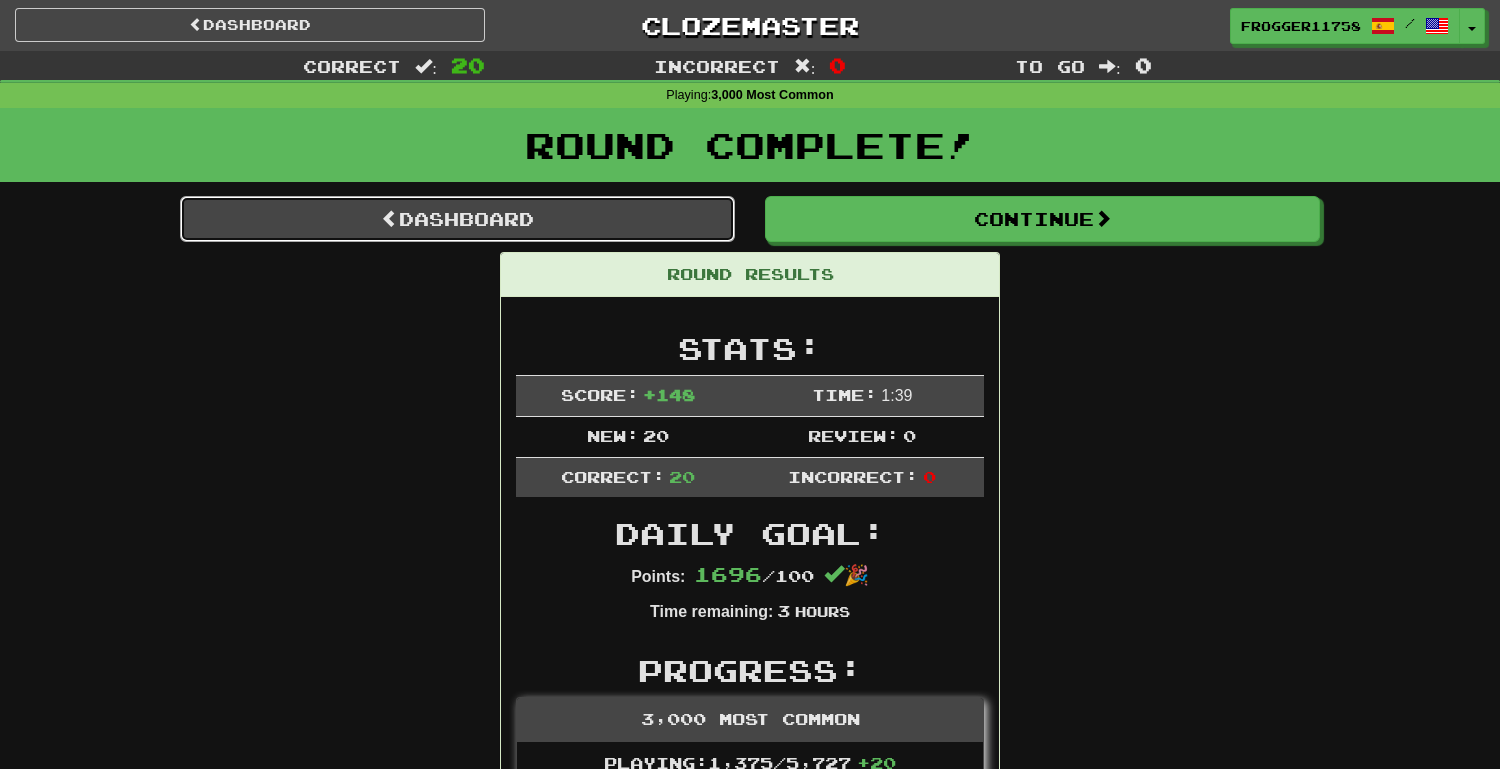 click on "Dashboard" at bounding box center [457, 219] 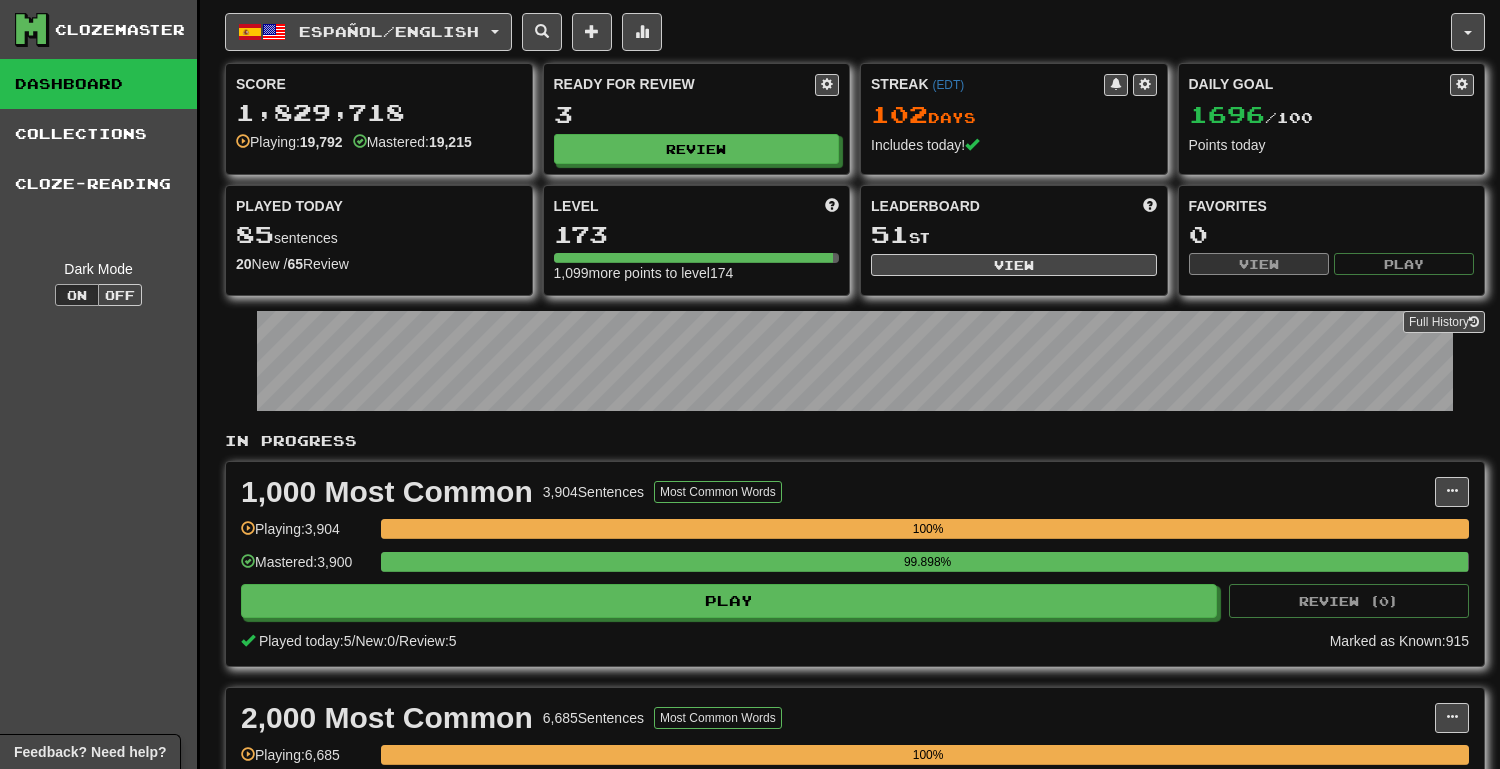 scroll, scrollTop: 0, scrollLeft: 0, axis: both 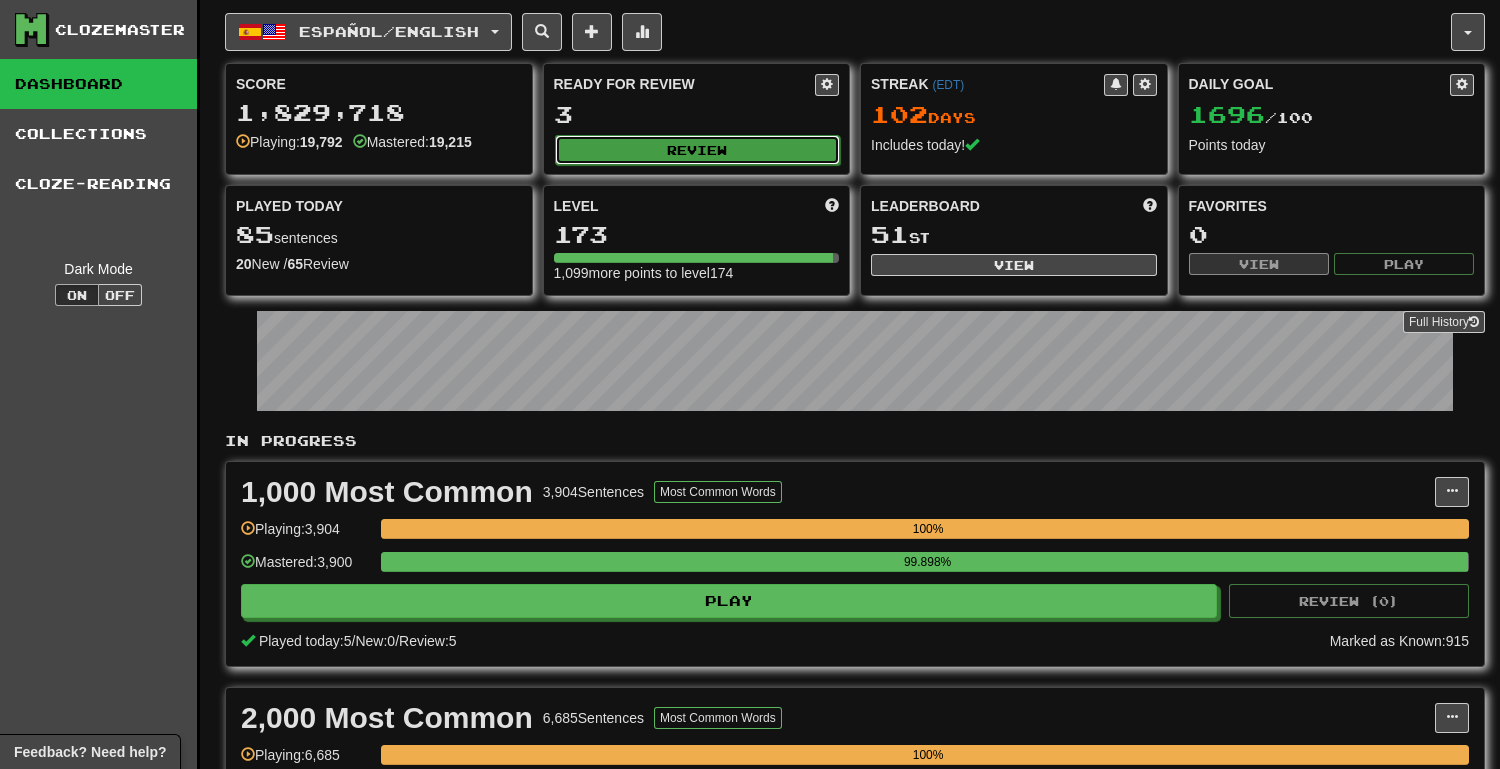 click on "Review" at bounding box center [698, 150] 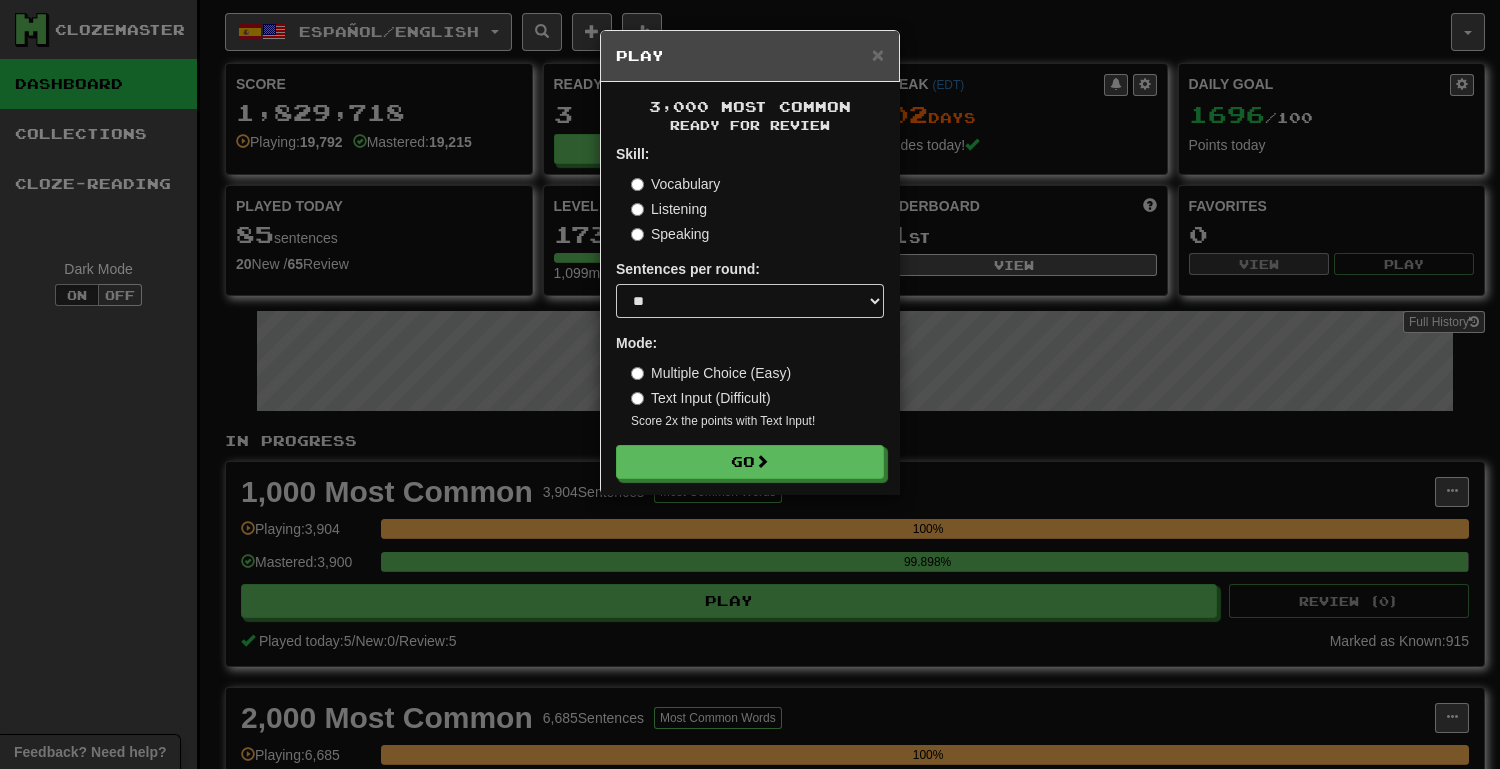 click on "3,000 Most Common Ready for Review Skill: Vocabulary Listening Speaking Sentences per round: * ** ** ** ** ** *** ******** Mode: Multiple Choice (Easy) Text Input (Difficult) Score 2x the points with Text Input ! Go" at bounding box center [750, 288] 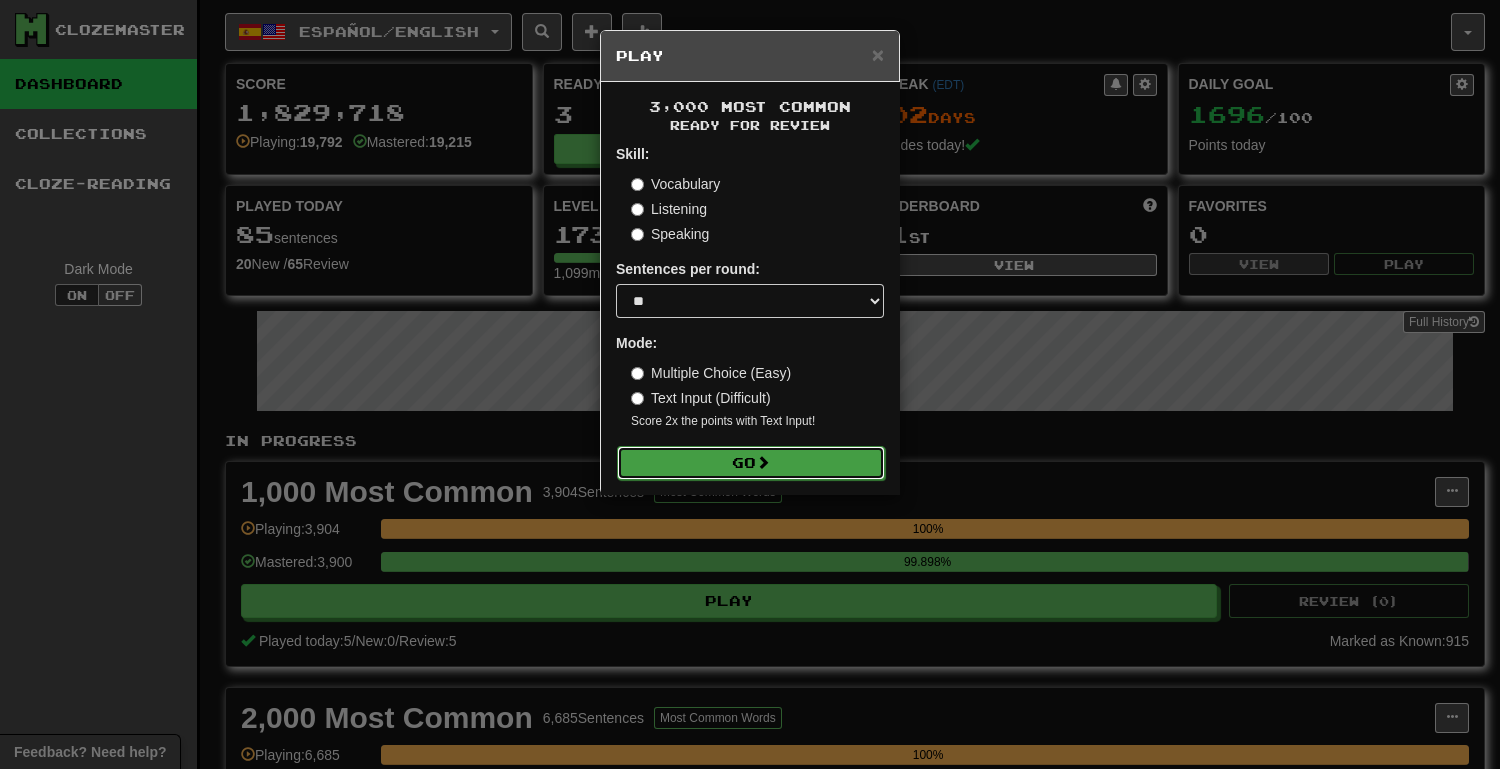 click on "Go" at bounding box center (751, 463) 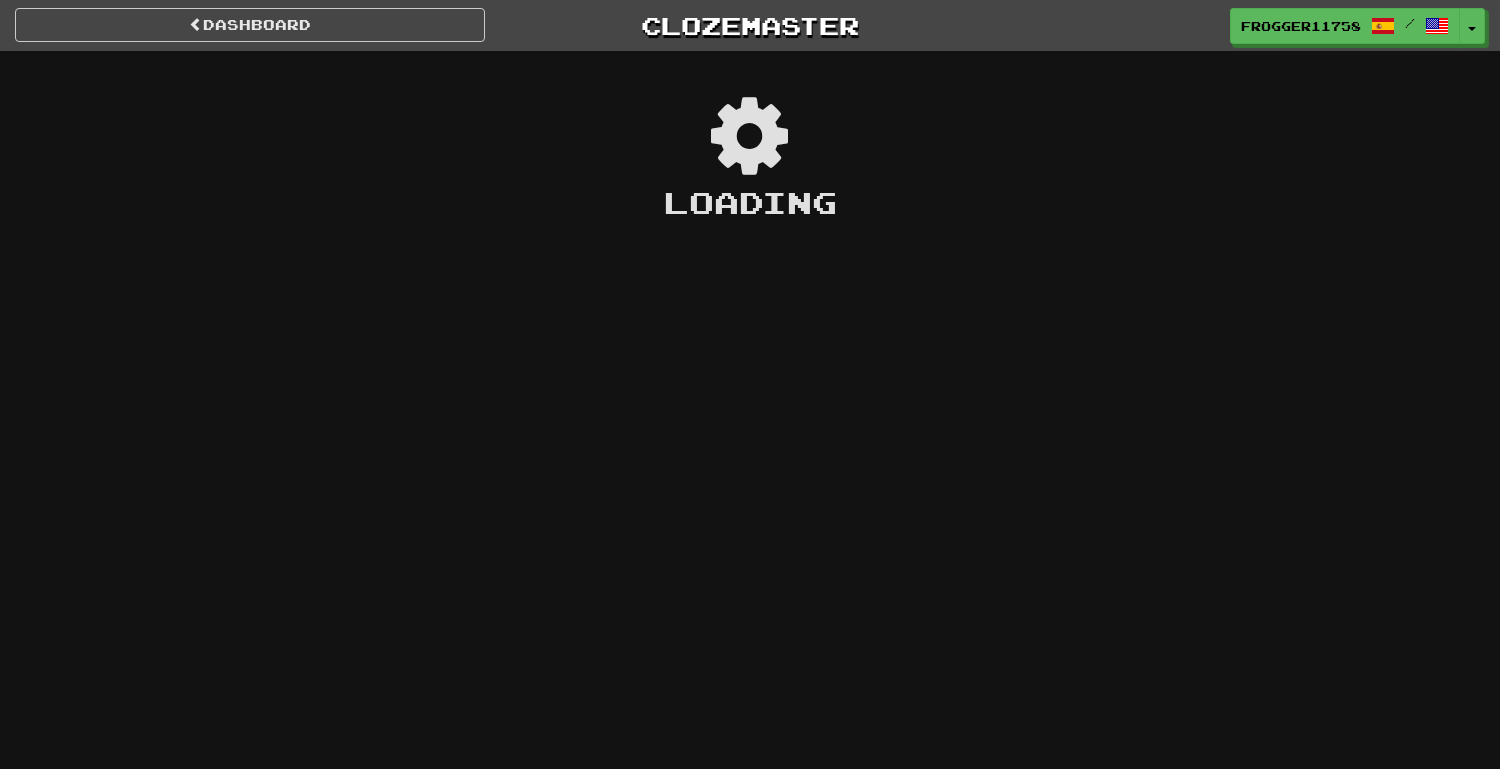 scroll, scrollTop: 0, scrollLeft: 0, axis: both 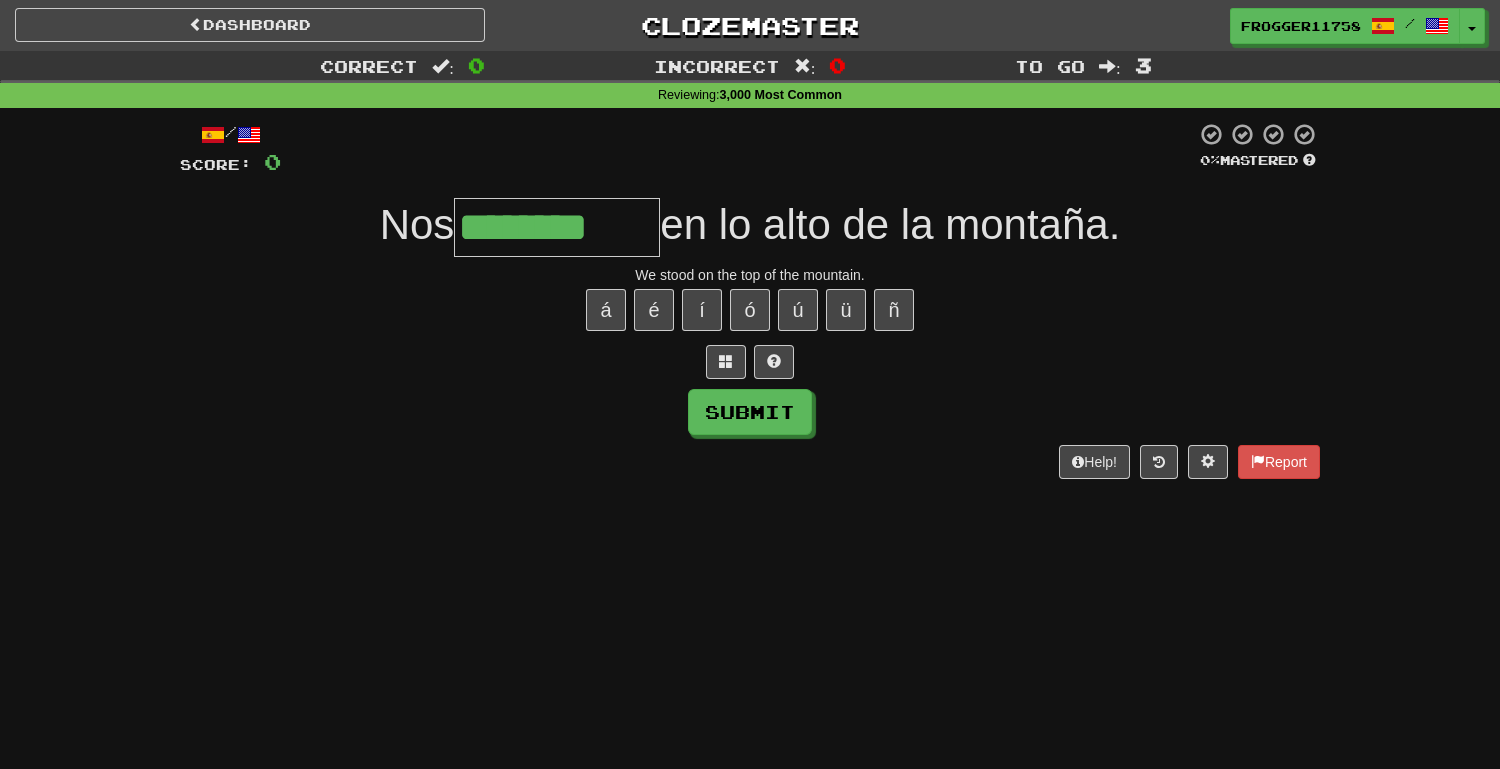 type on "********" 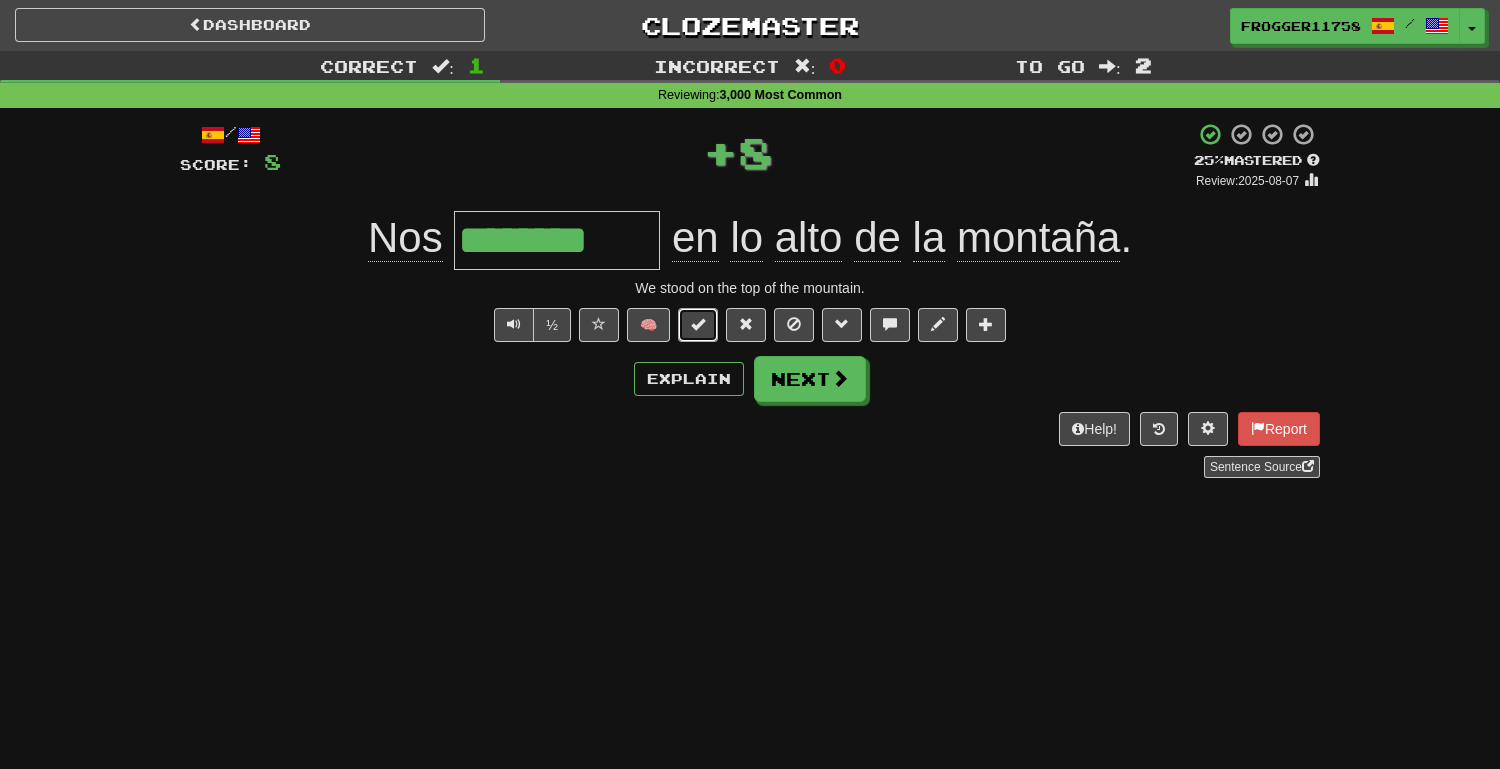 click at bounding box center [698, 324] 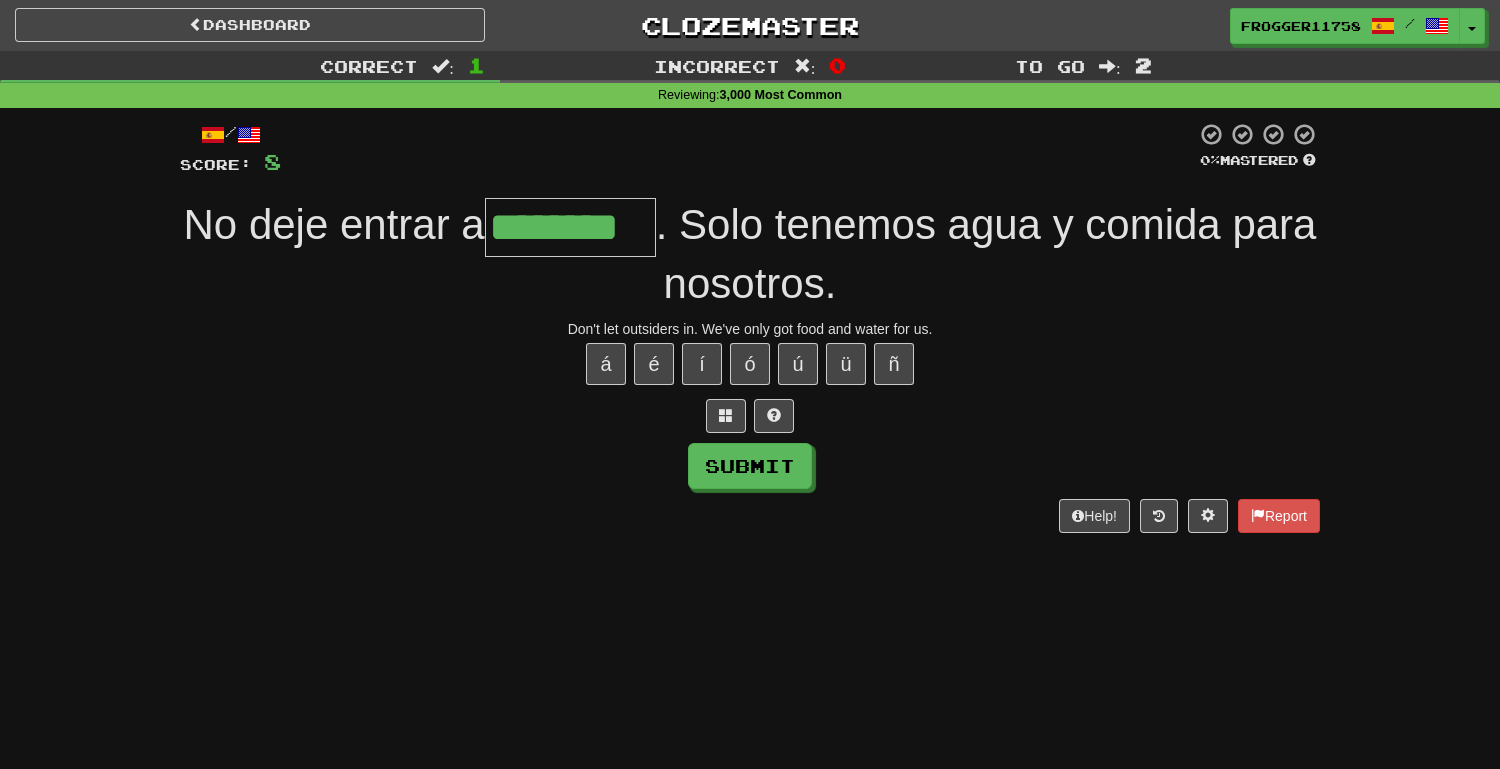 type on "********" 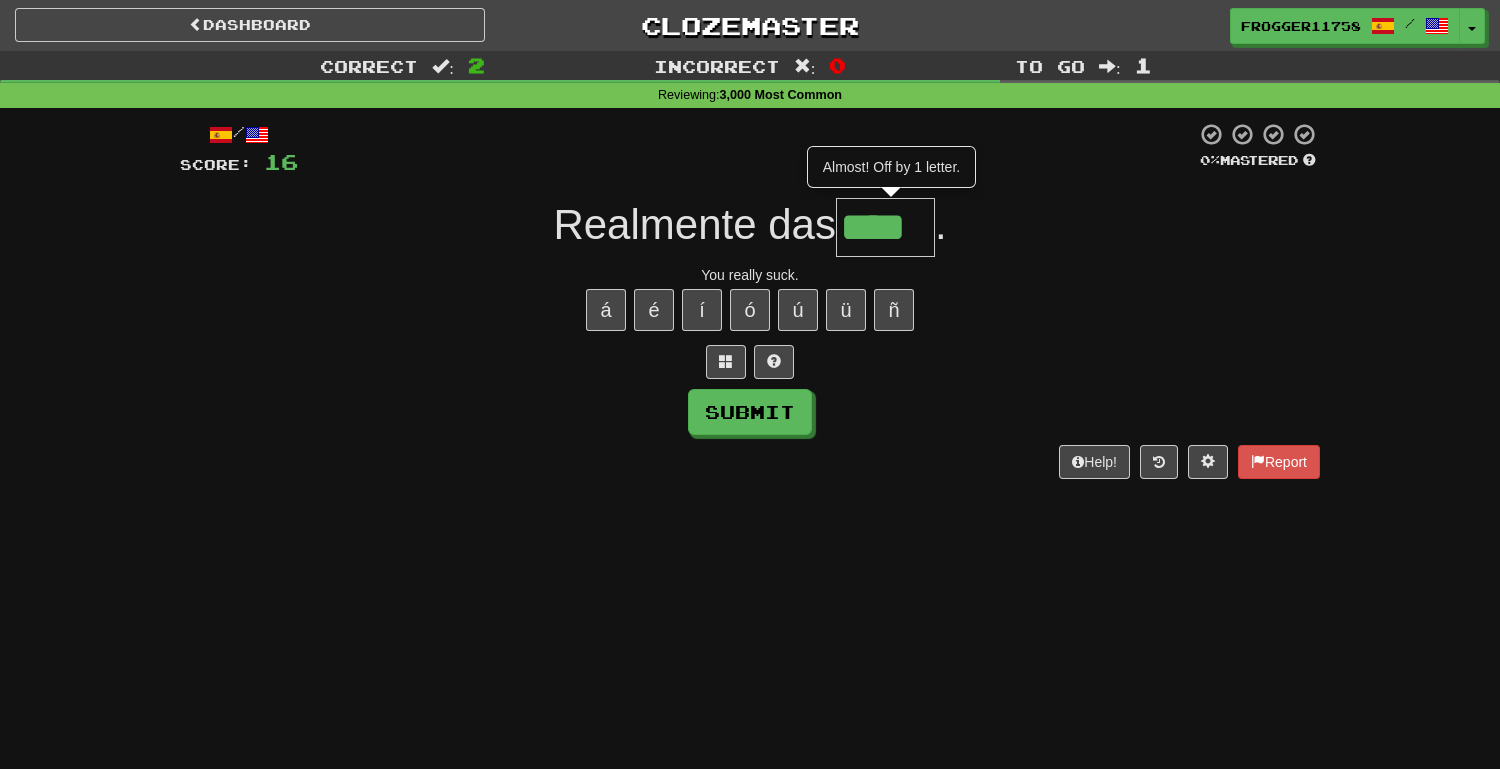 type on "****" 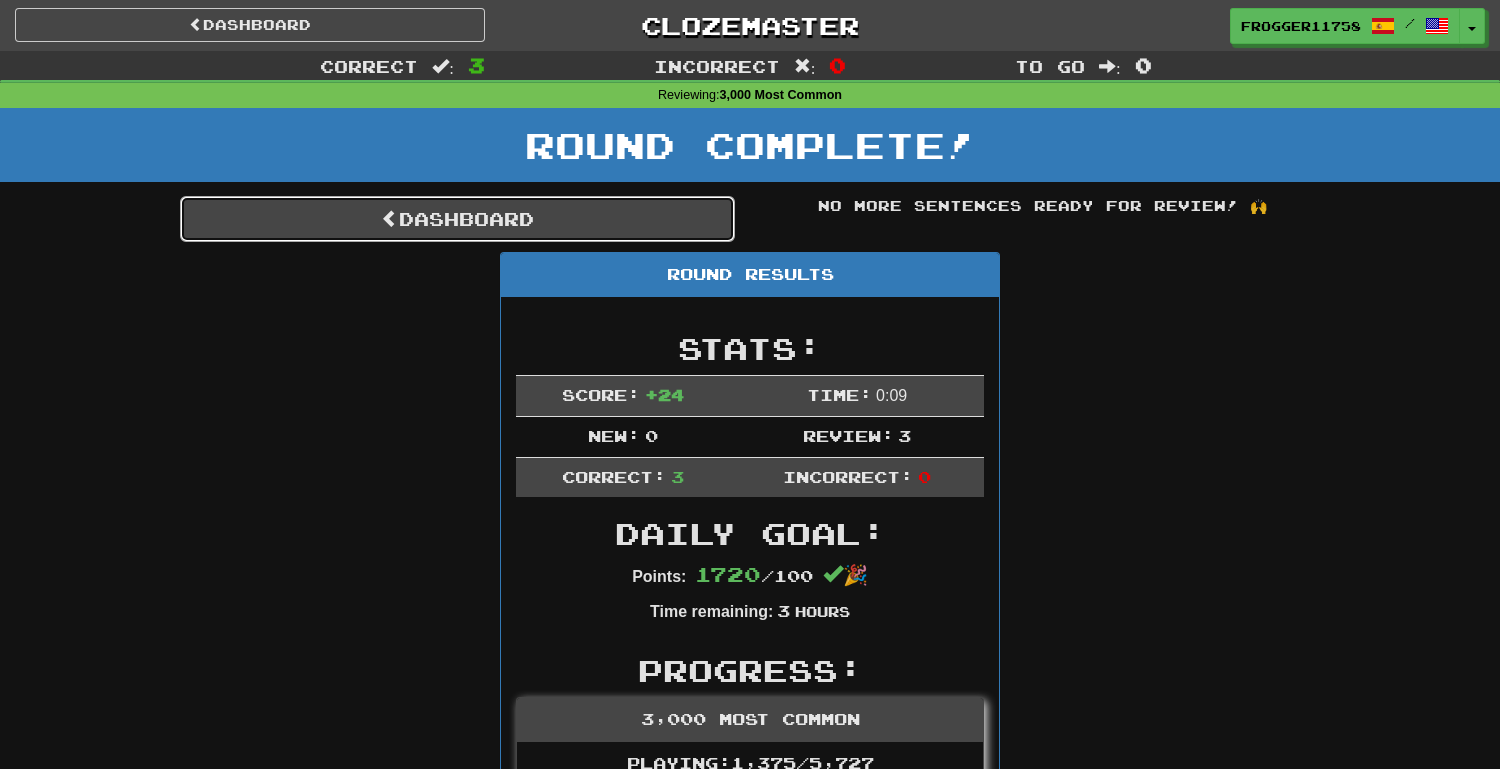 click on "Dashboard" at bounding box center (457, 219) 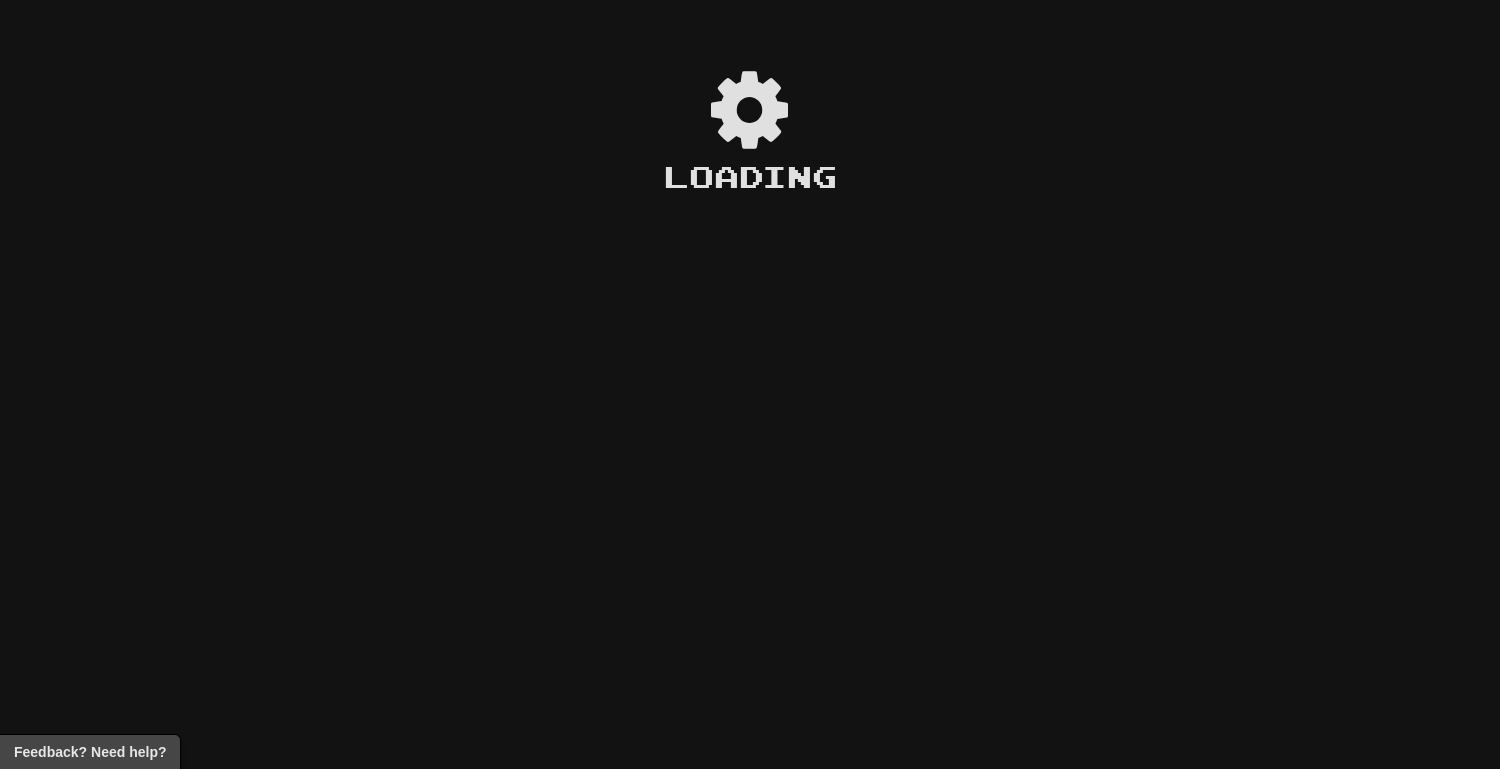 scroll, scrollTop: 0, scrollLeft: 0, axis: both 